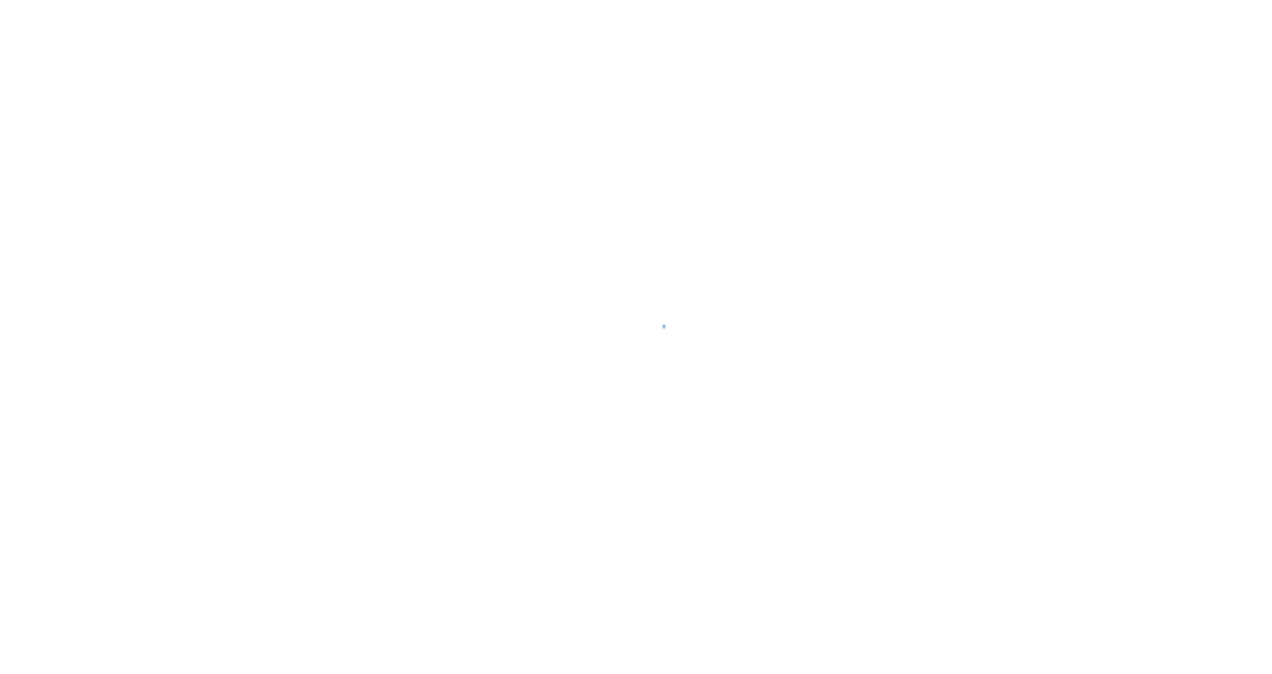 scroll, scrollTop: 0, scrollLeft: 0, axis: both 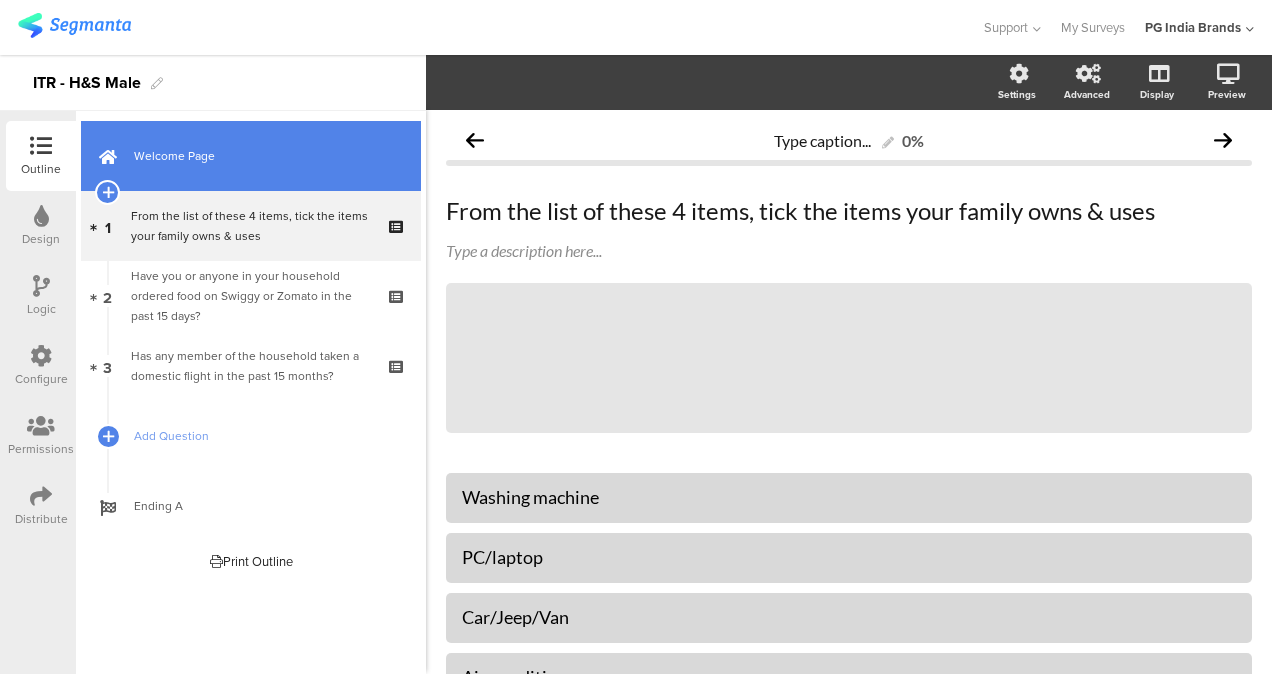 click on "Welcome Page" at bounding box center (262, 156) 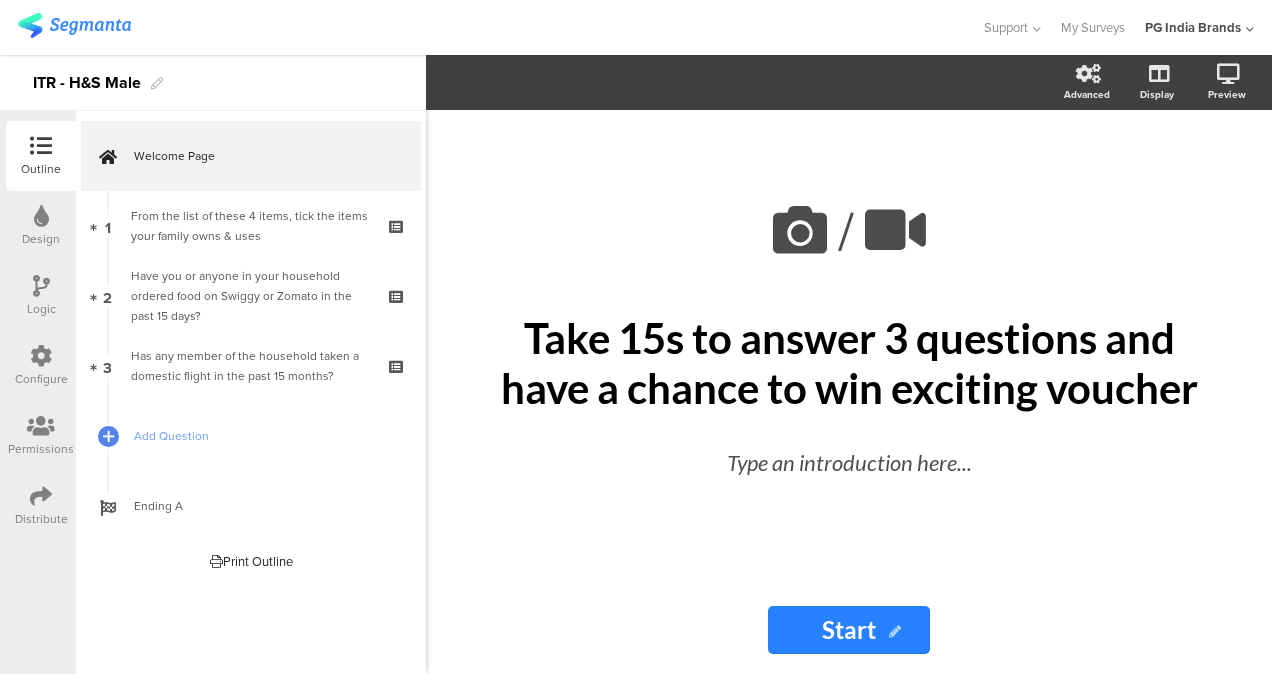 click at bounding box center [74, 25] 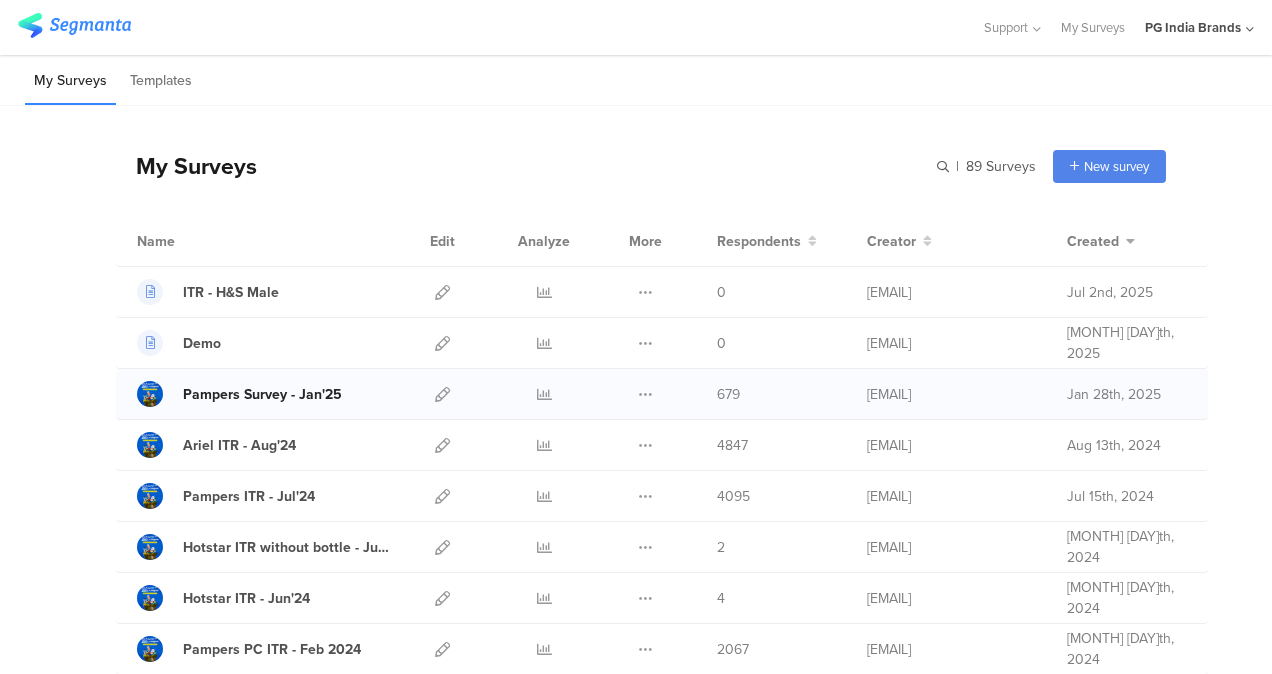 click on "Pampers Survey - Jan'25" at bounding box center [262, 394] 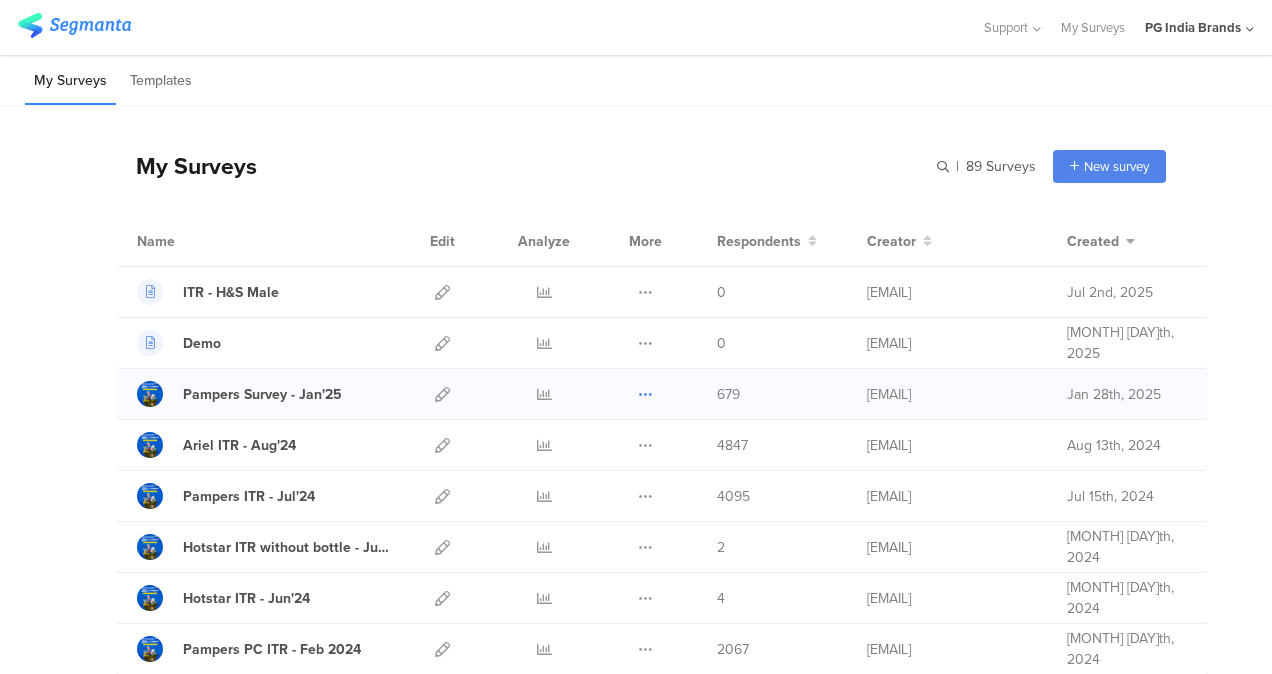 click at bounding box center (645, 292) 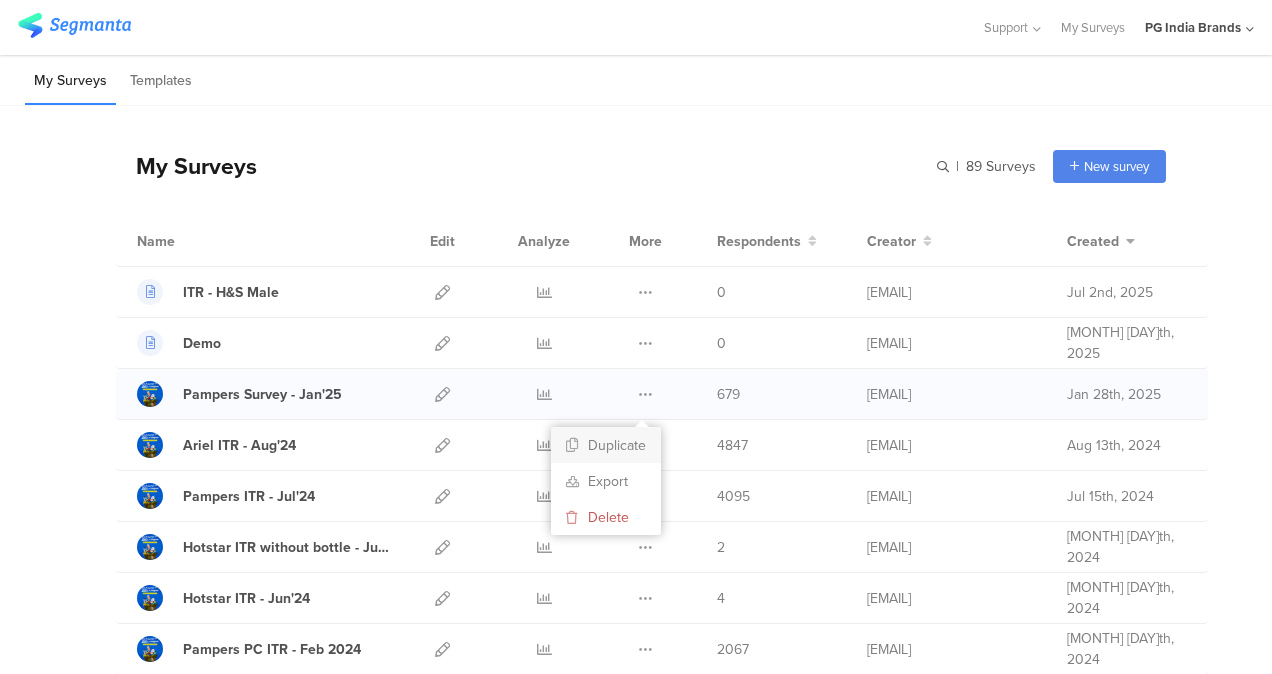 click on "Duplicate" at bounding box center [0, 0] 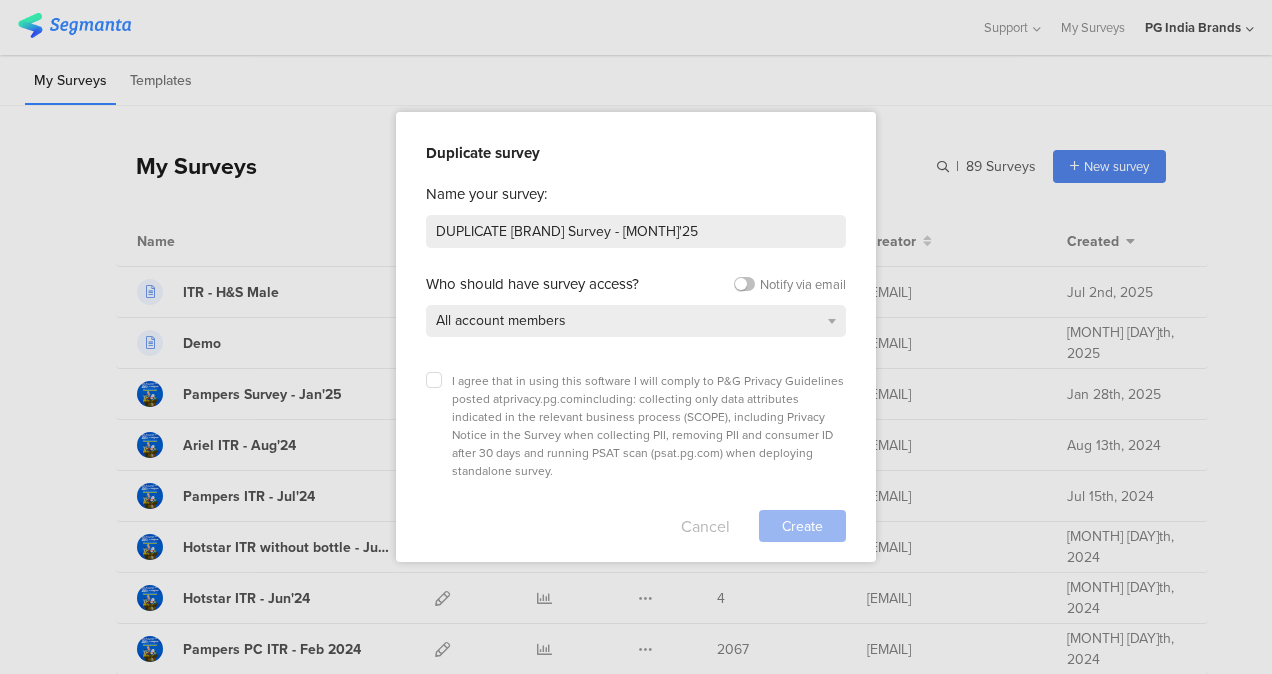 click on "Cancel" at bounding box center [705, 526] 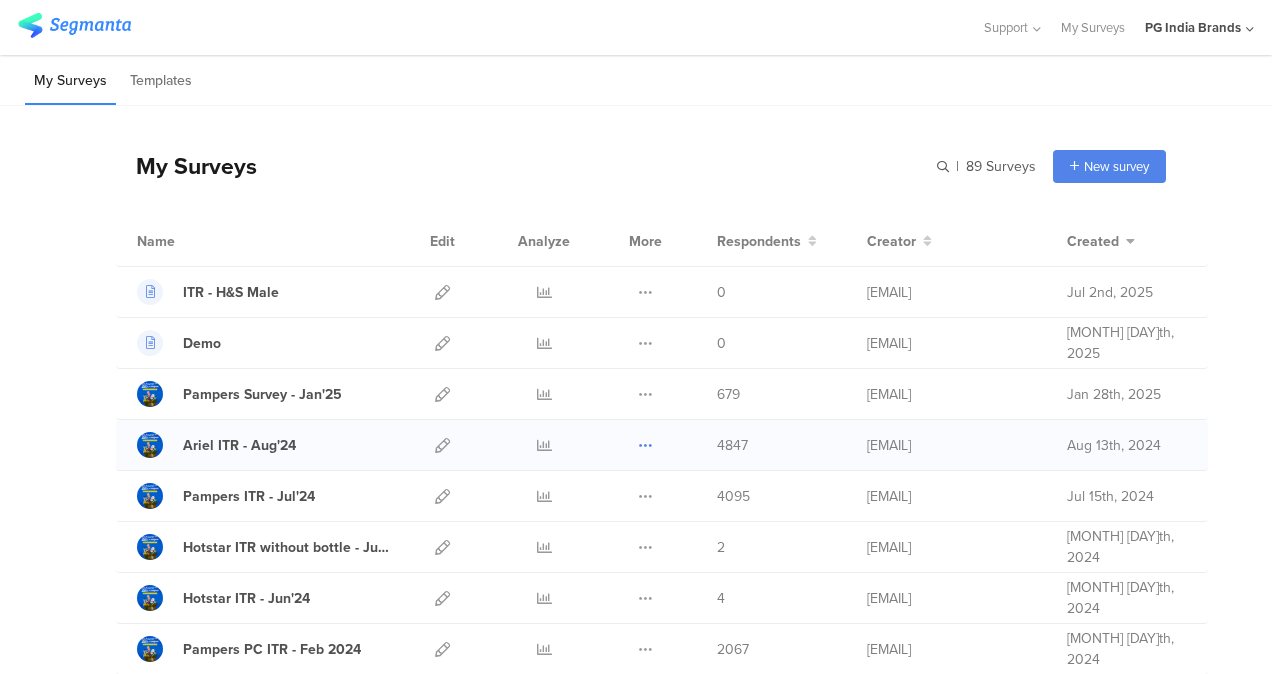 click at bounding box center (645, 292) 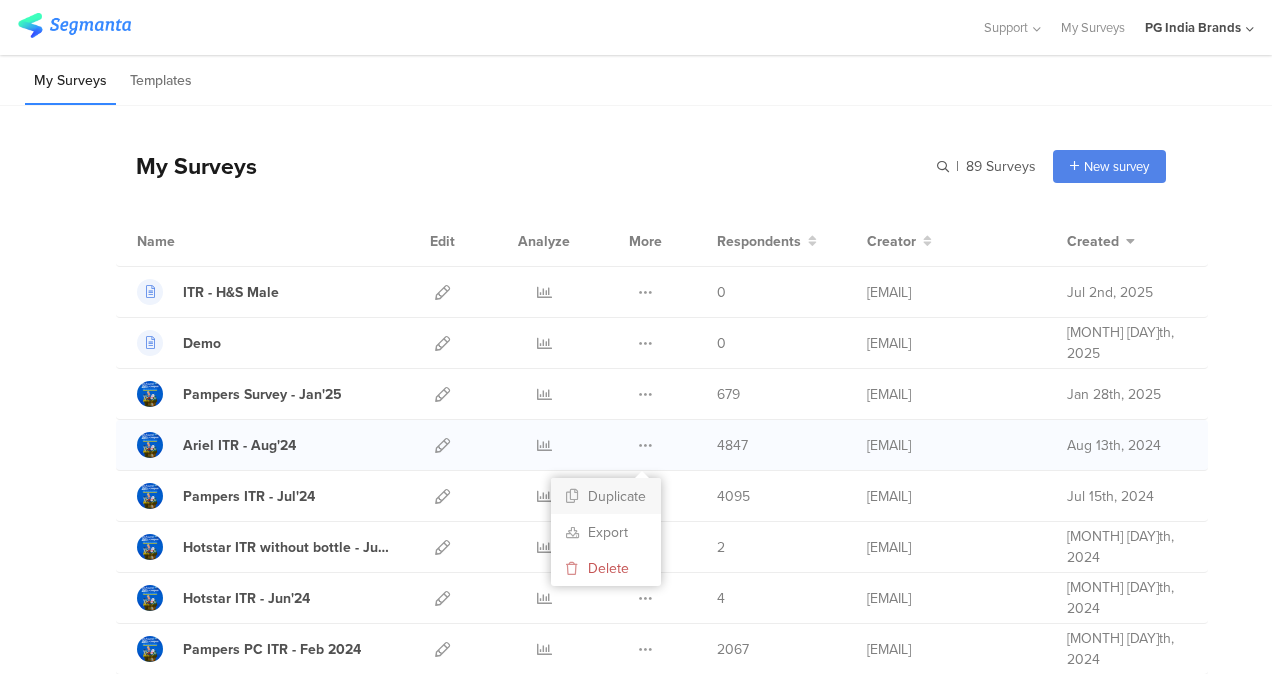 click on "Duplicate" at bounding box center (0, 0) 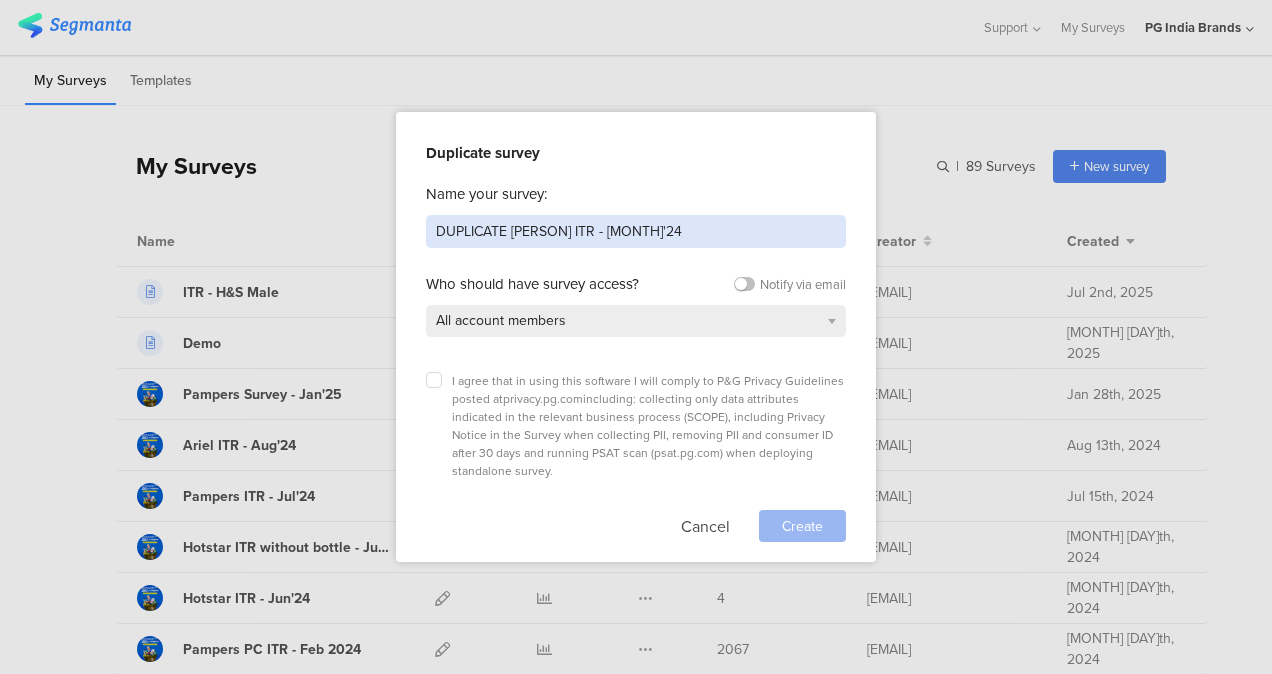 click on "DUPLICATE Ariel ITR - Aug'24" at bounding box center (636, 231) 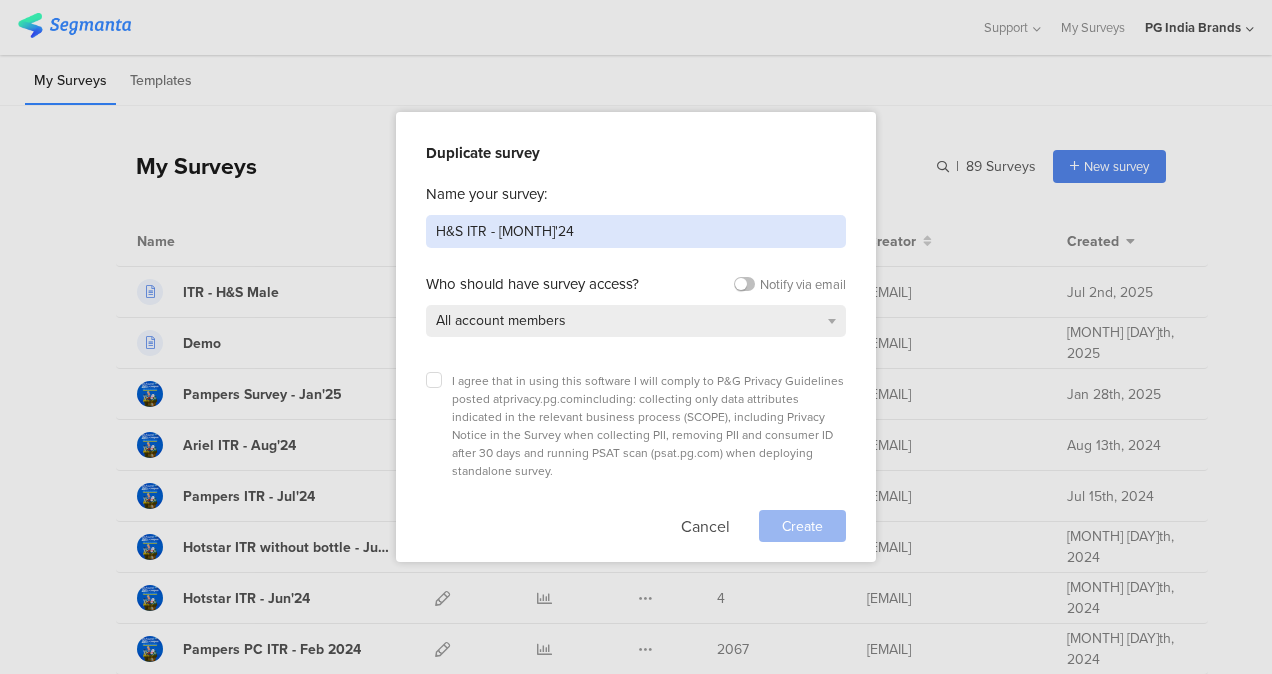 click on "H&S ITR - Aug'24" at bounding box center (636, 231) 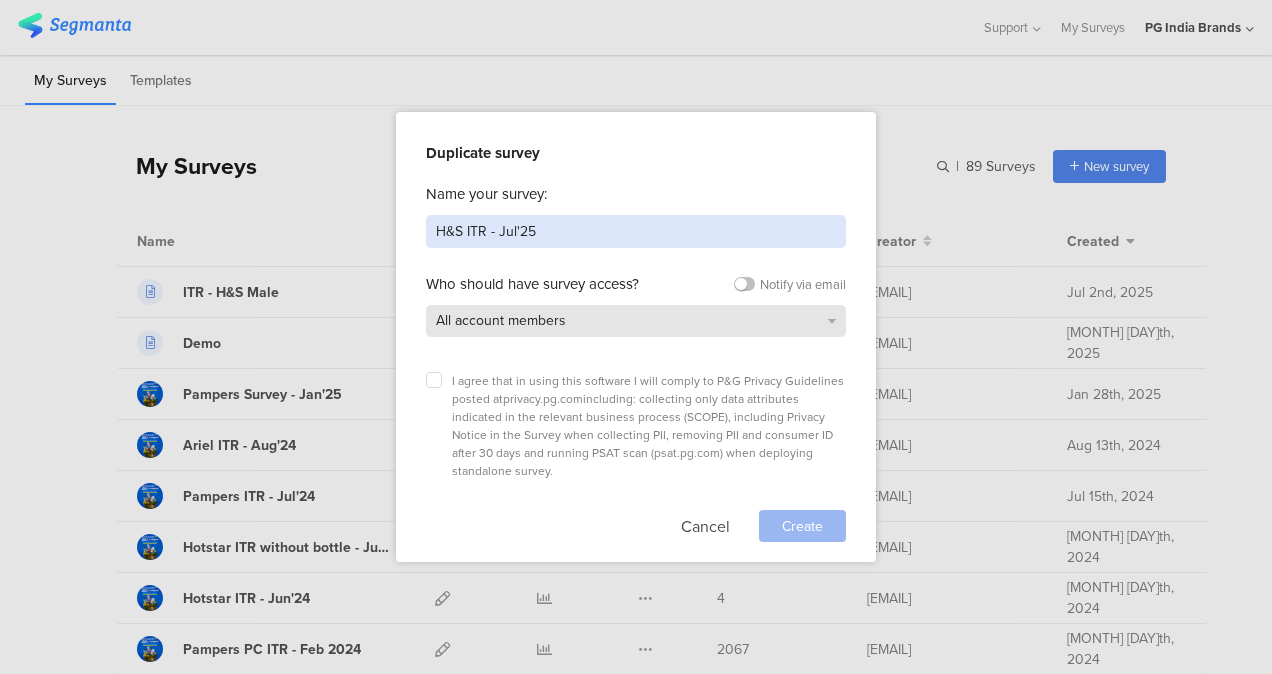 type on "H&S ITR - Jul'25" 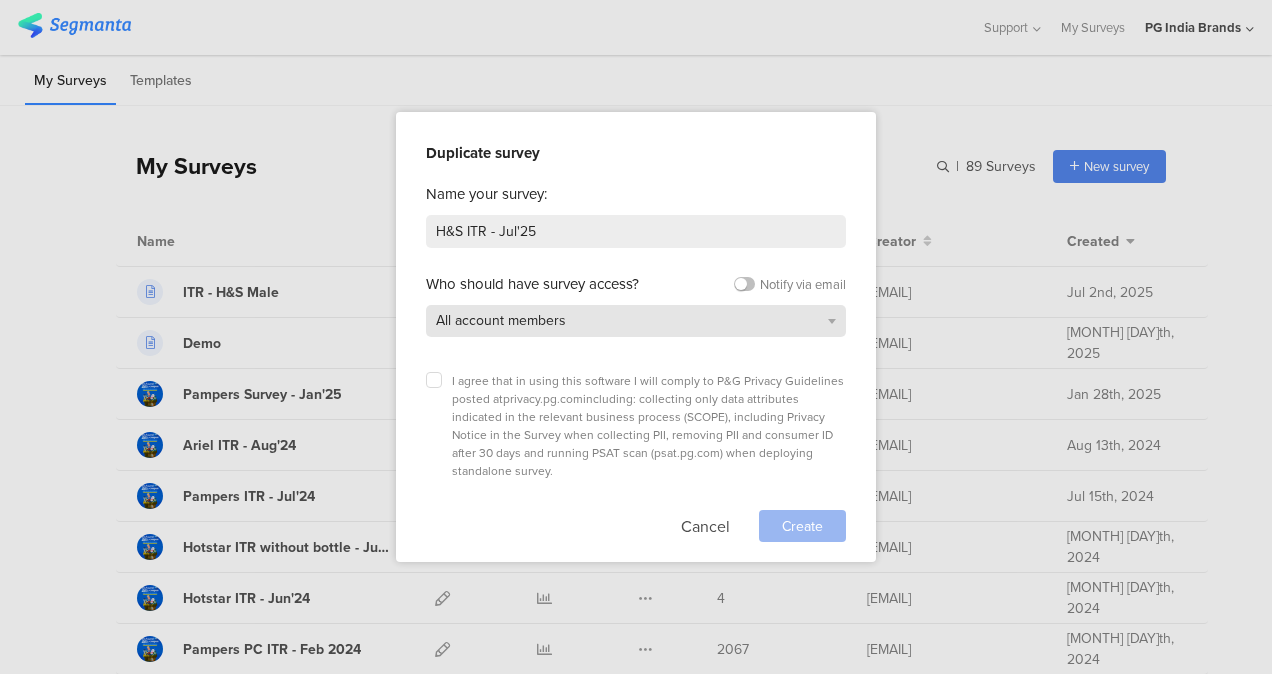 click on "All account members" at bounding box center (636, 321) 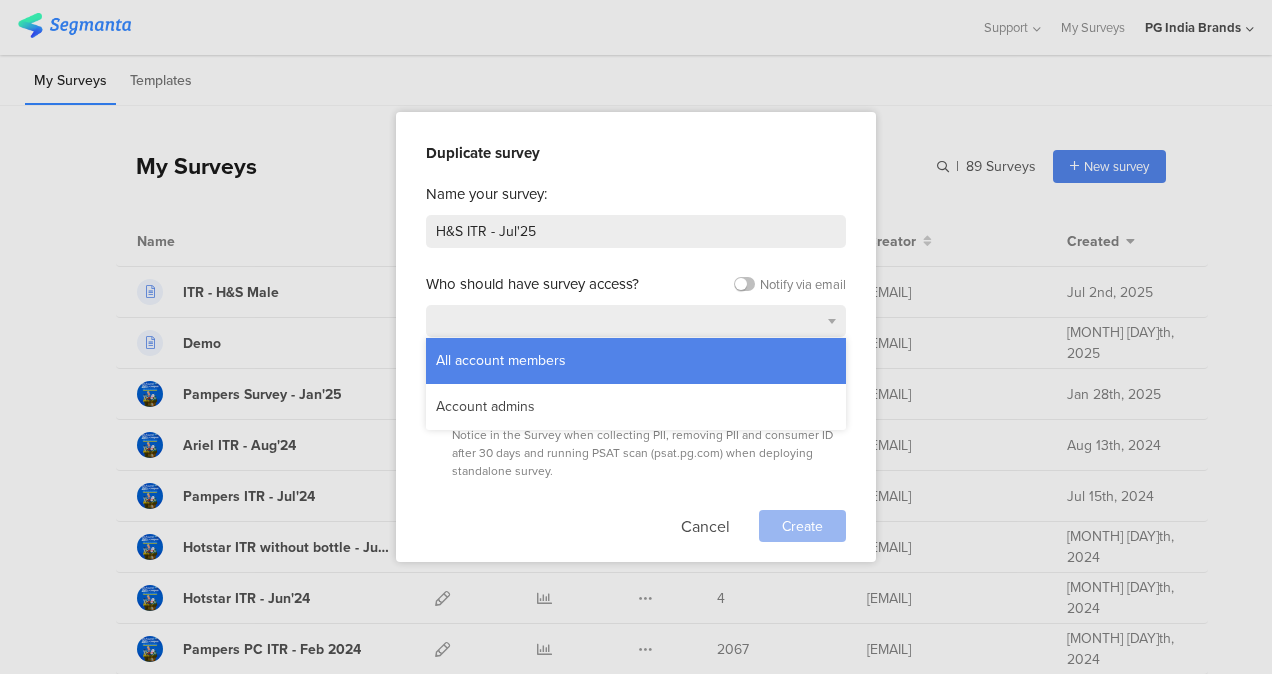 click on "Name your survey:
H&S ITR - Jul'25
Who should have survey access?
Notify via email
All account members All account members Account admins
I agree that in using this software I will comply to P&G Privacy Guidelines posted at  privacy.pg.com  including: collecting only data attributes indicated in the relevant business process (SCOPE), including Privacy Notice in the Survey when collecting PII, removing PII and consumer ID after 30 days and running PSAT scan ( psat.pg.com ) when deploying standalone survey.
Cancel
Create" at bounding box center (636, 362) 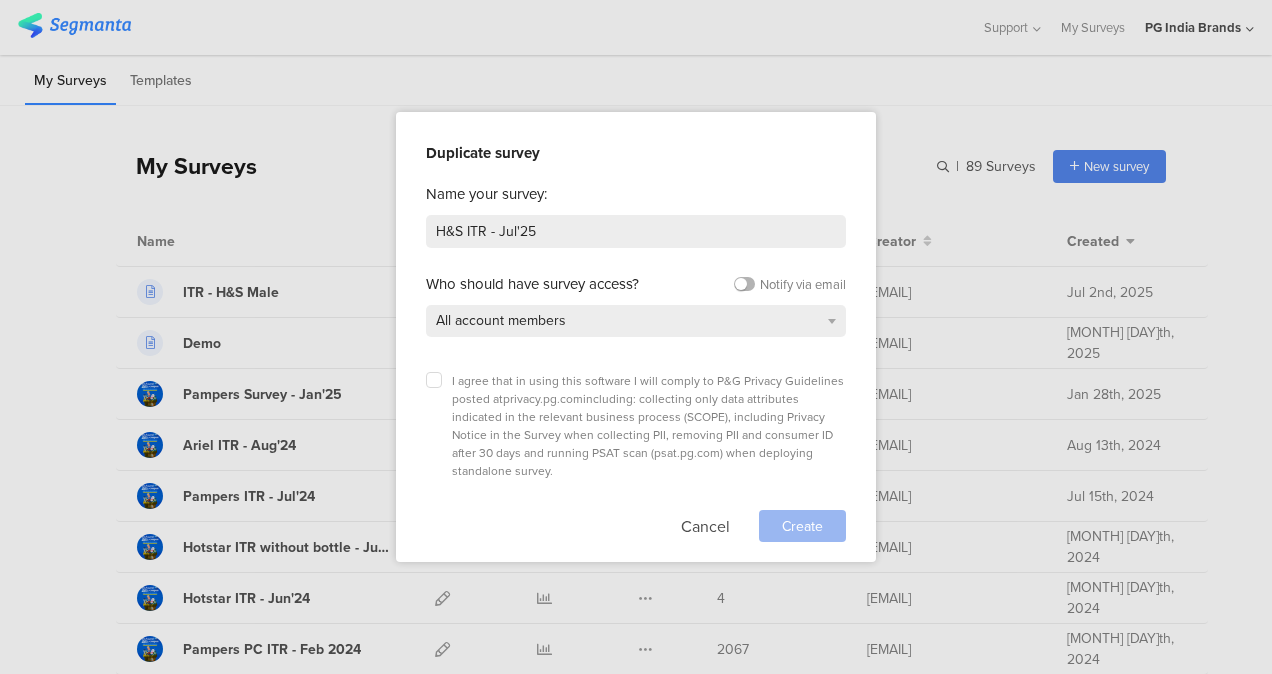 click at bounding box center [744, 284] 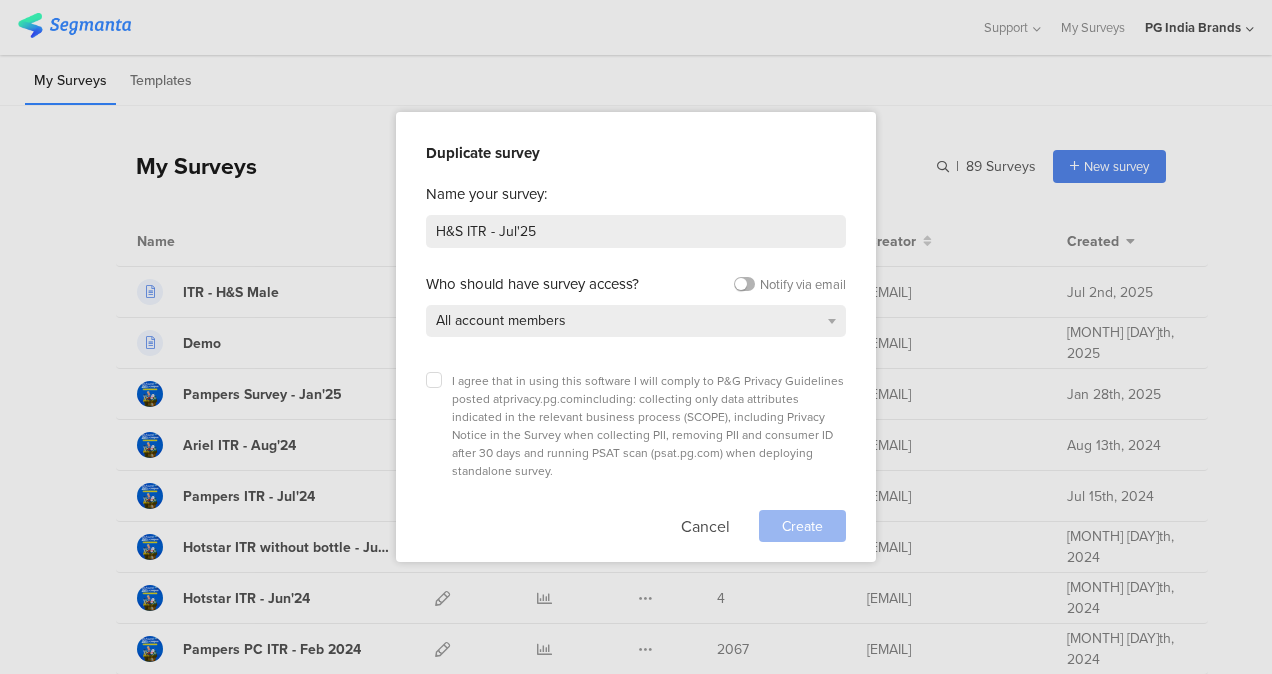 click at bounding box center [0, 0] 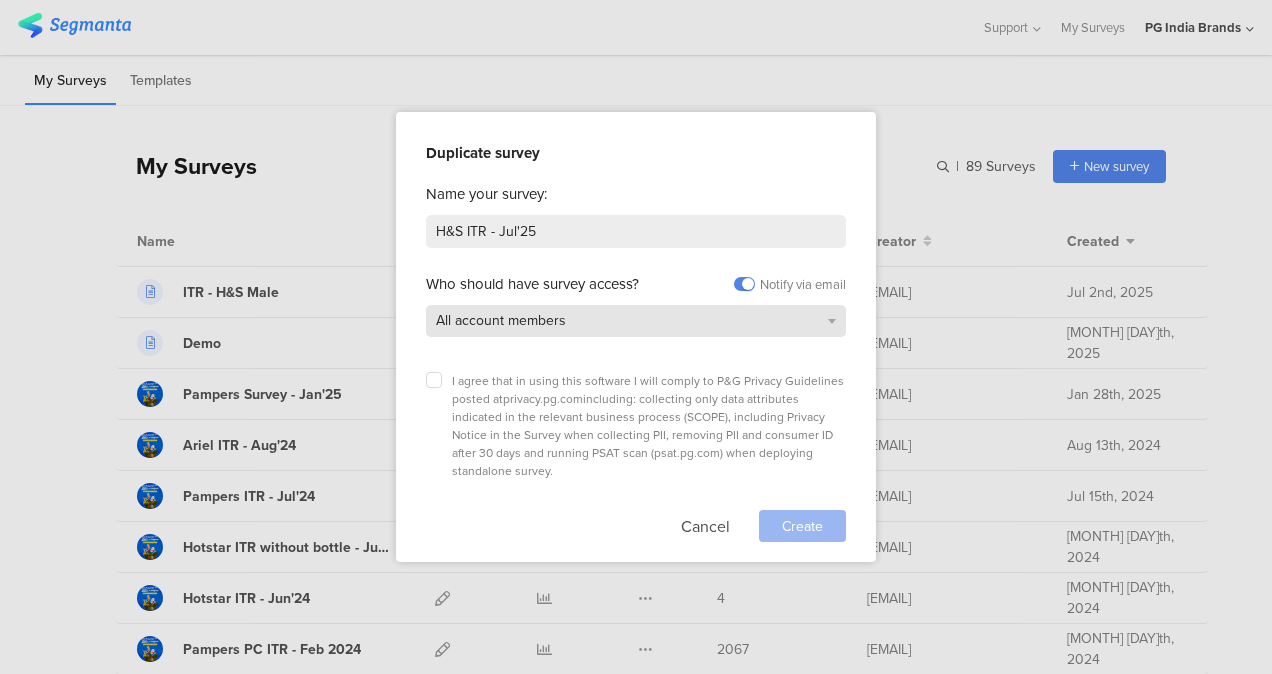 click on "All account members" at bounding box center (636, 321) 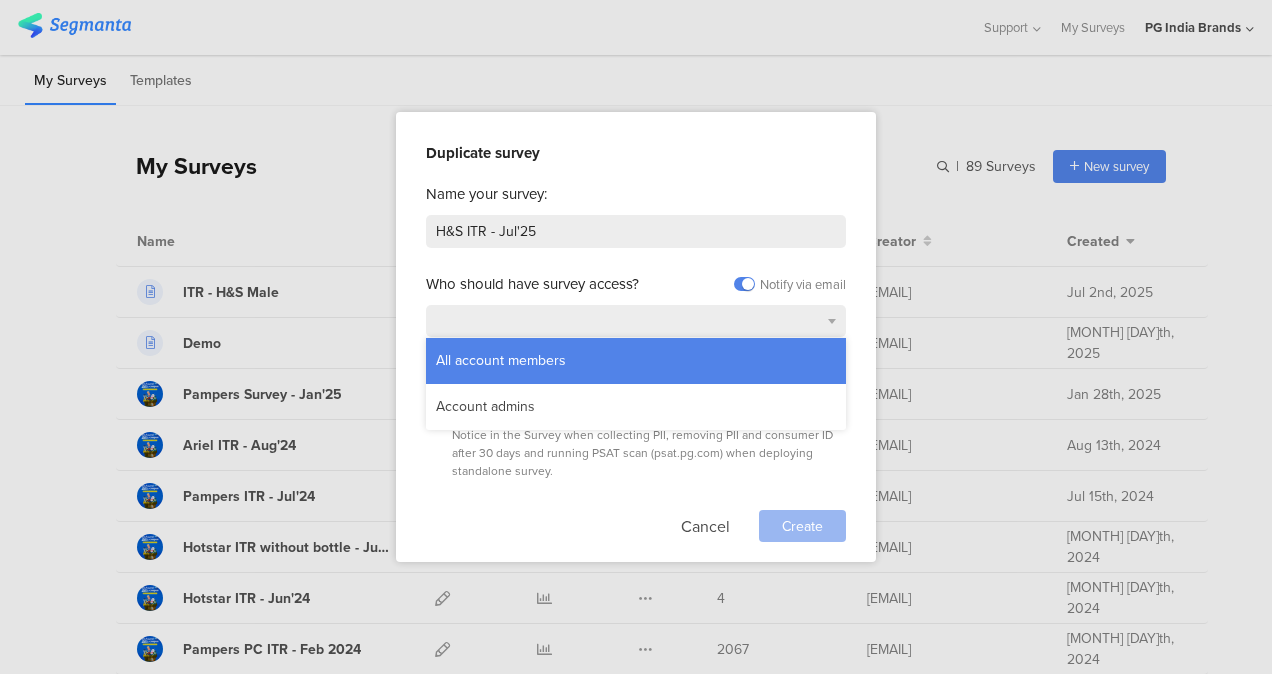 click on "Name your survey:" at bounding box center (636, 194) 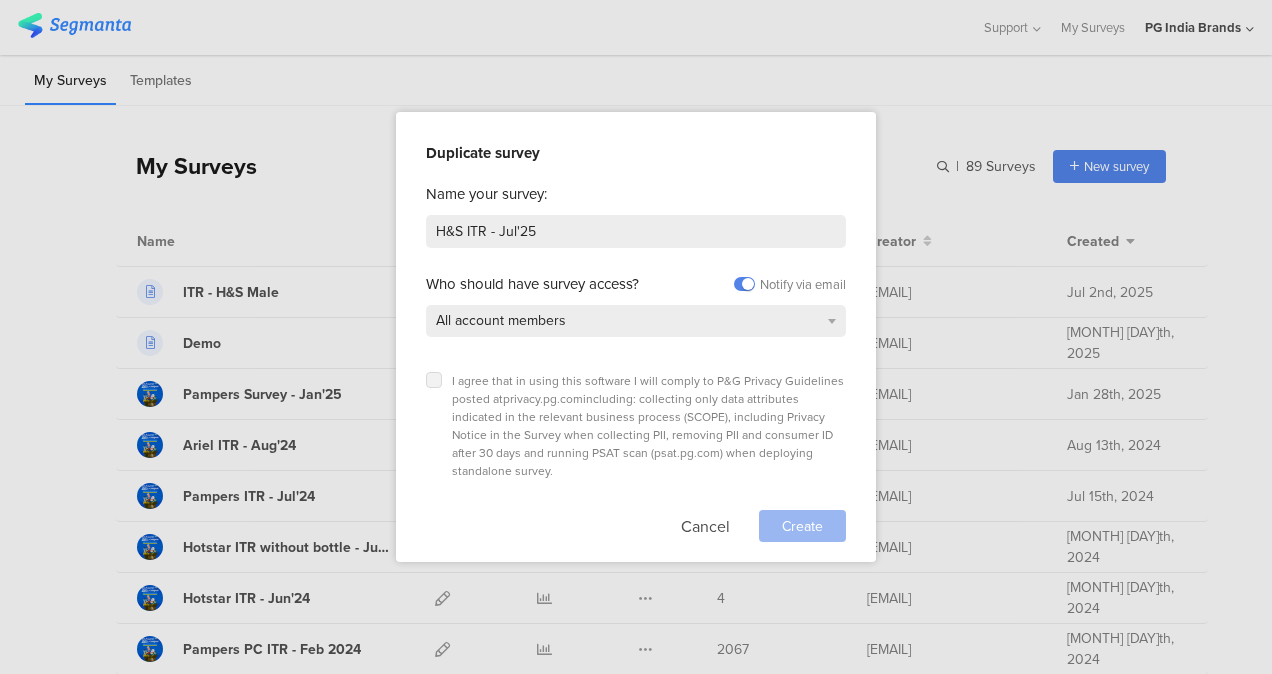 click at bounding box center [434, 380] 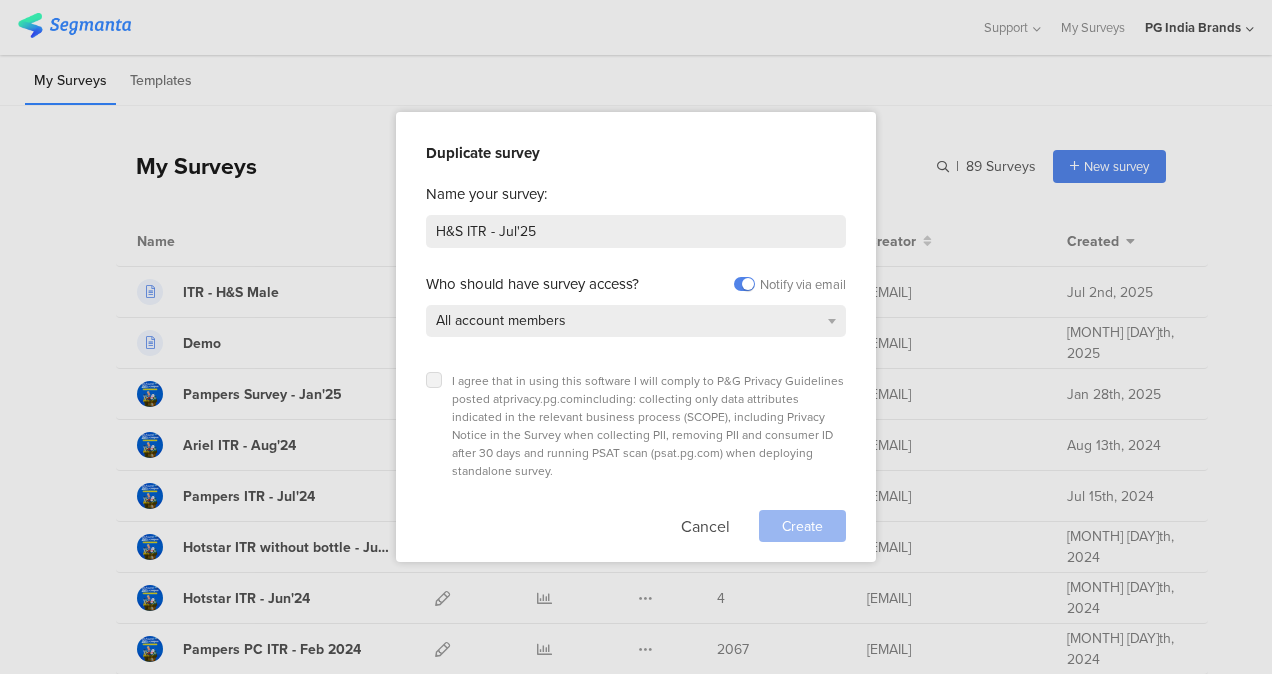 click at bounding box center [0, 0] 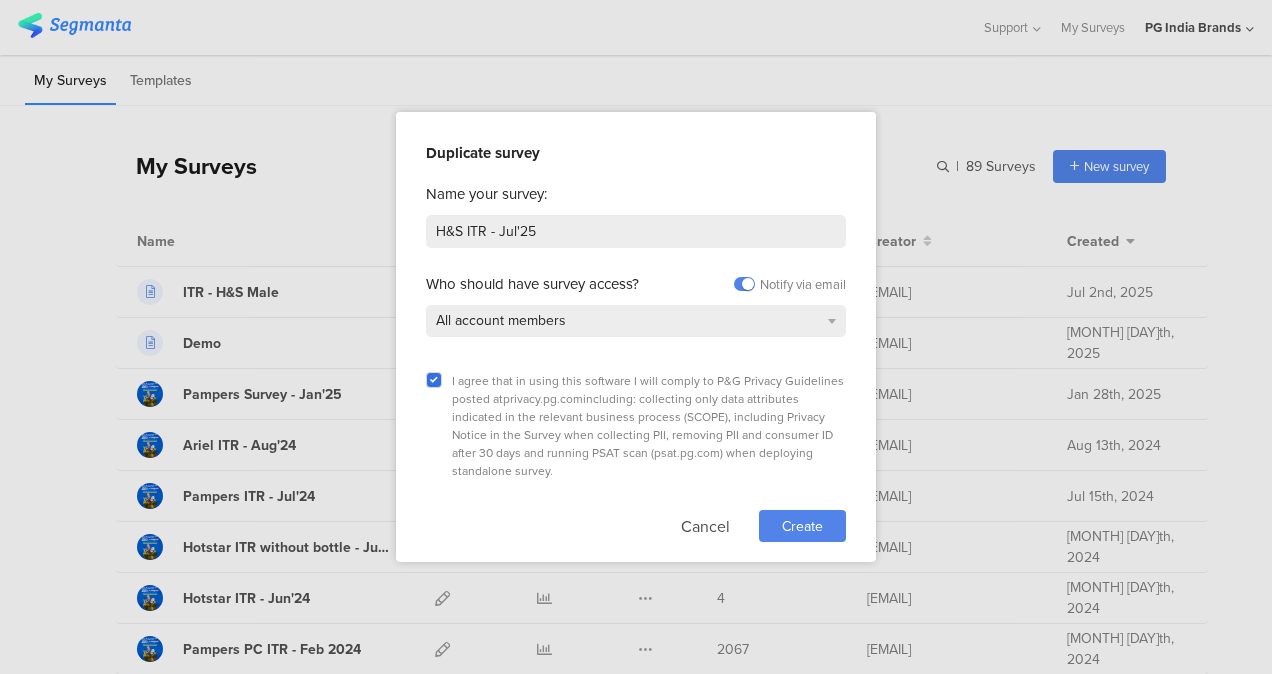 click on "Create" at bounding box center [802, 526] 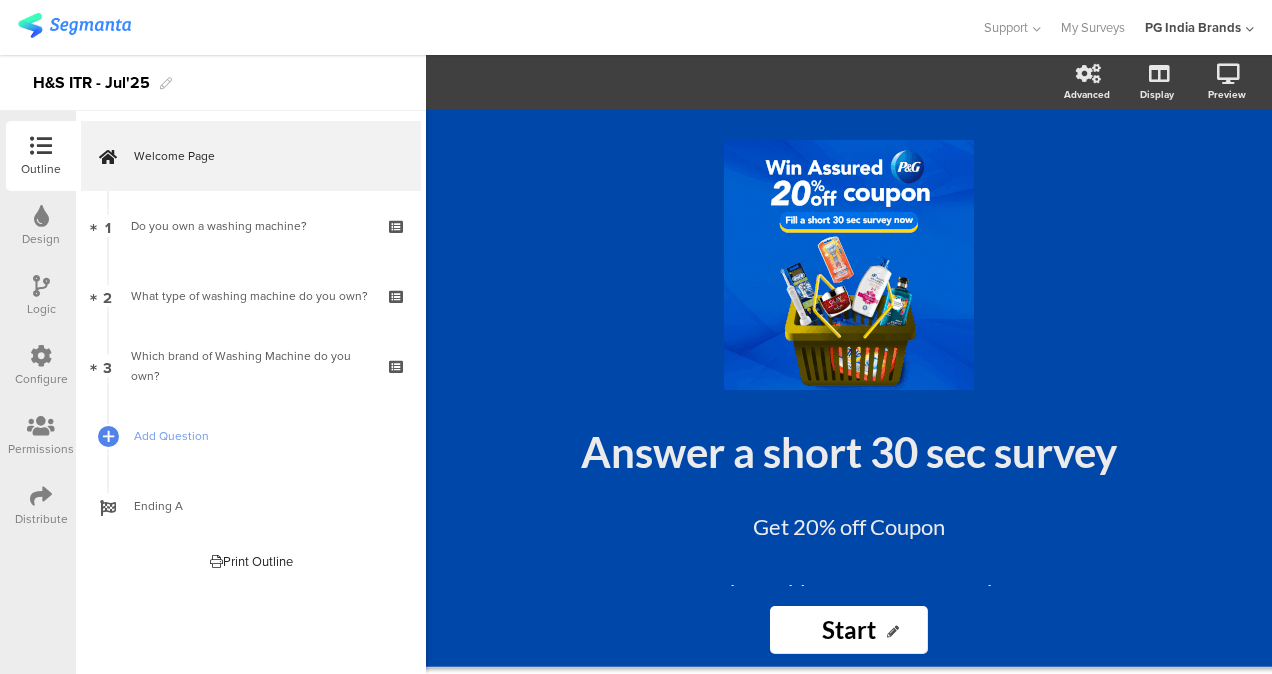 scroll, scrollTop: 73, scrollLeft: 0, axis: vertical 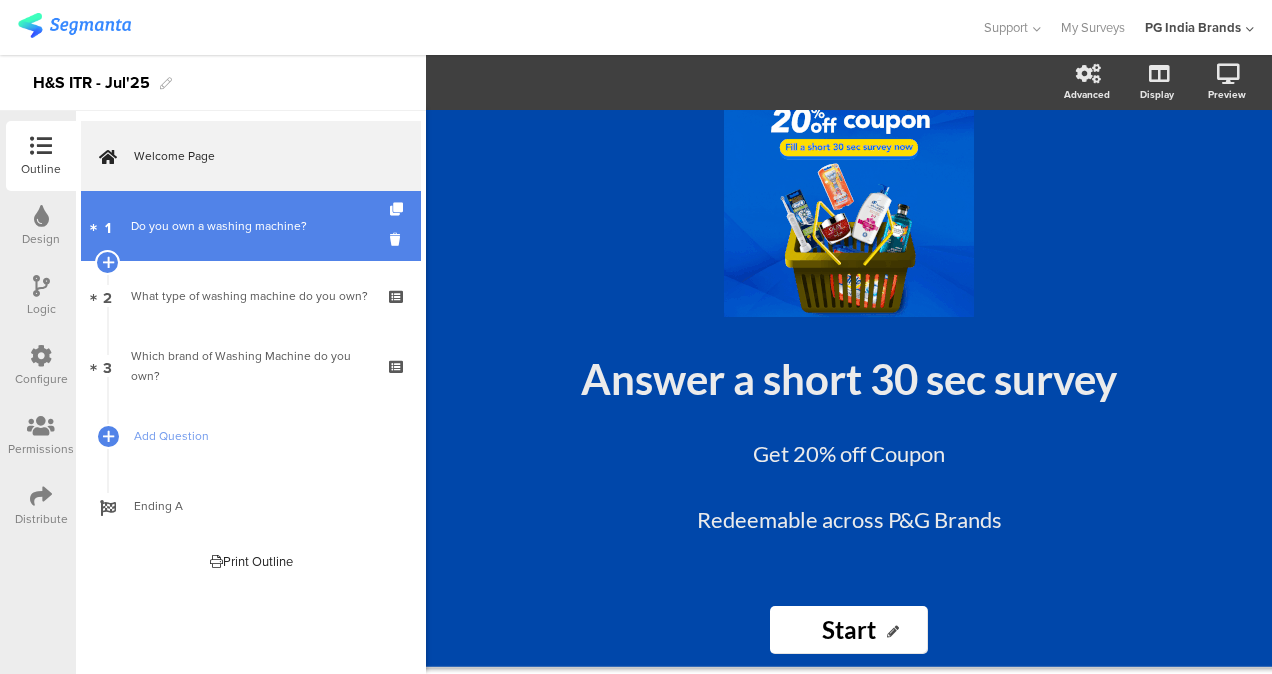 click on "Do you own a washing machine?" at bounding box center [250, 226] 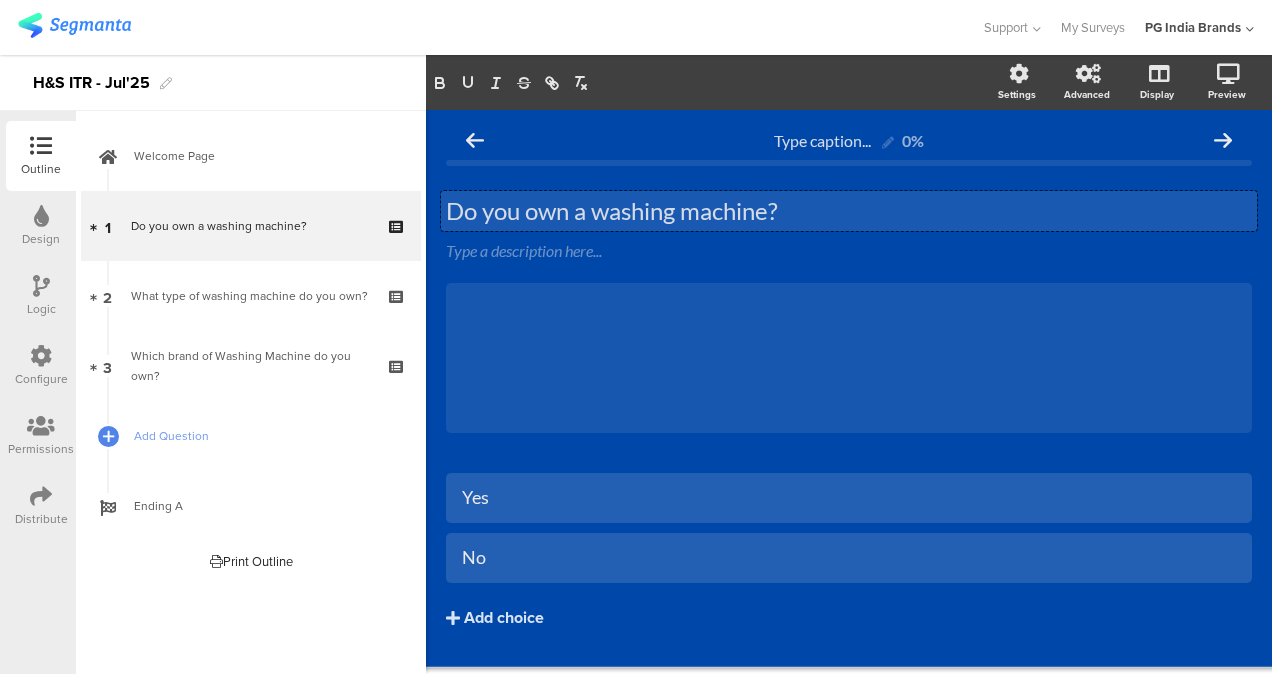 click on "Do you own a washing machine?
Do you own a washing machine?
Do you own a washing machine?" at bounding box center [849, 211] 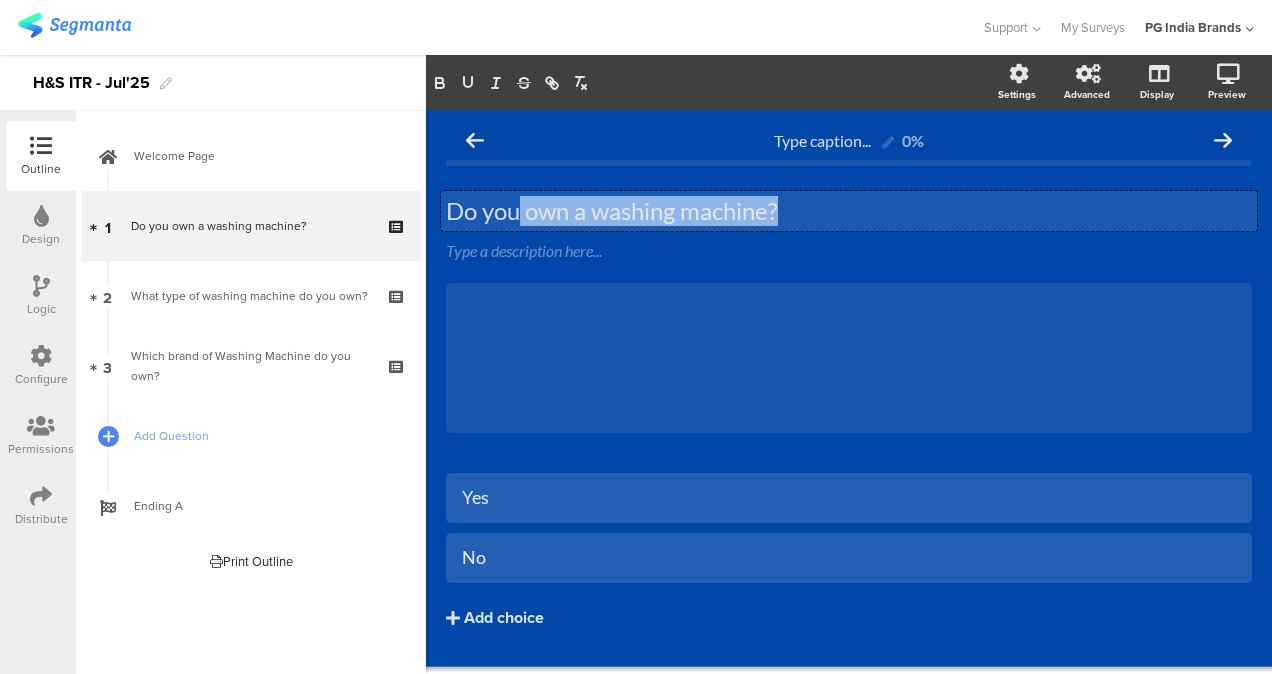 drag, startPoint x: 801, startPoint y: 209, endPoint x: 515, endPoint y: 194, distance: 286.3931 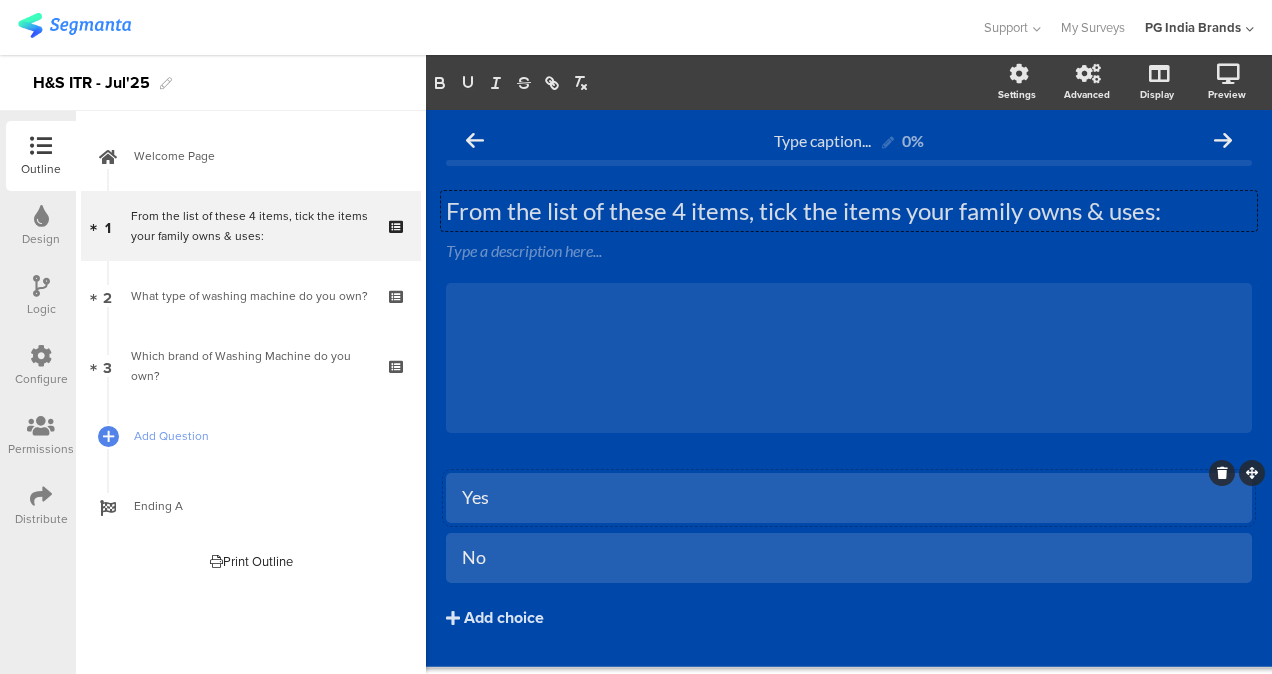 click on "Yes" at bounding box center [849, 497] 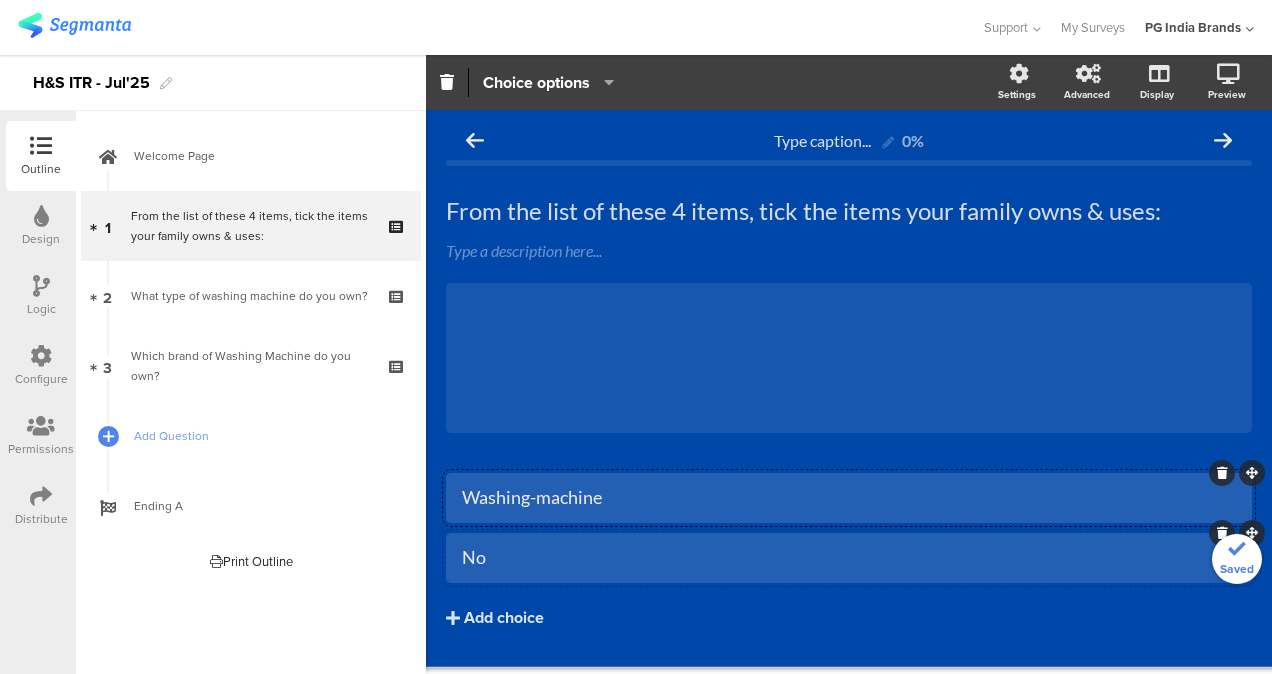 click on "No" at bounding box center [849, 557] 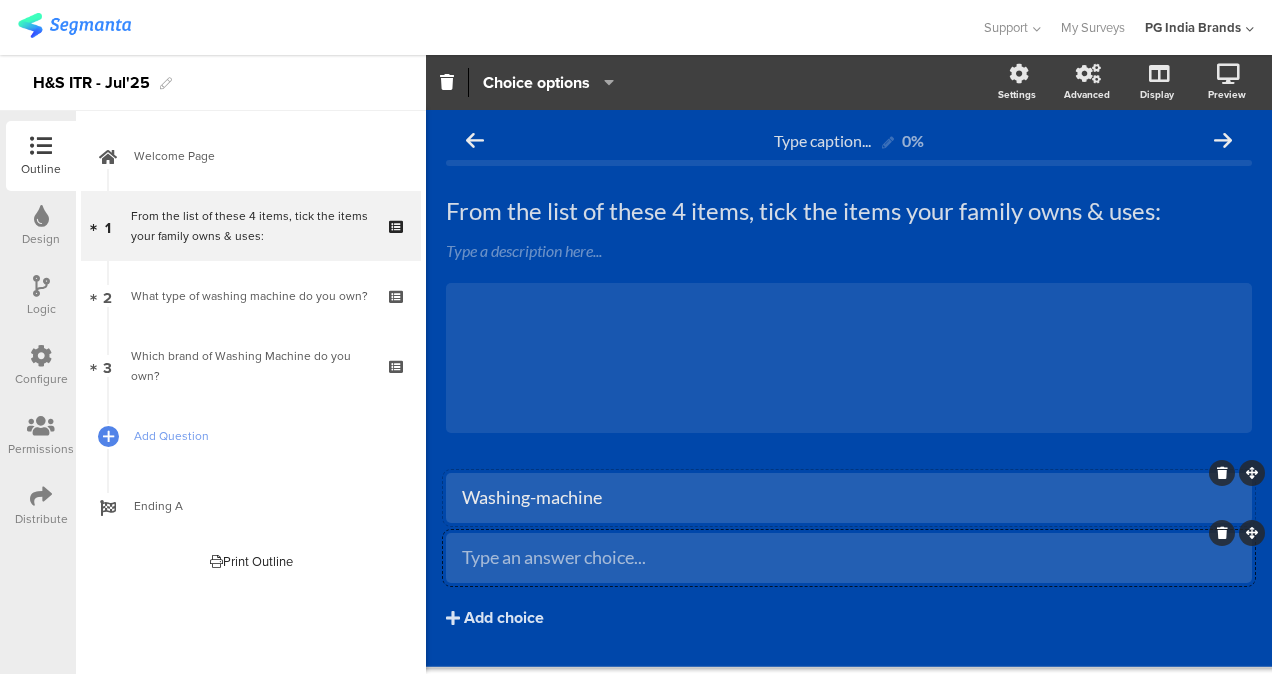 click on "Washing-machine" at bounding box center [849, 497] 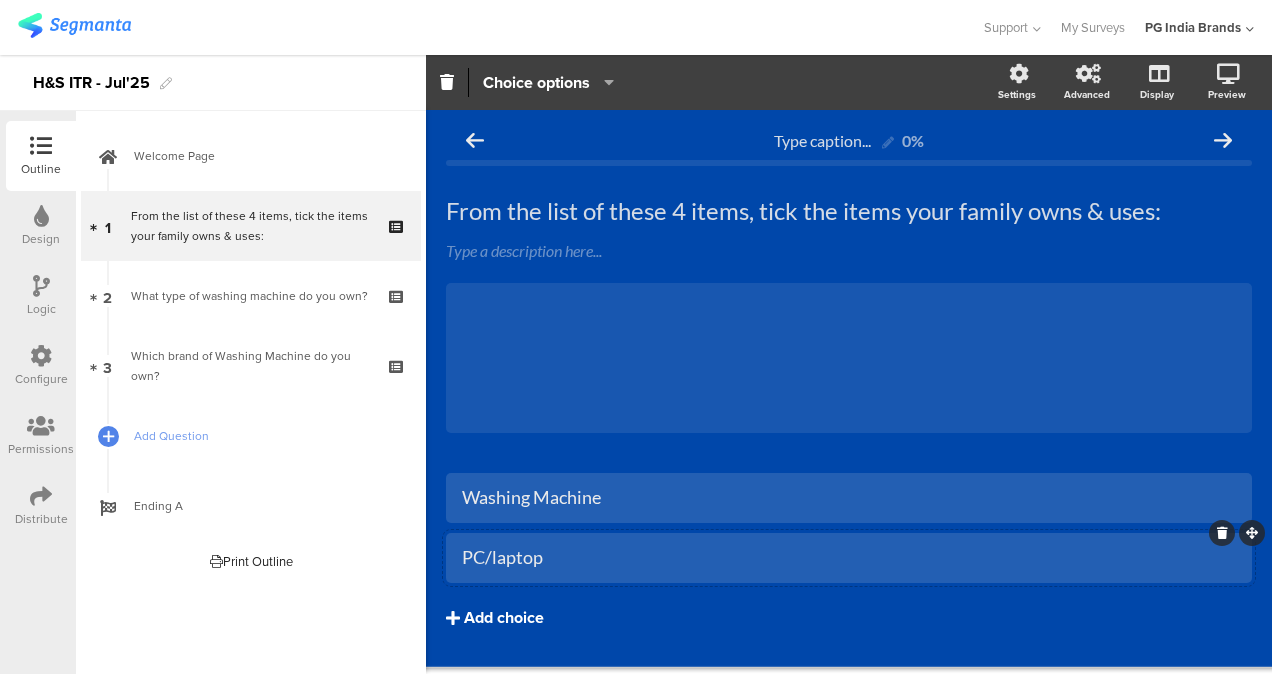 click on "Add choice" at bounding box center [504, 618] 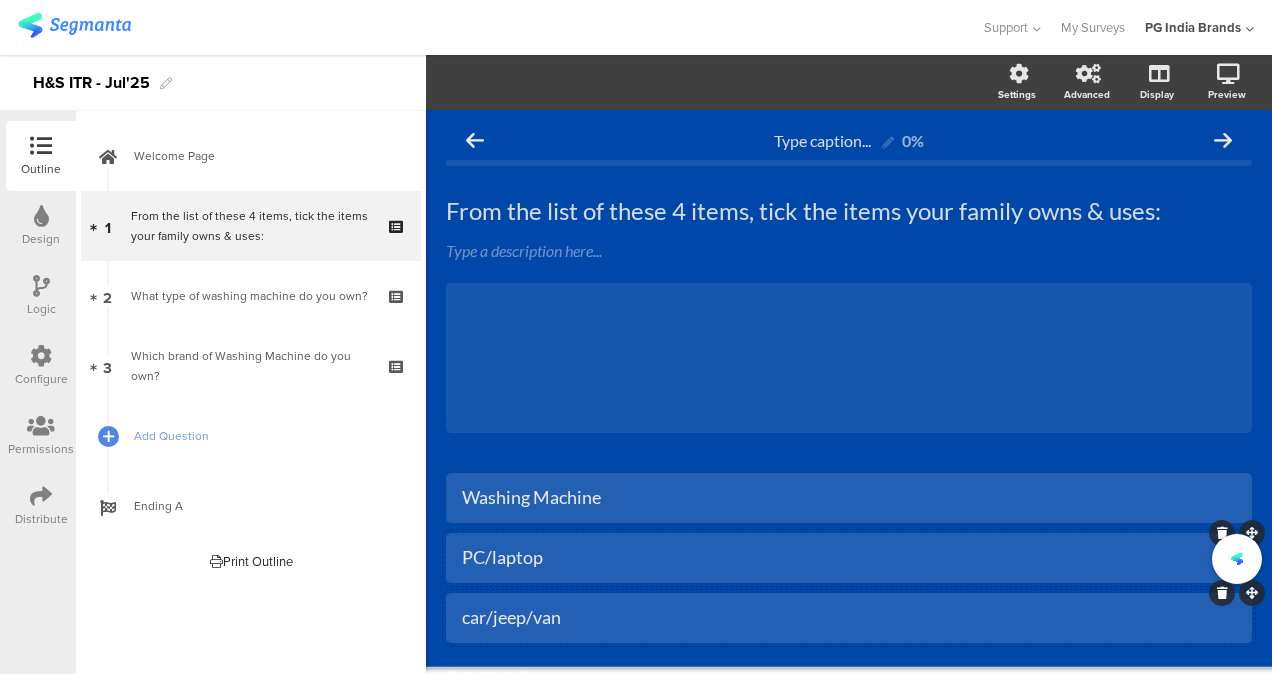 click on "car/jeep/van" at bounding box center (849, 497) 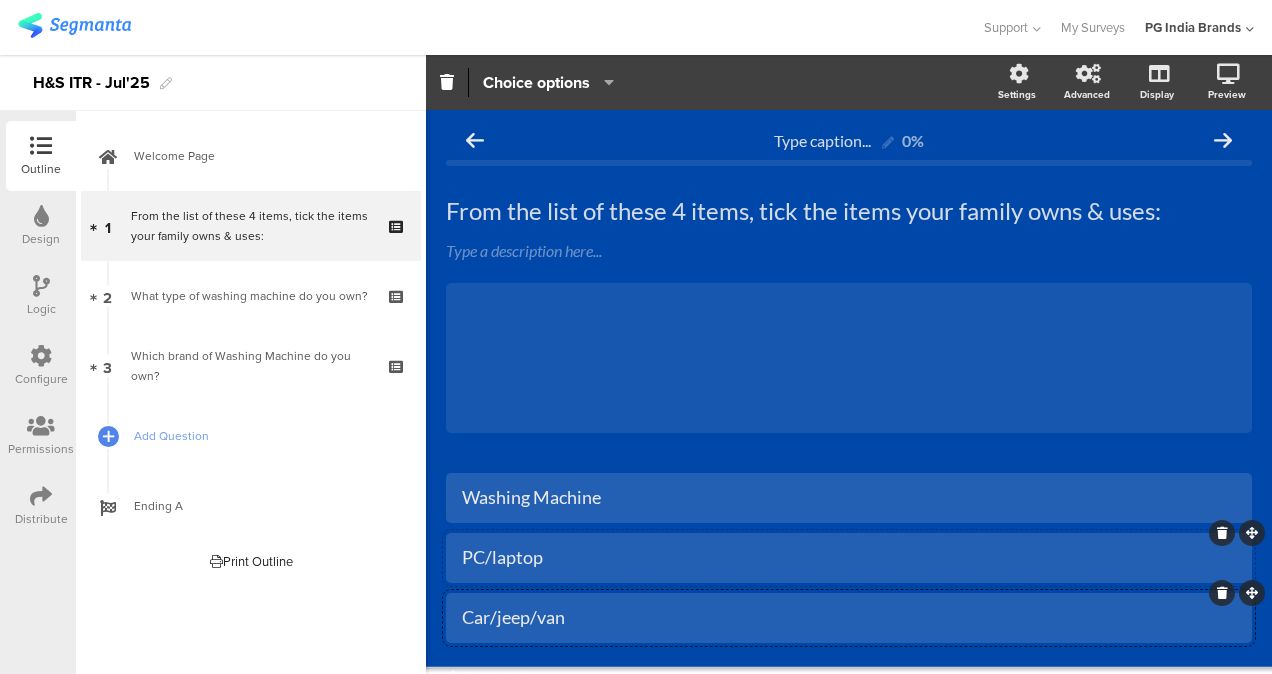 click on "PC/laptop" at bounding box center [849, 497] 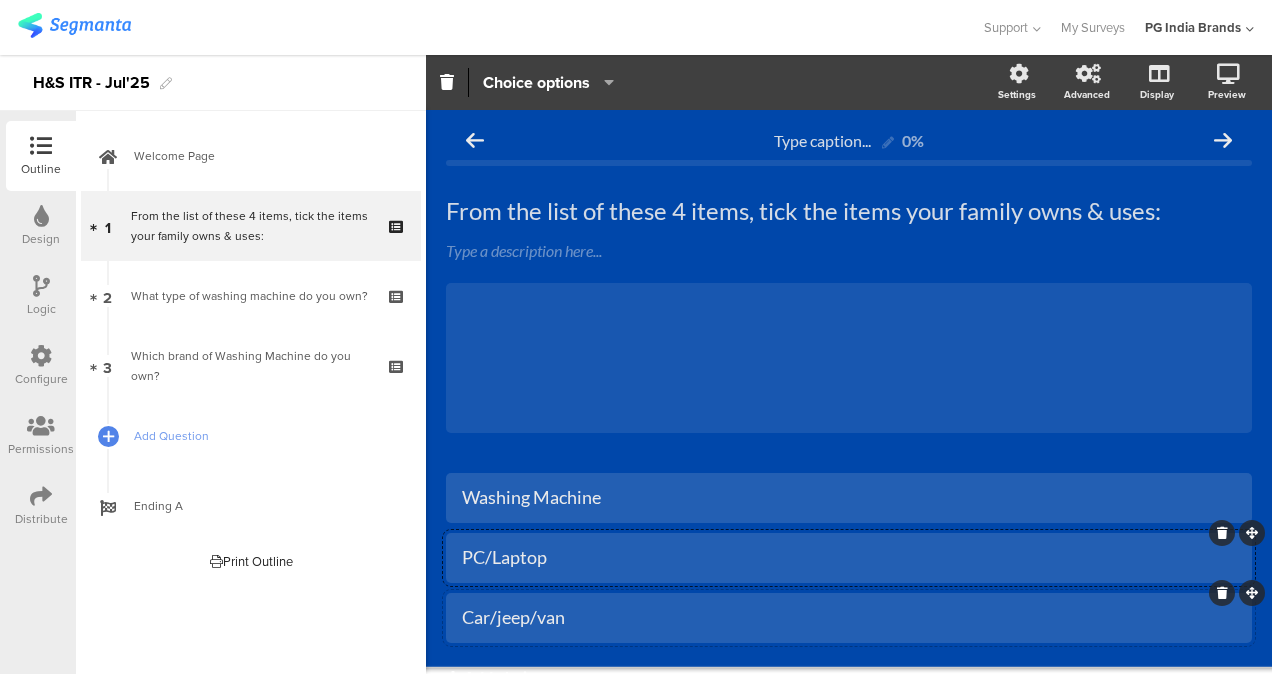 click on "Car/jeep/van" at bounding box center (849, 497) 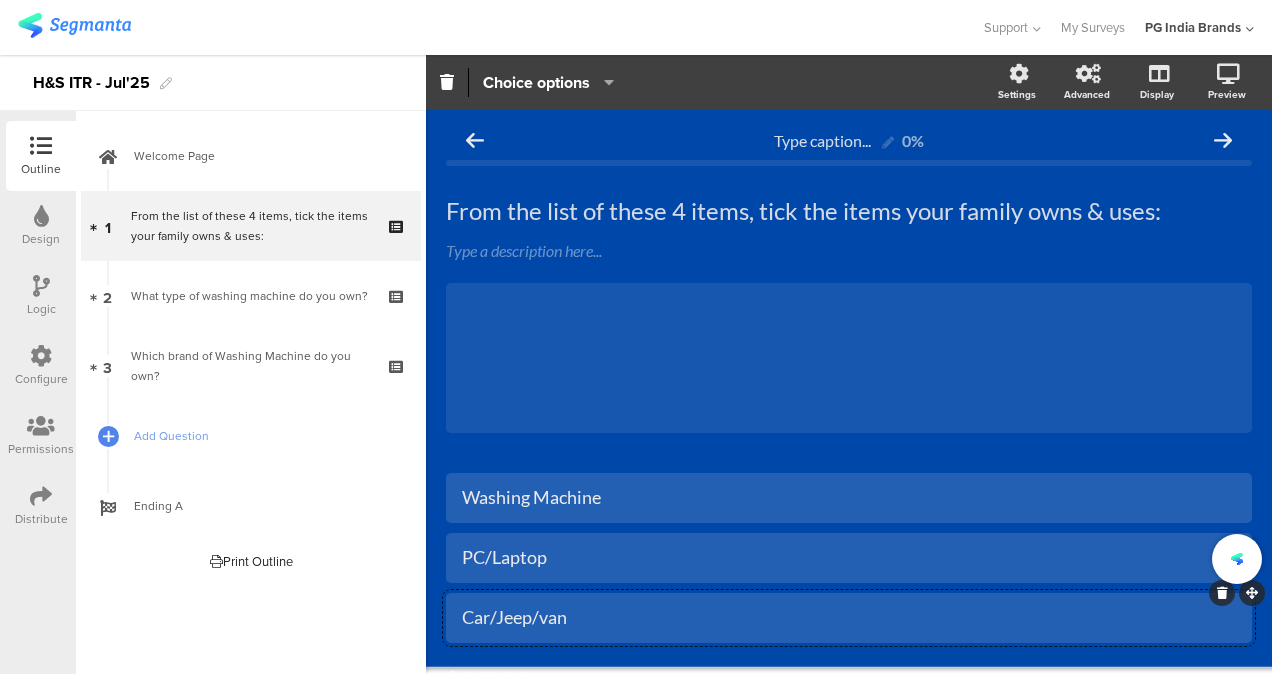 click on "Car/Jeep/van" at bounding box center (849, 617) 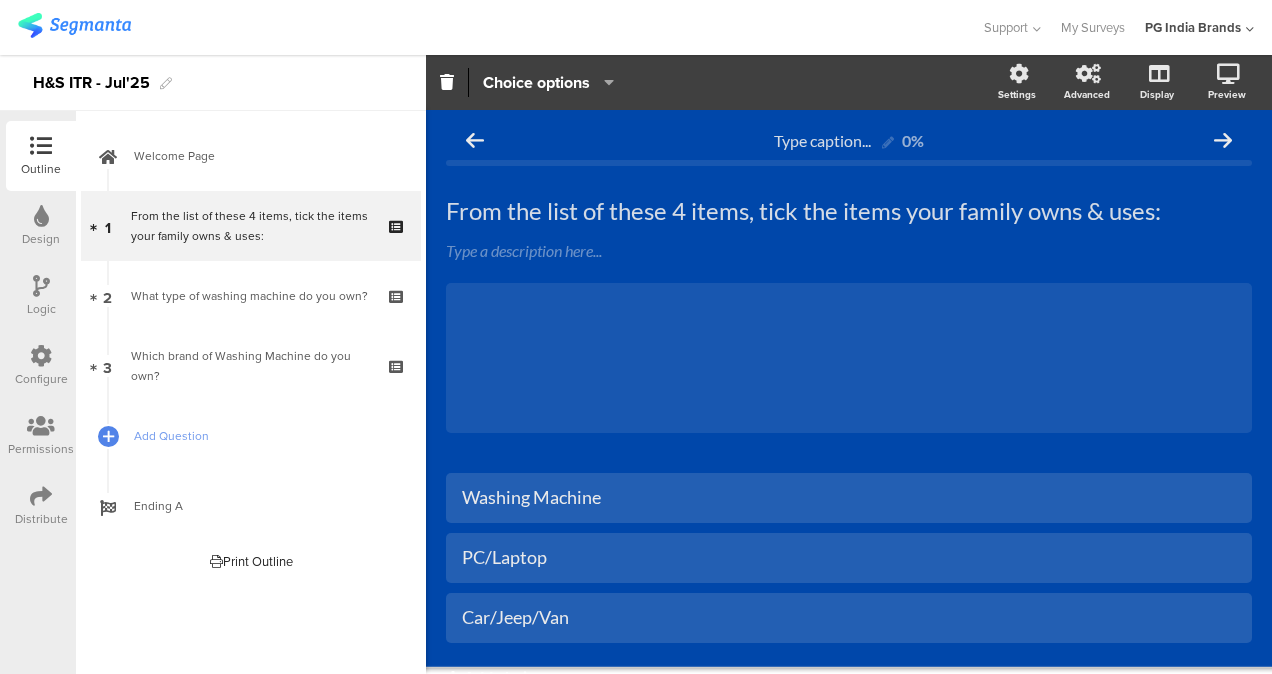 click on "Type caption...
0%
From the list of these 4 items, tick the items your family owns & uses:
From the list of these 4 items, tick the items your family owns & uses:
Type a description here...
/" at bounding box center [849, 446] 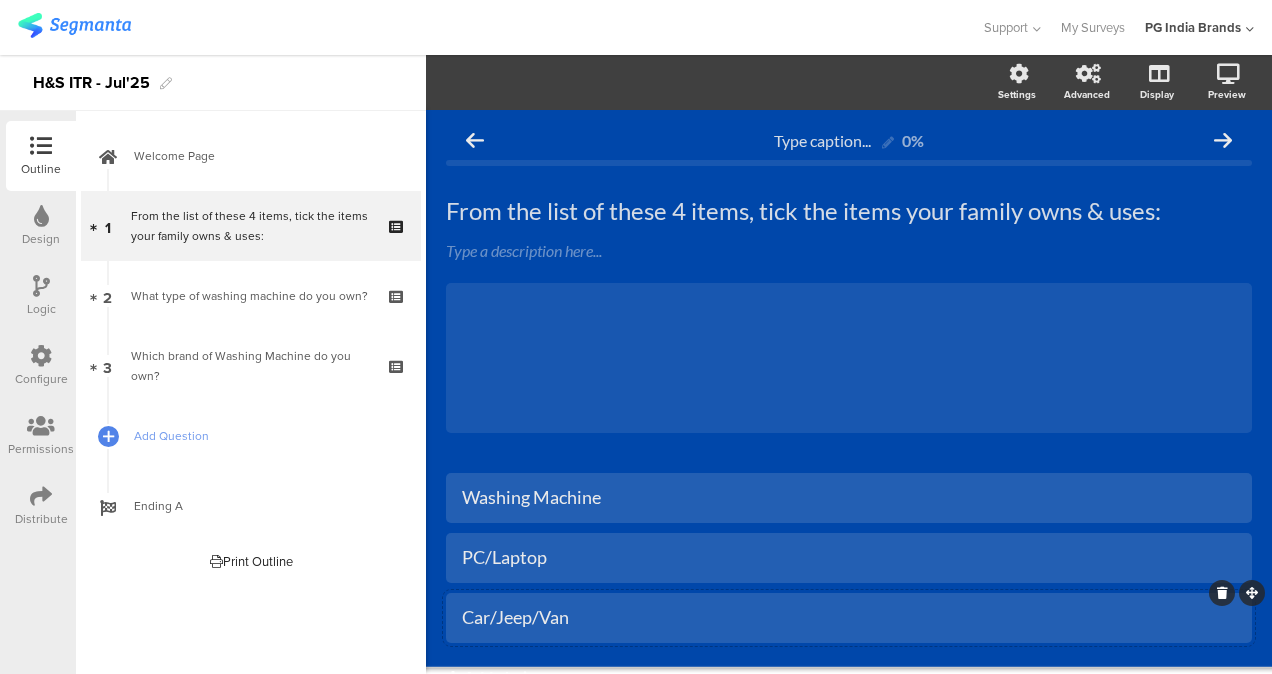 click on "Car/Jeep/Van" at bounding box center (849, 497) 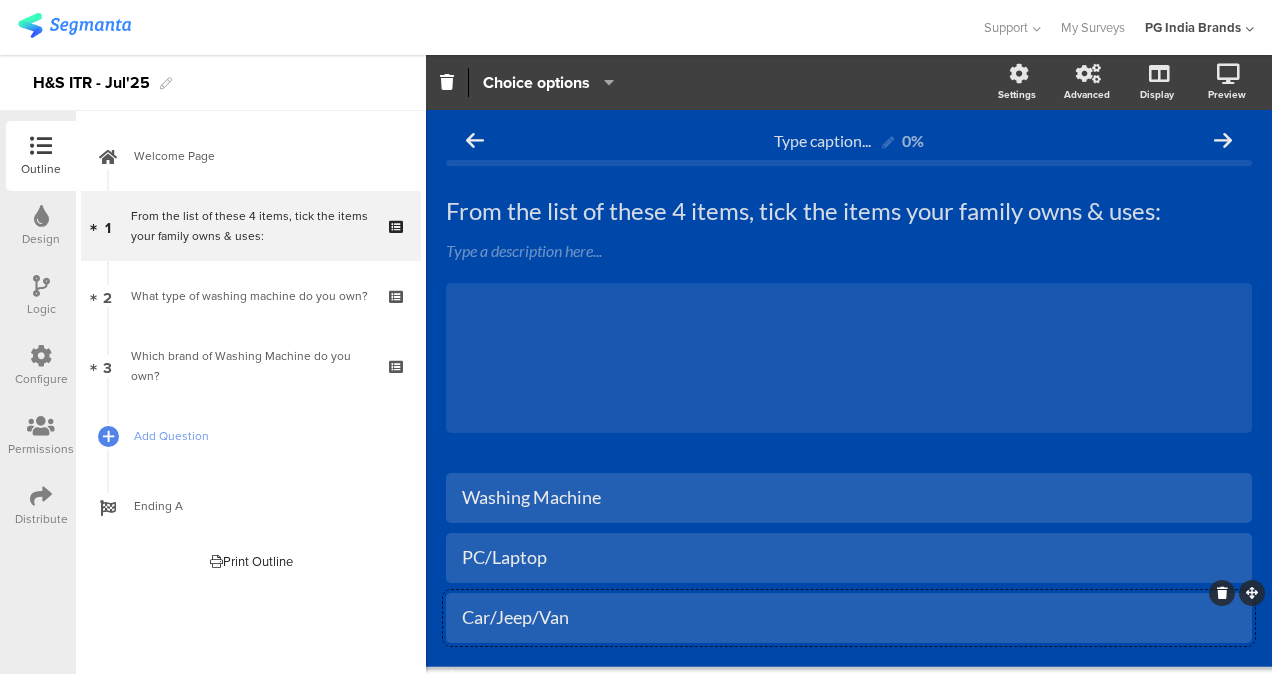 drag, startPoint x: 612, startPoint y: 627, endPoint x: 1246, endPoint y: 200, distance: 764.3854 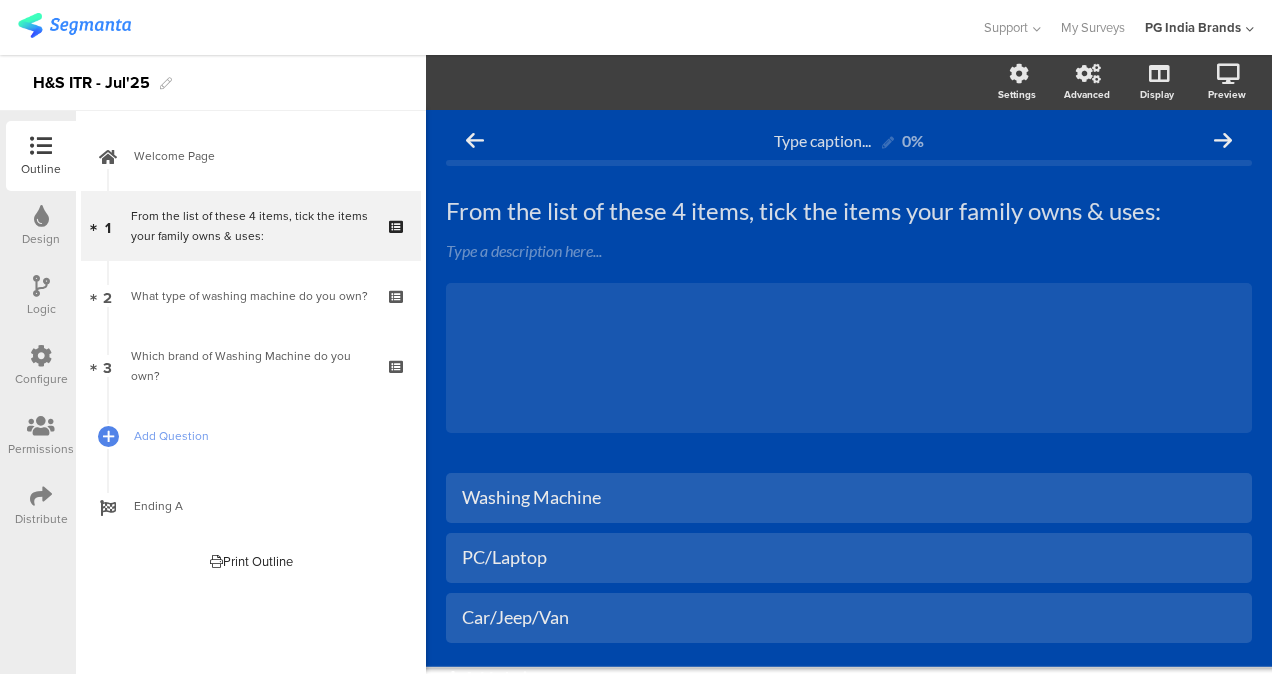 click on "Type caption...
0%
From the list of these 4 items, tick the items your family owns & uses:
From the list of these 4 items, tick the items your family owns & uses:
Type a description here...
/" at bounding box center (849, 446) 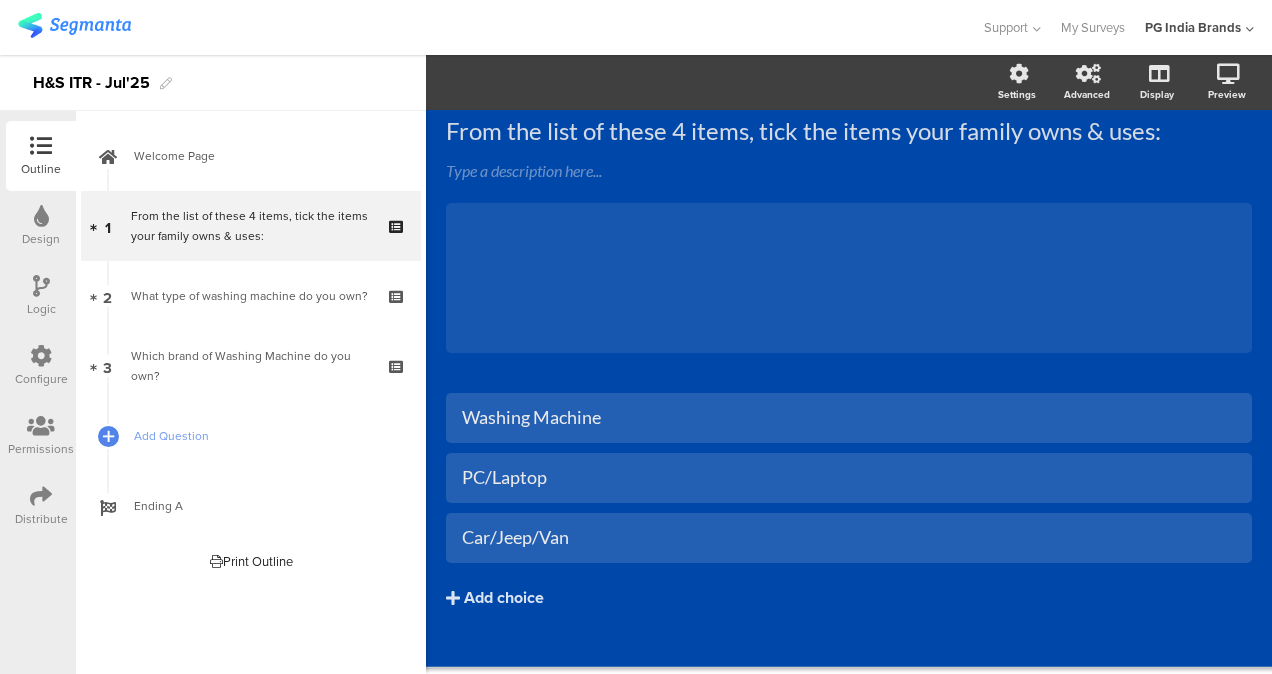 scroll, scrollTop: 108, scrollLeft: 0, axis: vertical 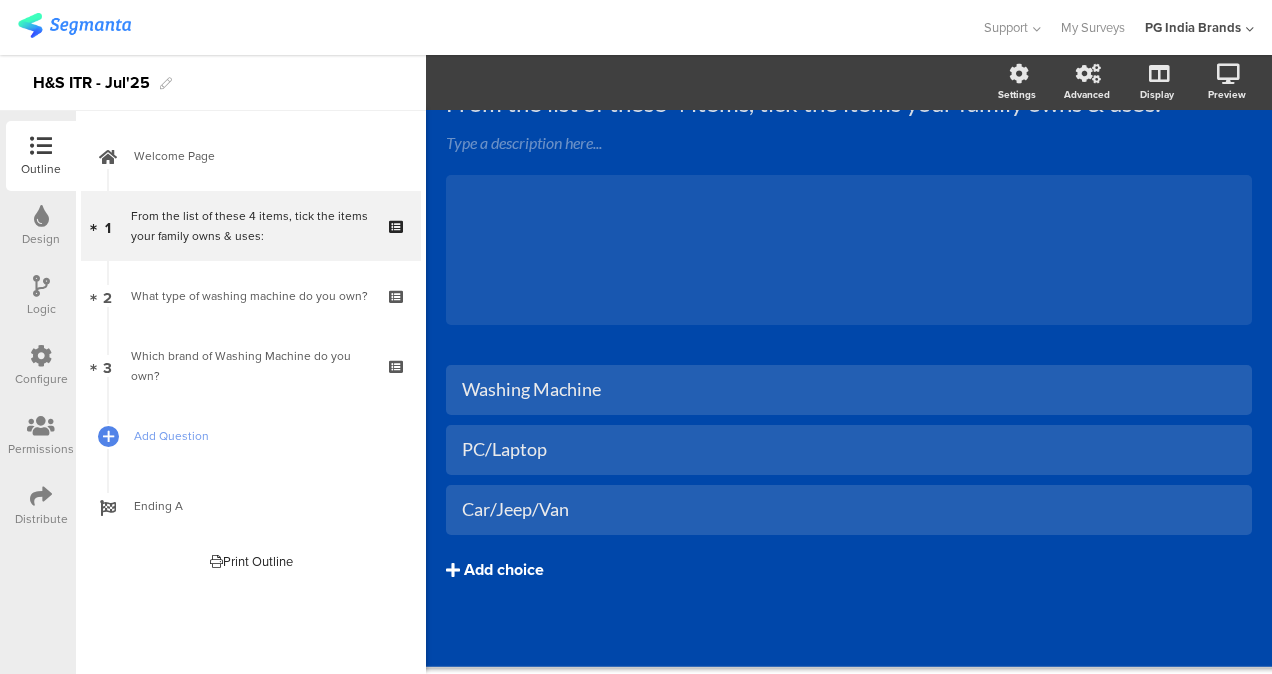 click on "Add choice" at bounding box center [504, 570] 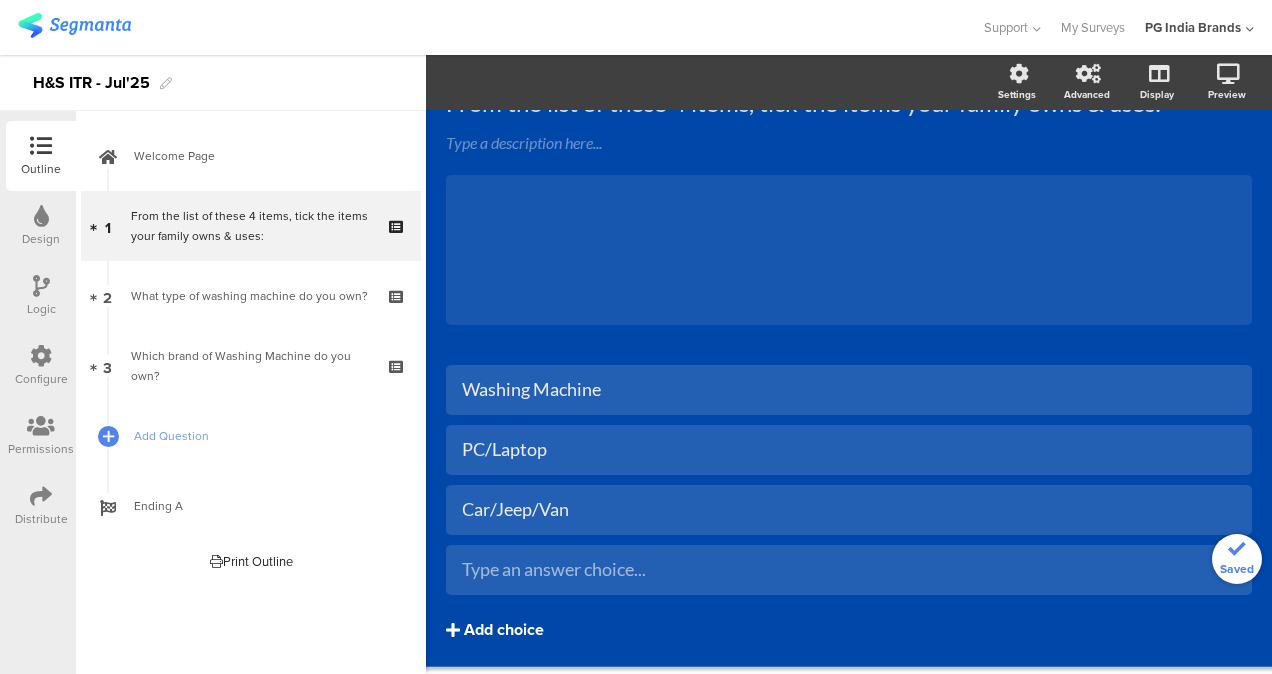 type 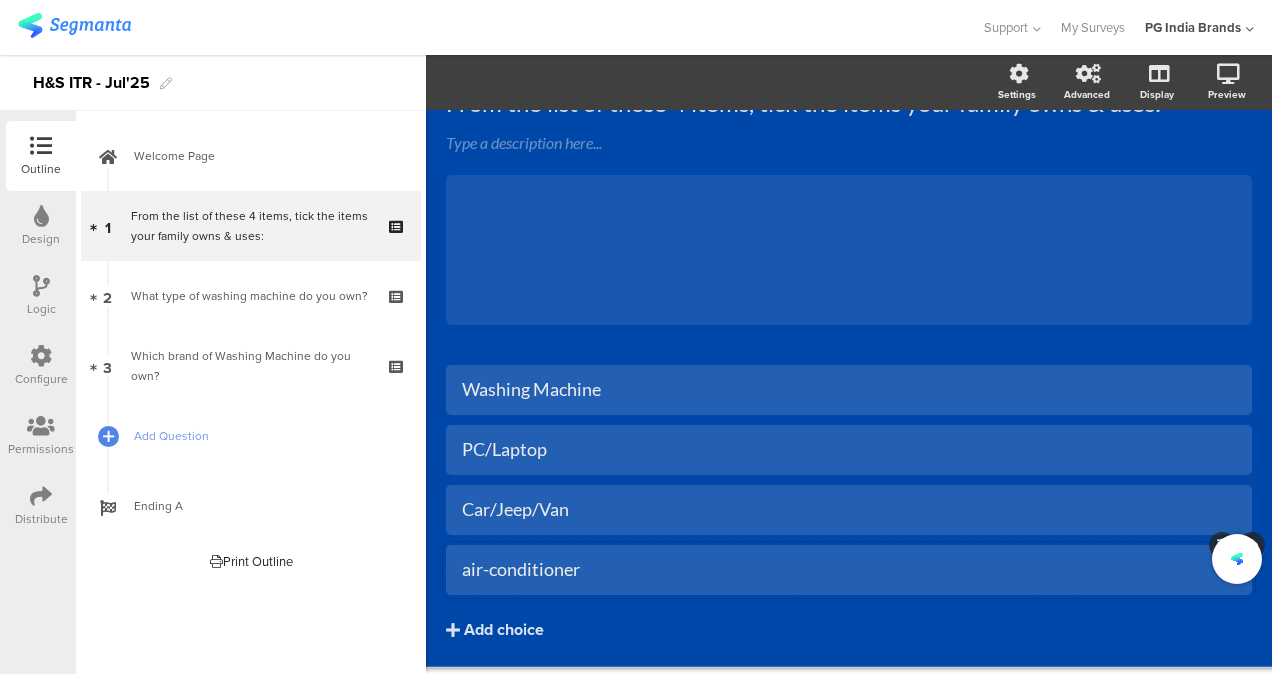 click on "air-conditioner" at bounding box center [849, 389] 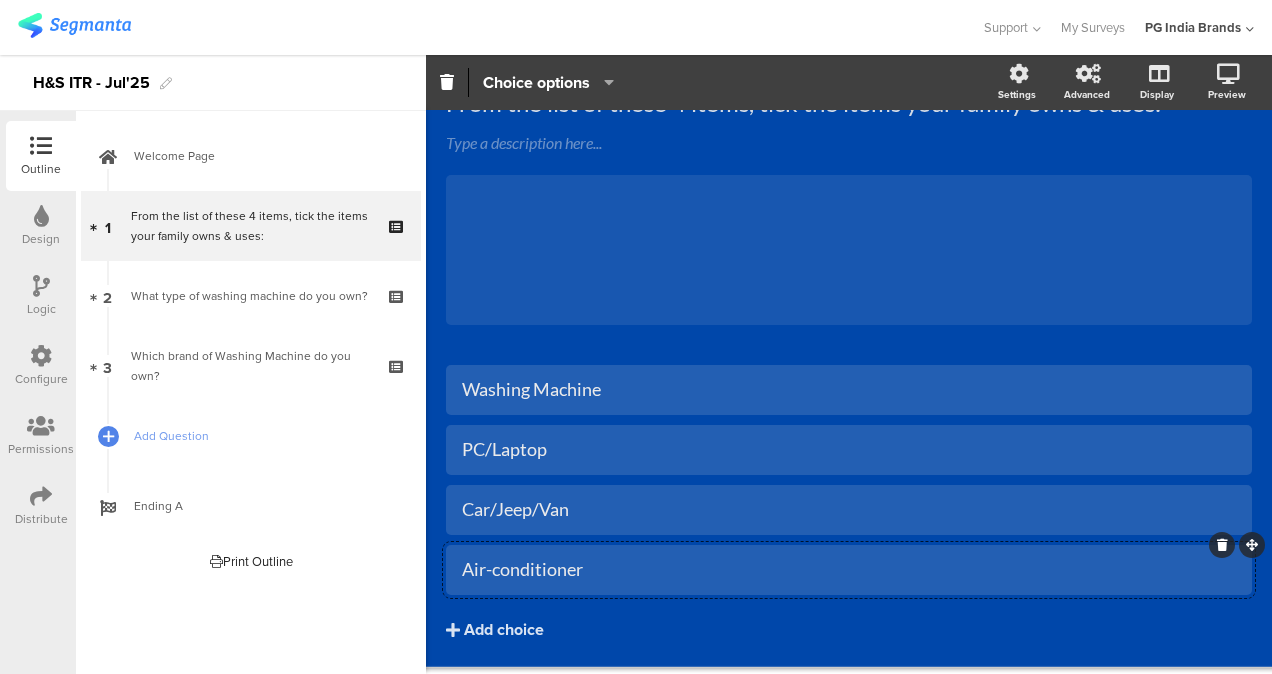 click at bounding box center (604, 82) 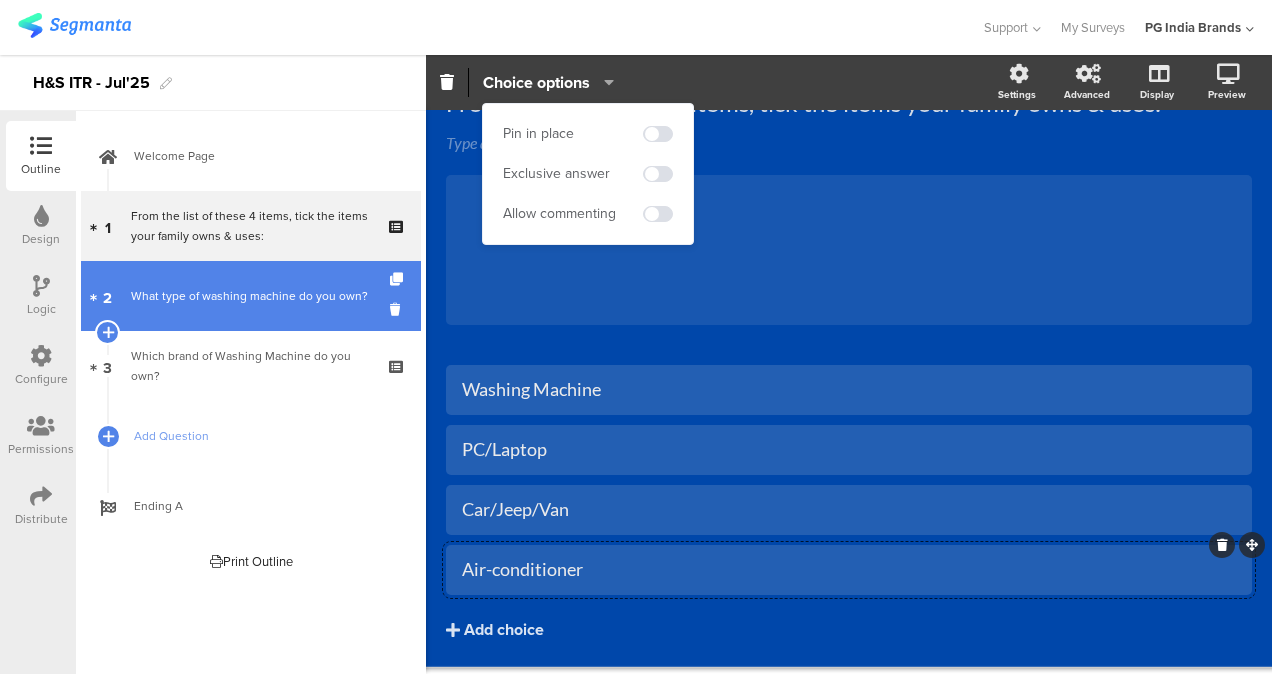 click on "What type of washing machine do you own?" at bounding box center [250, 296] 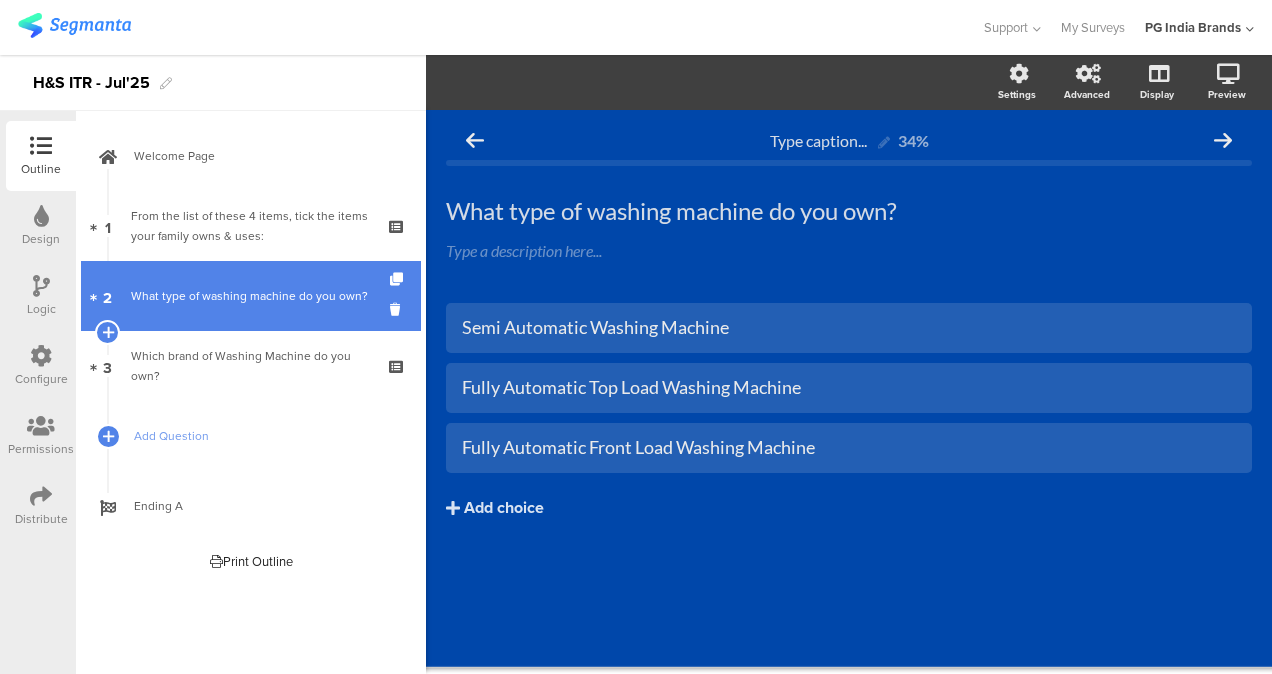 scroll, scrollTop: 0, scrollLeft: 0, axis: both 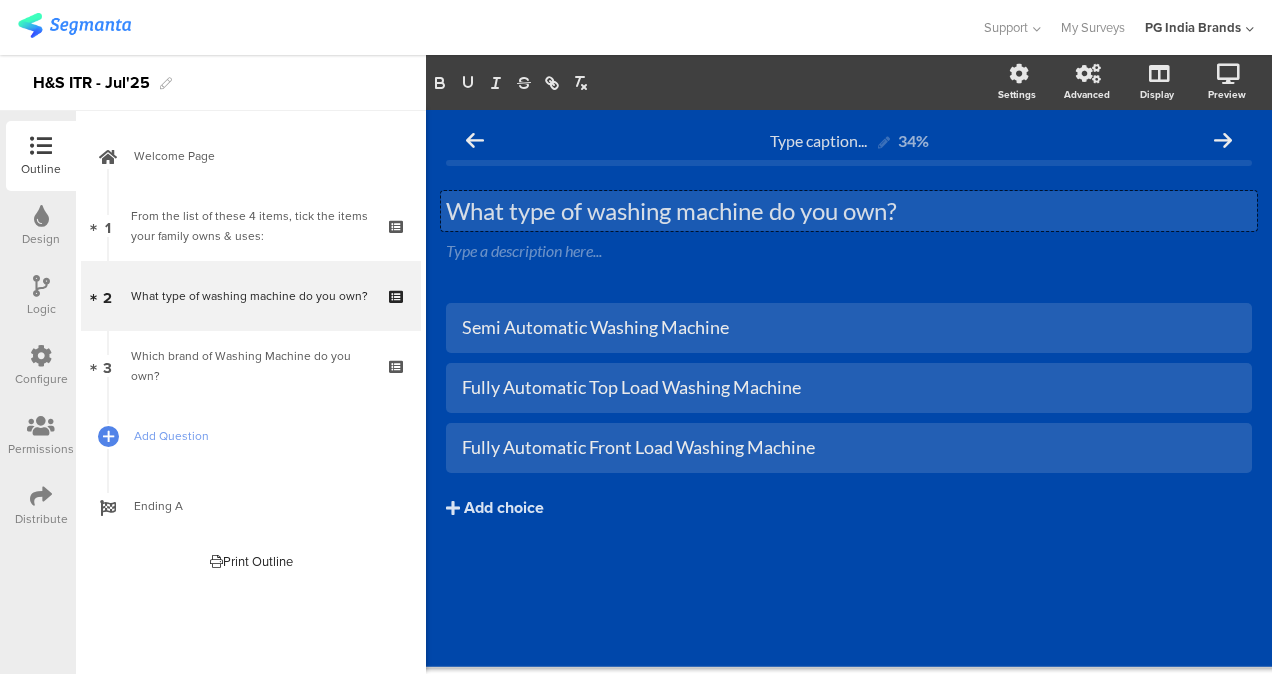 click on "What type of washing machine do you own?
What type of washing machine do you own?
What type of washing machine do you own?" at bounding box center (849, 211) 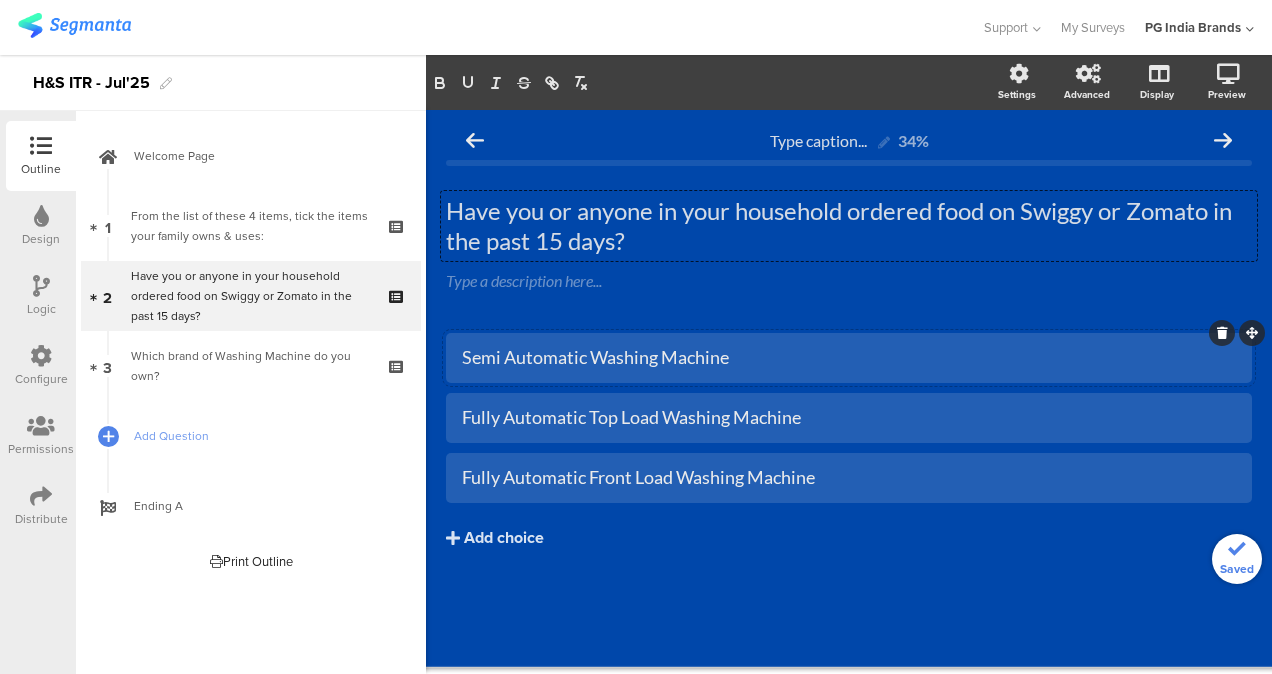 click on "Semi Automatic Washing Machine" at bounding box center [849, 357] 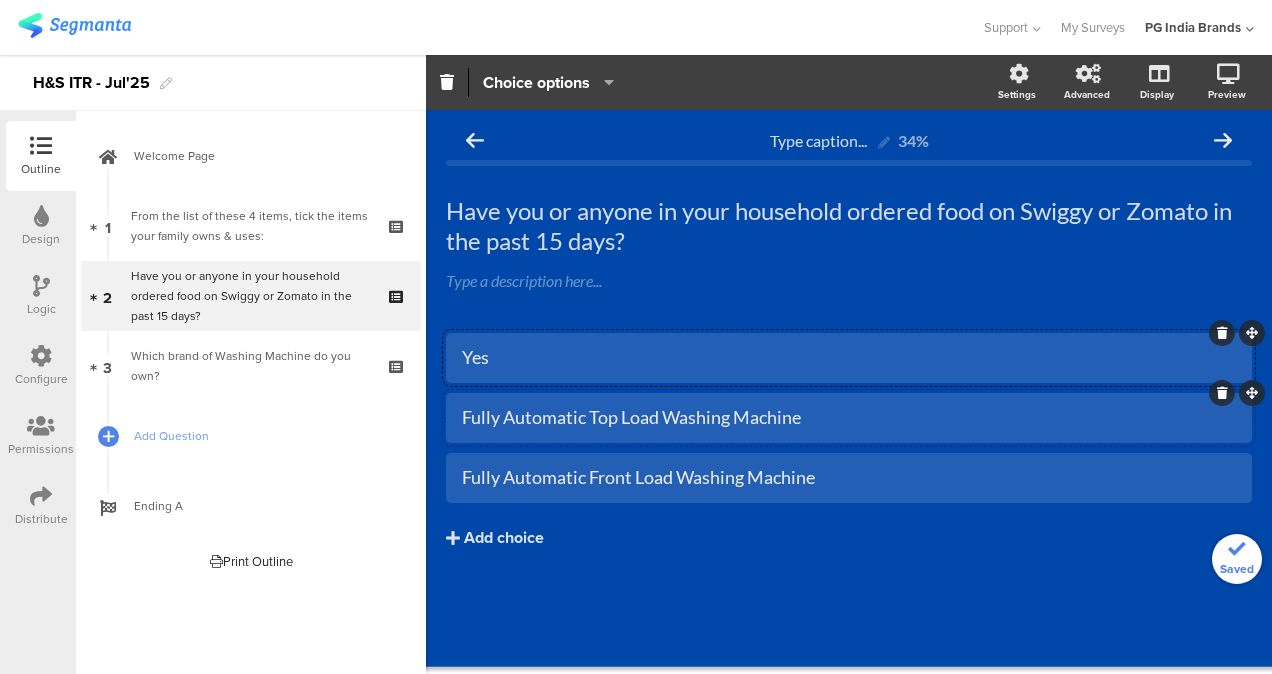 click on "Fully Automatic Top Load Washing Machine" at bounding box center (849, 417) 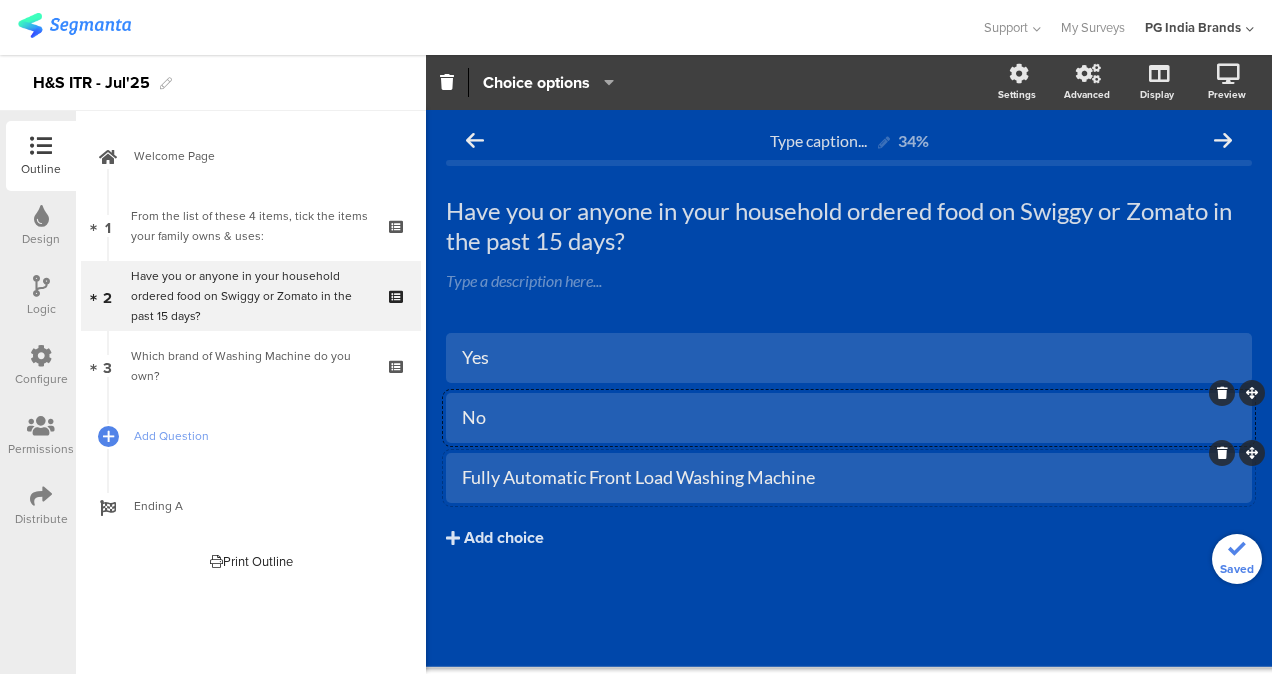 click on "Fully Automatic Front Load Washing Machine" at bounding box center (849, 477) 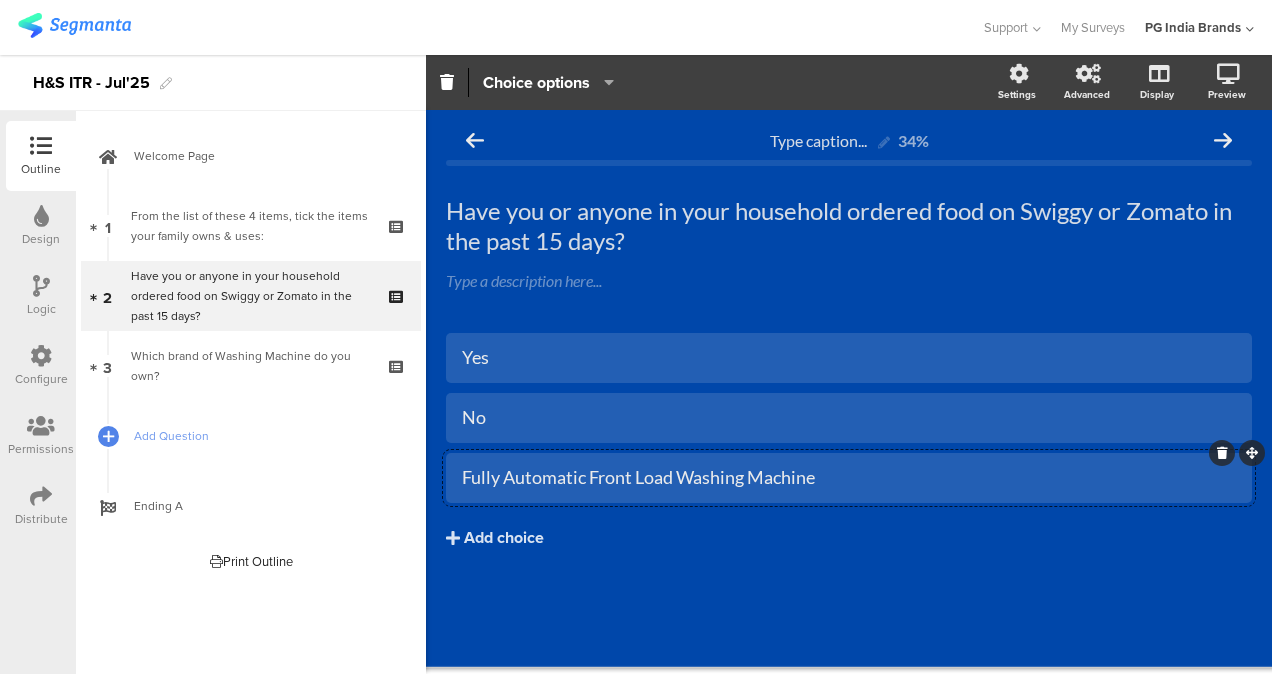 click at bounding box center (1222, 453) 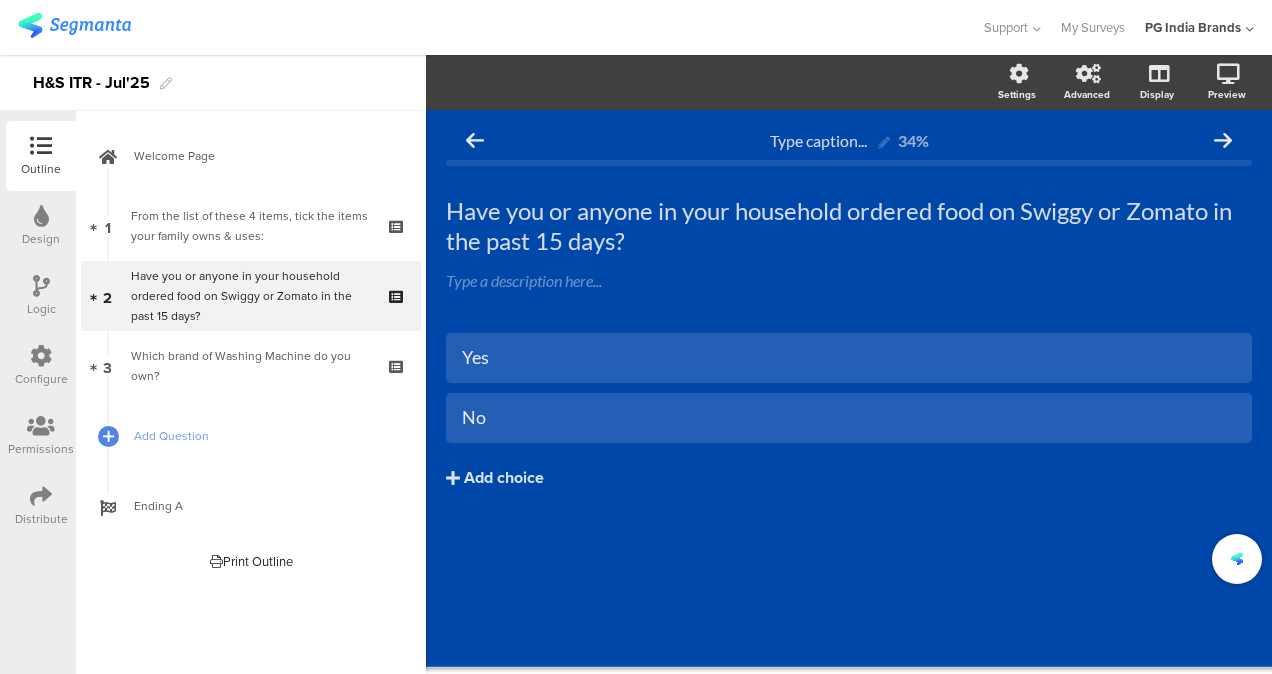 click on "Yes
No
Add choice" at bounding box center [849, 453] 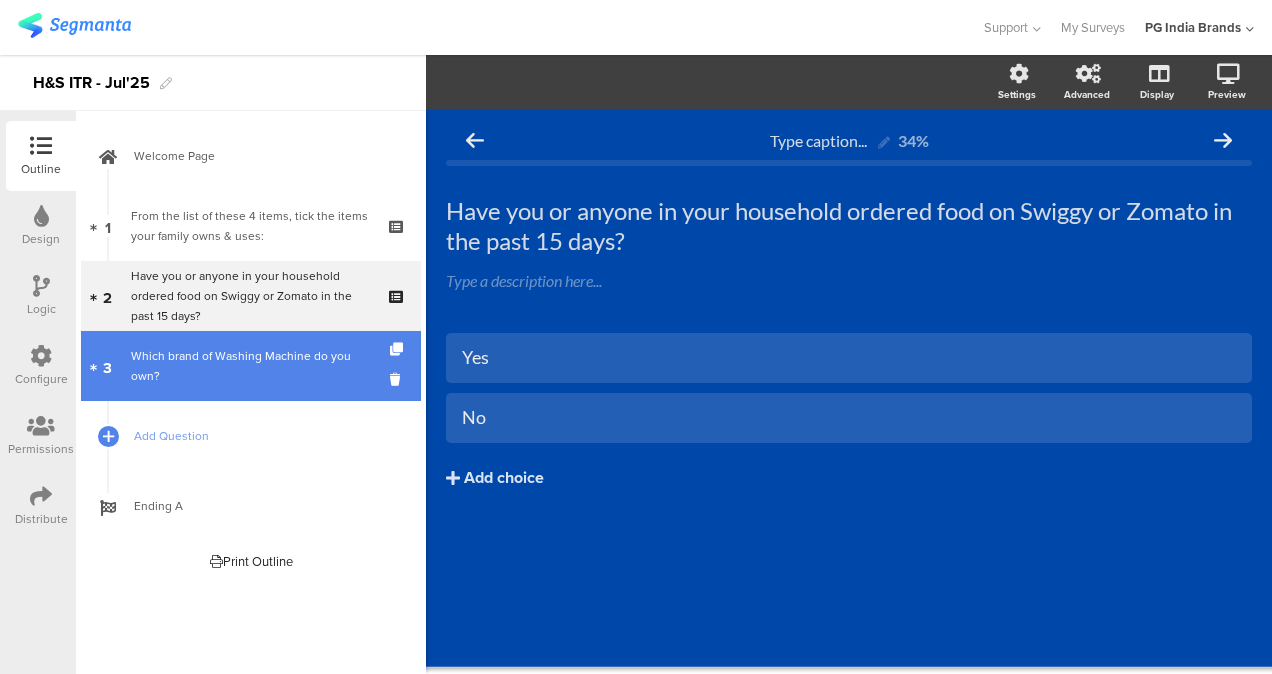 click on "Which brand of Washing Machine do you own?" at bounding box center [250, 366] 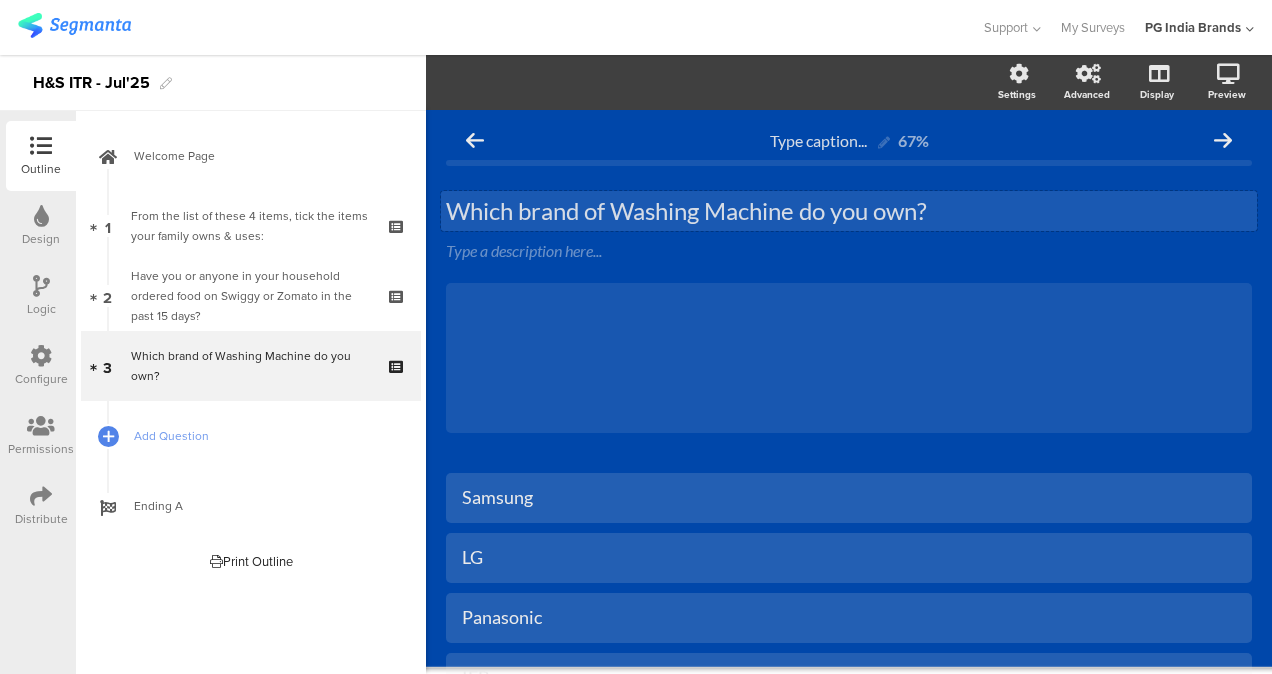 click on "Which brand of Washing Machine do you own?
Which brand of Washing Machine do you own?" at bounding box center [849, 211] 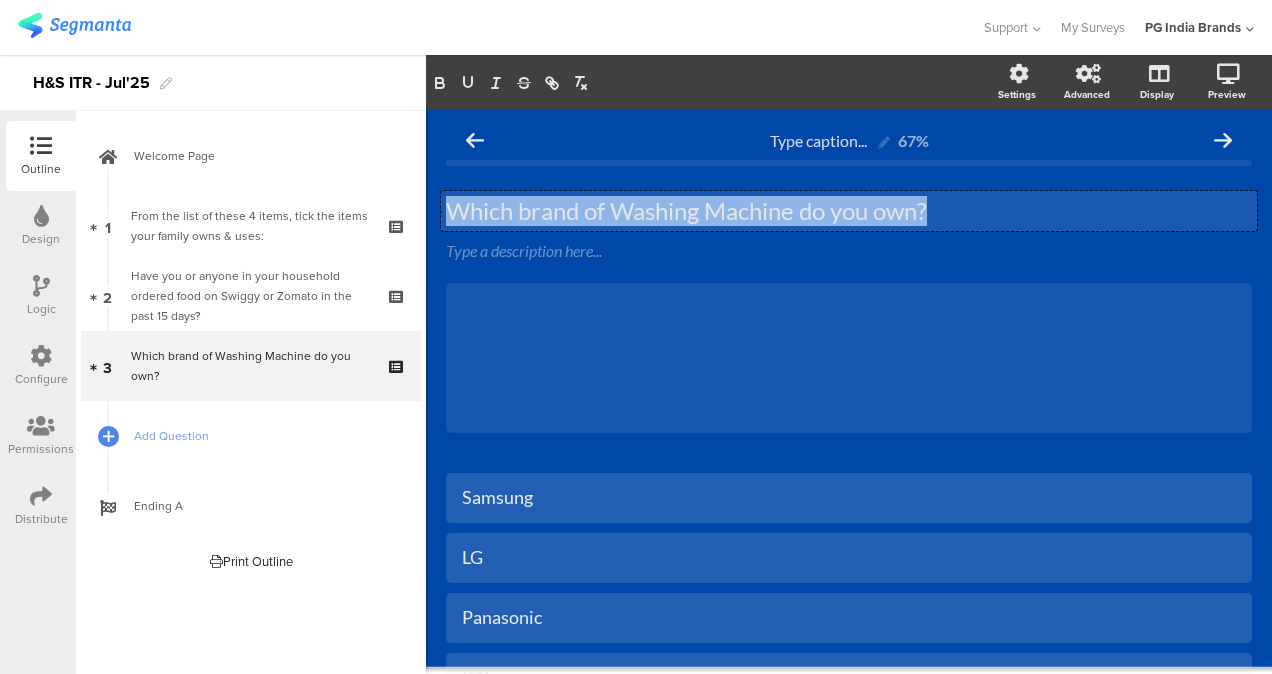 click on "Which brand of Washing Machine do you own?" at bounding box center (849, 211) 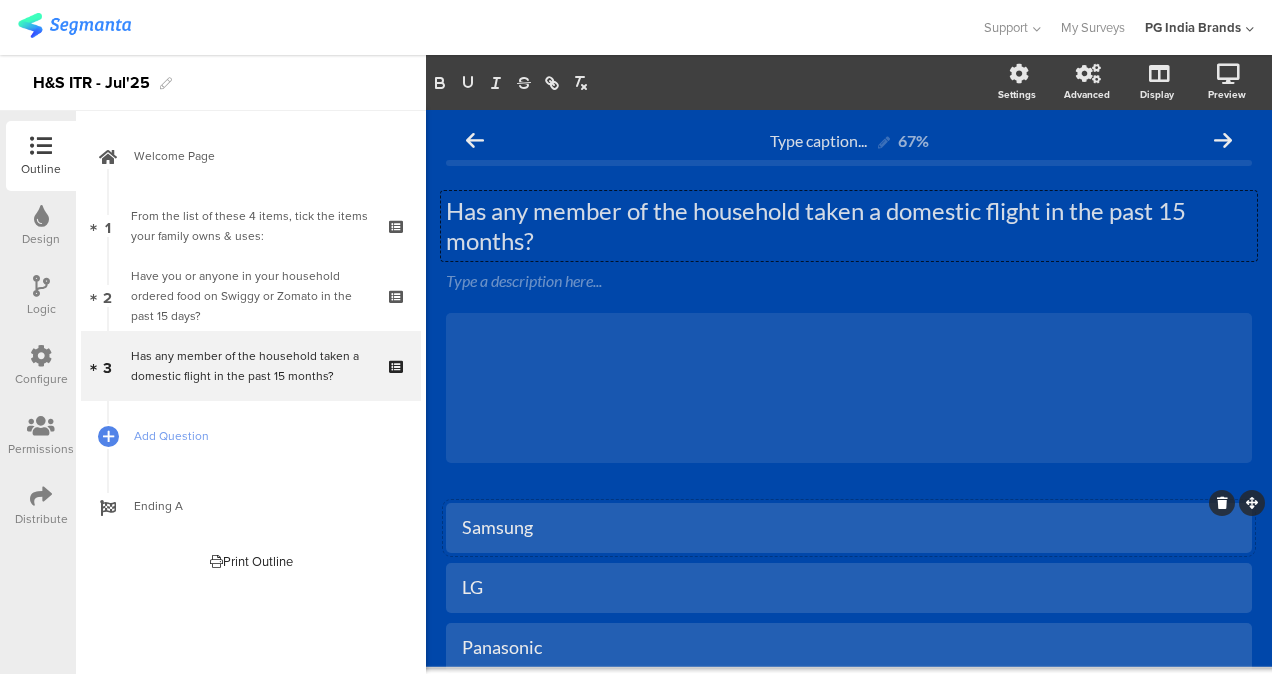click on "Samsung" at bounding box center (849, 527) 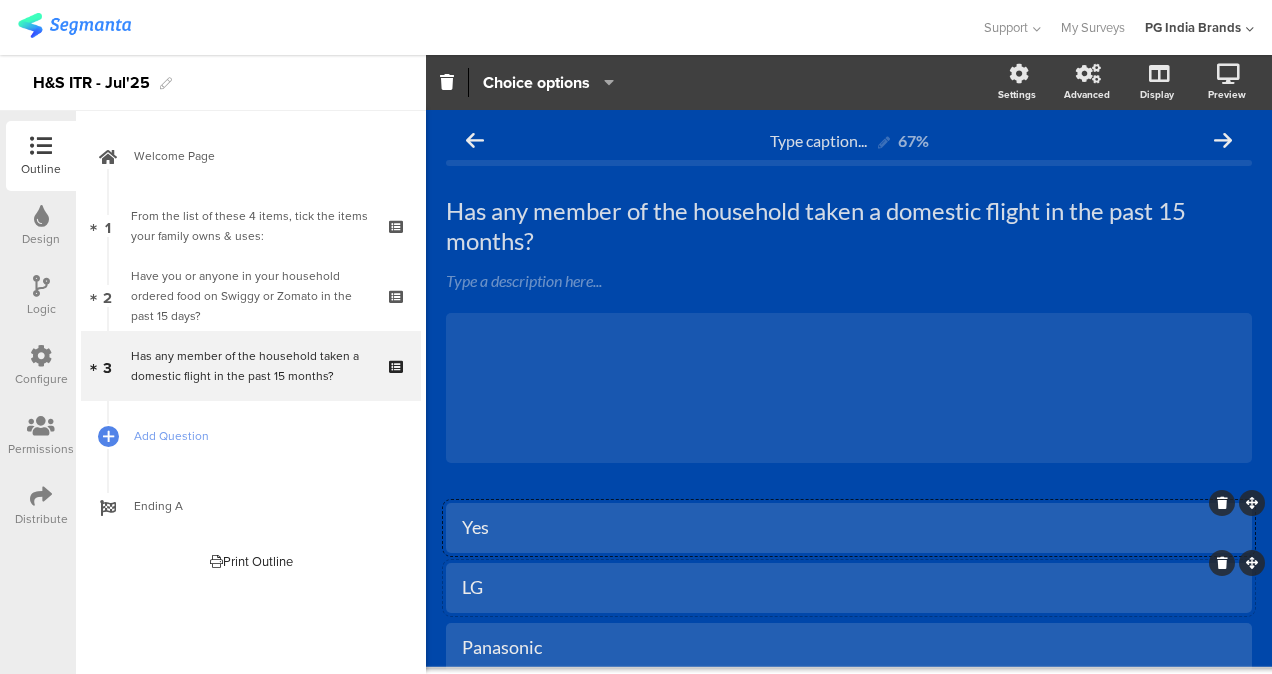 click on "LG" at bounding box center [849, 587] 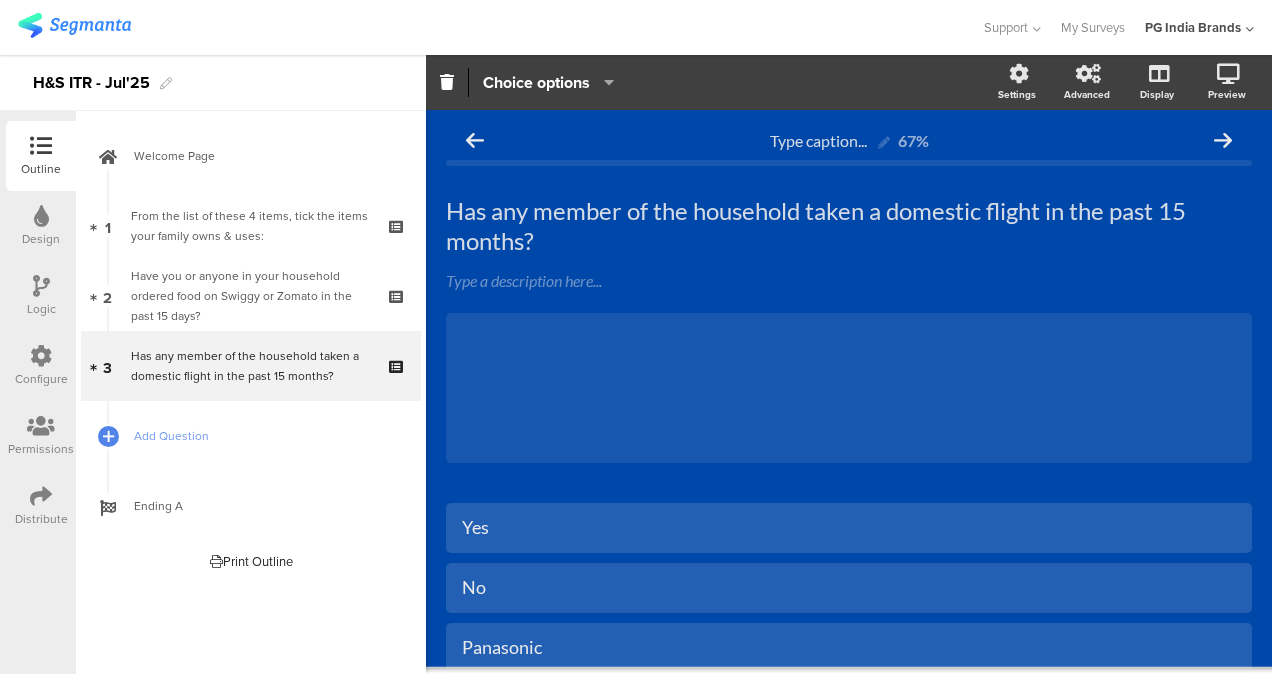 click on "Type caption...
67%
Has any member of the household taken a domestic flight in the past 15 months?
Has any member of the household taken a domestic flight in the past 15 months?
Type a description here...
/" at bounding box center [849, 581] 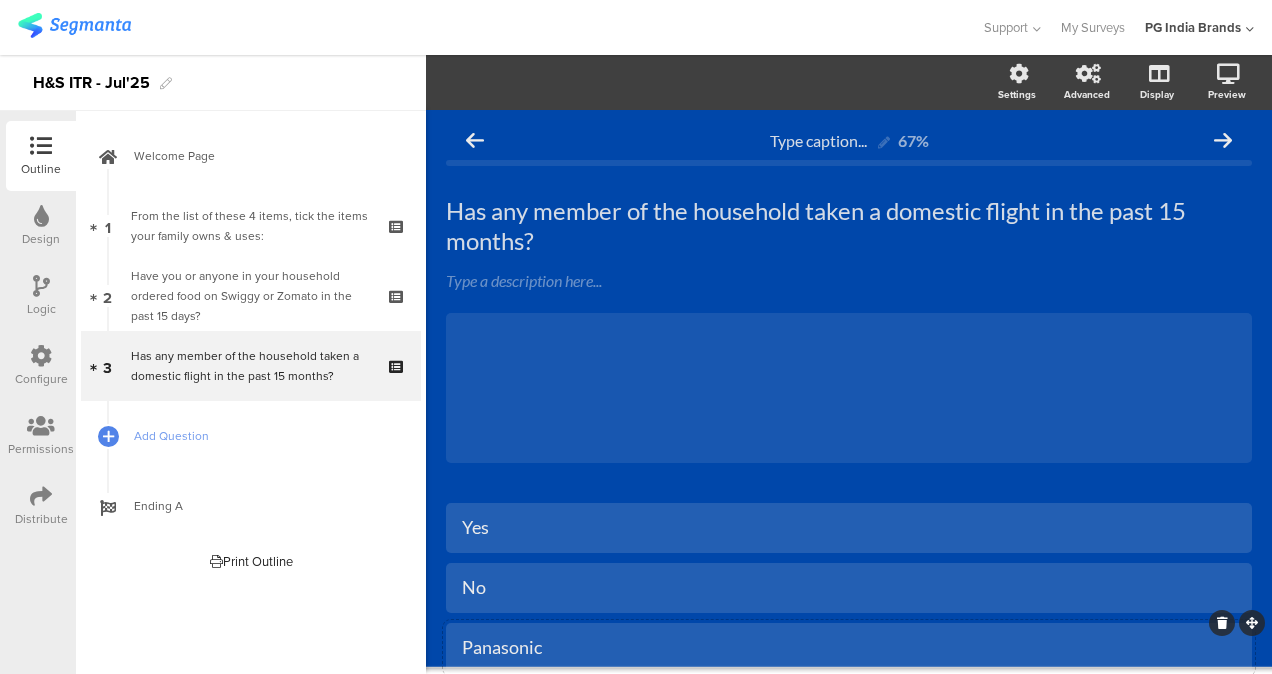 click at bounding box center [0, 0] 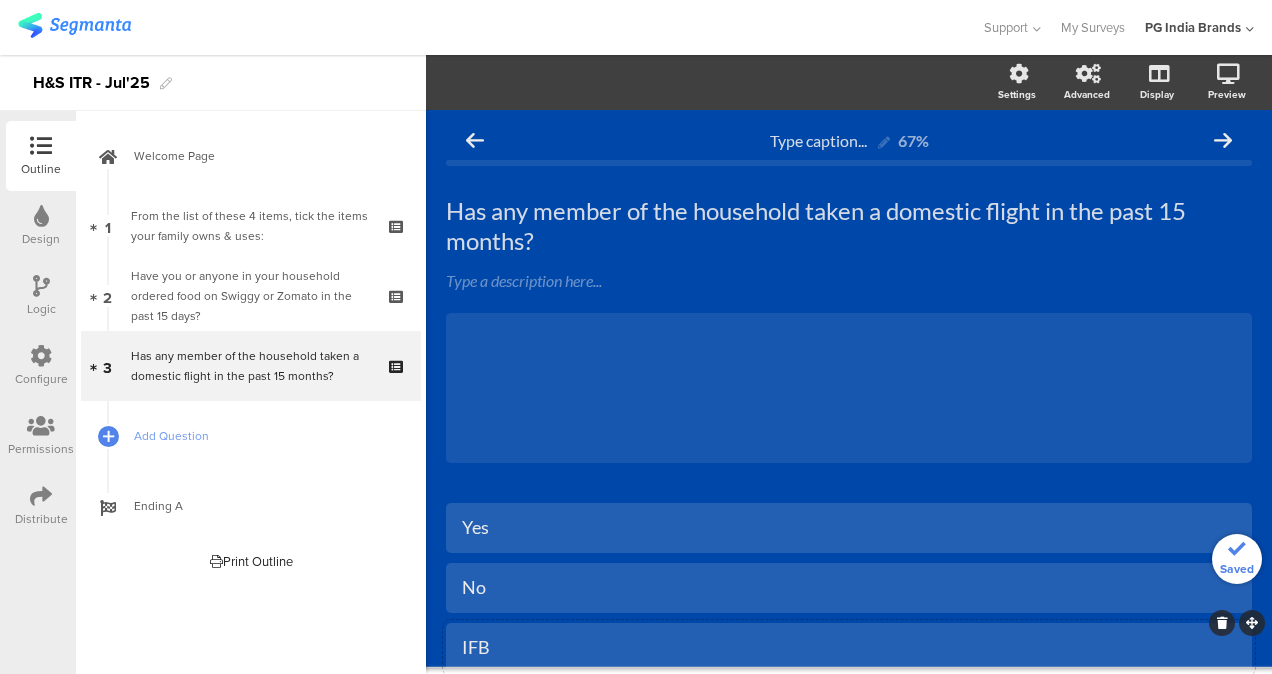 click at bounding box center [0, 0] 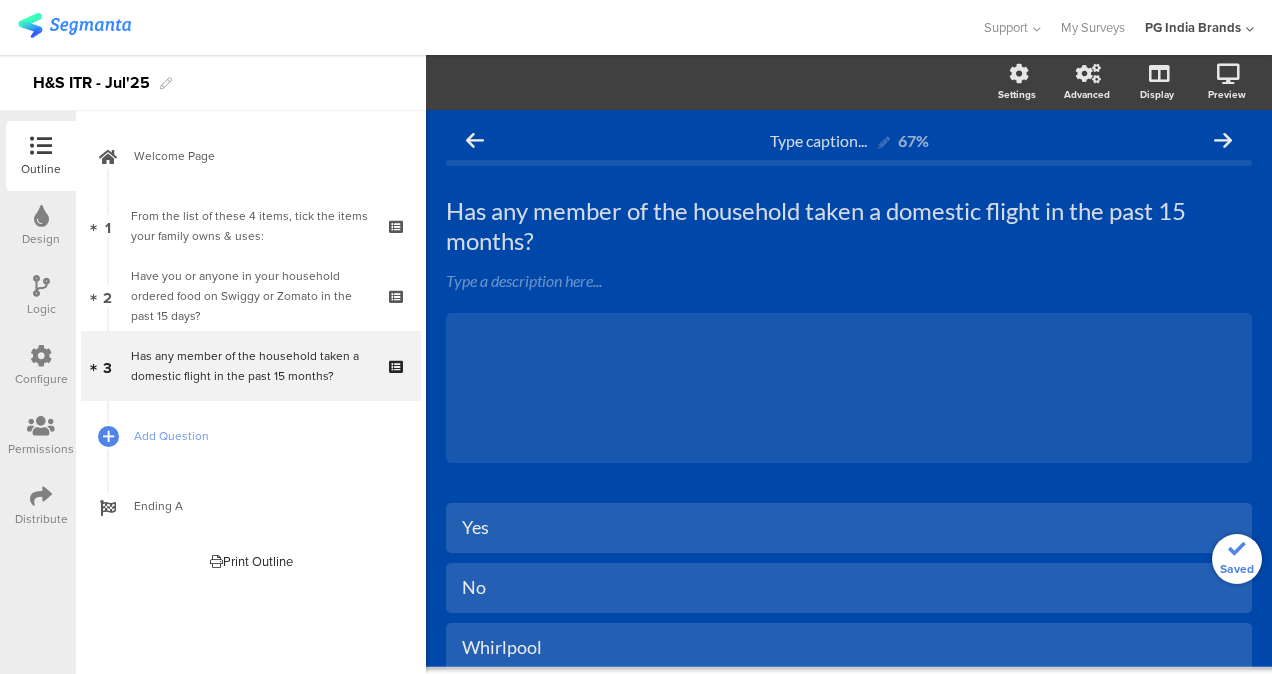 click at bounding box center (0, 0) 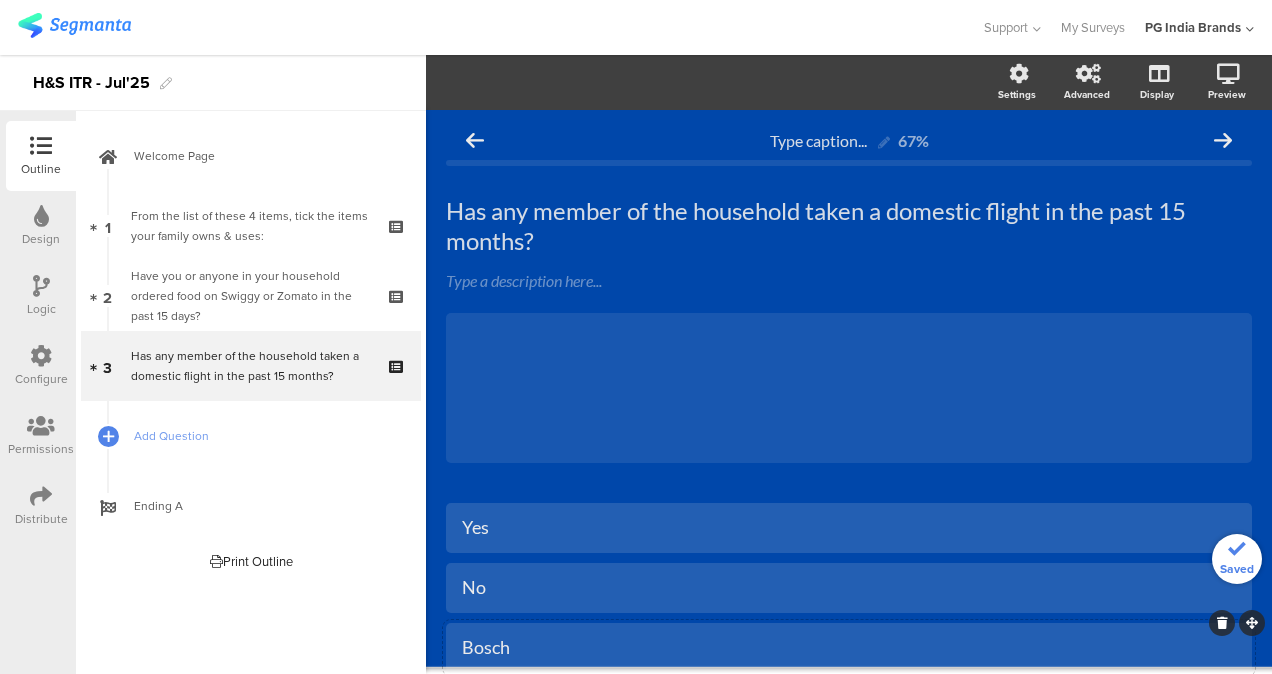 click at bounding box center [0, 0] 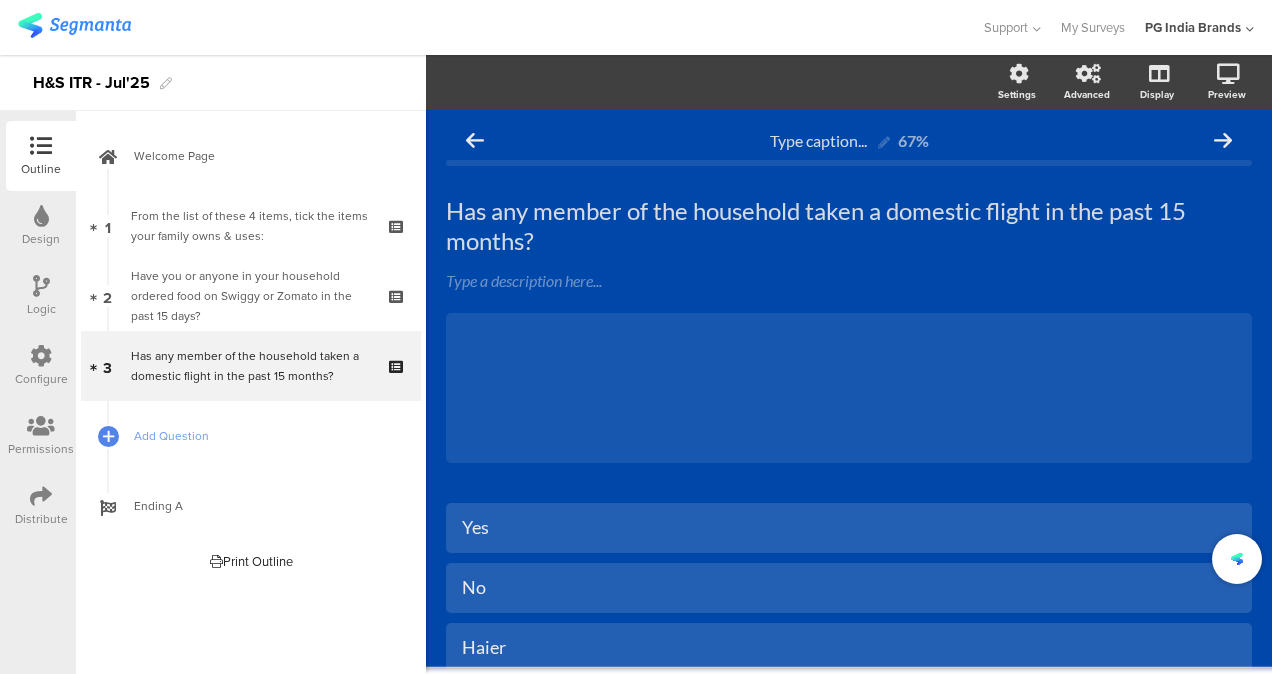click at bounding box center (0, 0) 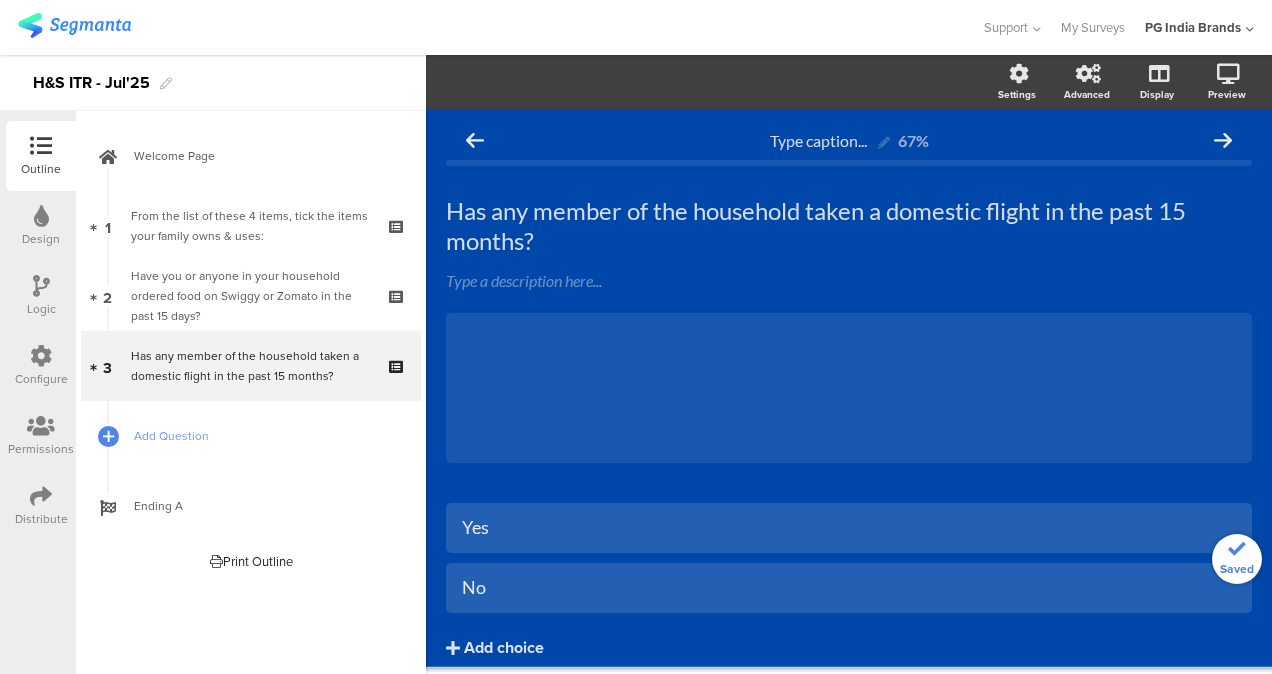 click on "Type caption...
67%
Has any member of the household taken a domestic flight in the past 15 months?
Has any member of the household taken a domestic flight in the past 15 months?
Type a description here...
/" at bounding box center (849, 431) 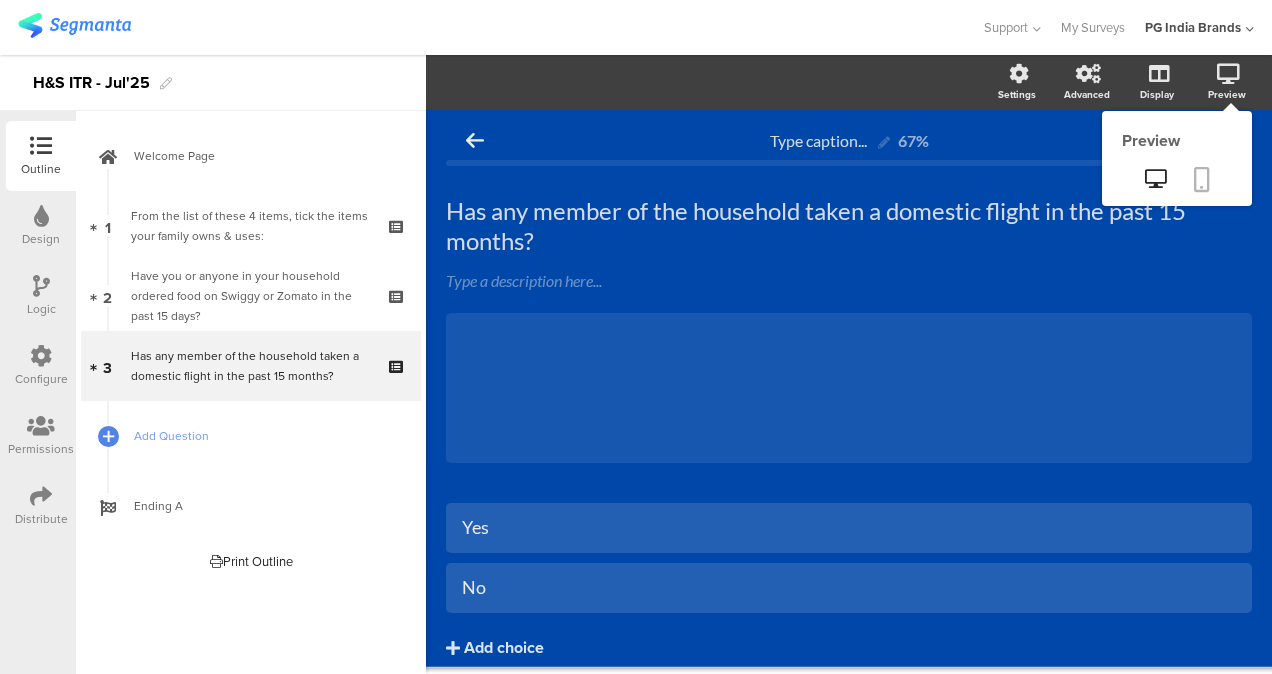 click at bounding box center (1202, 179) 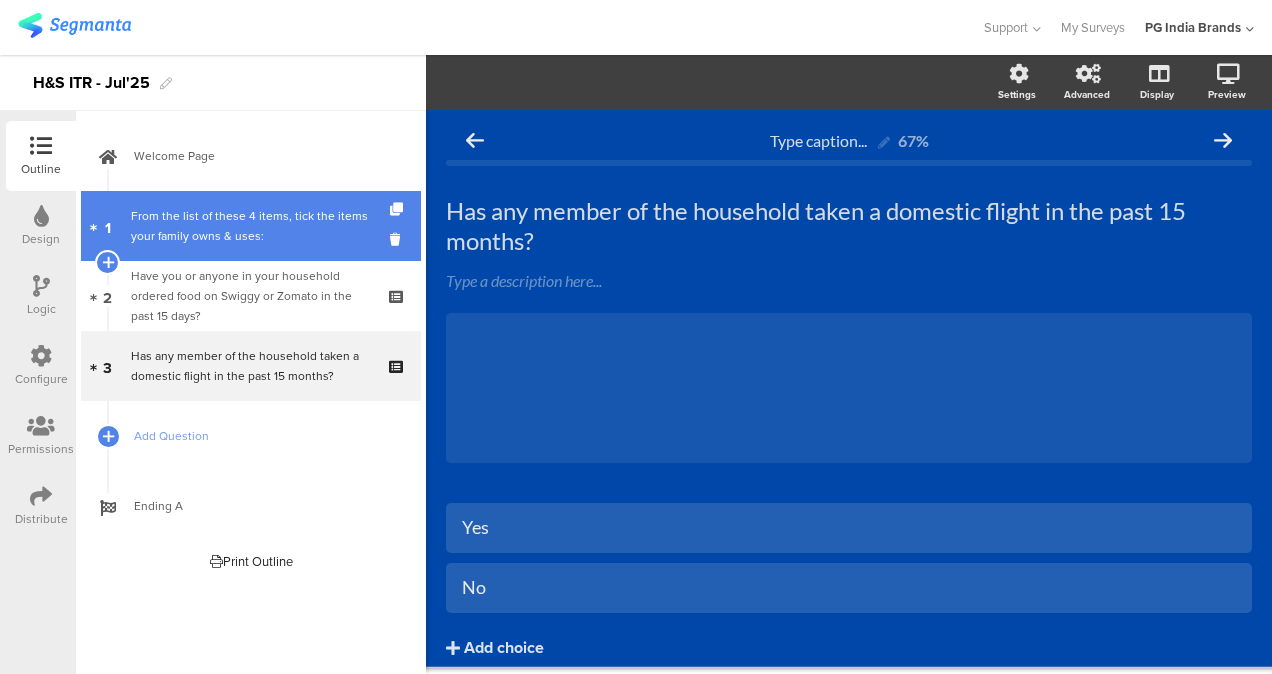 click on "From the list of these 4 items, tick the items your family owns & uses:" at bounding box center [250, 226] 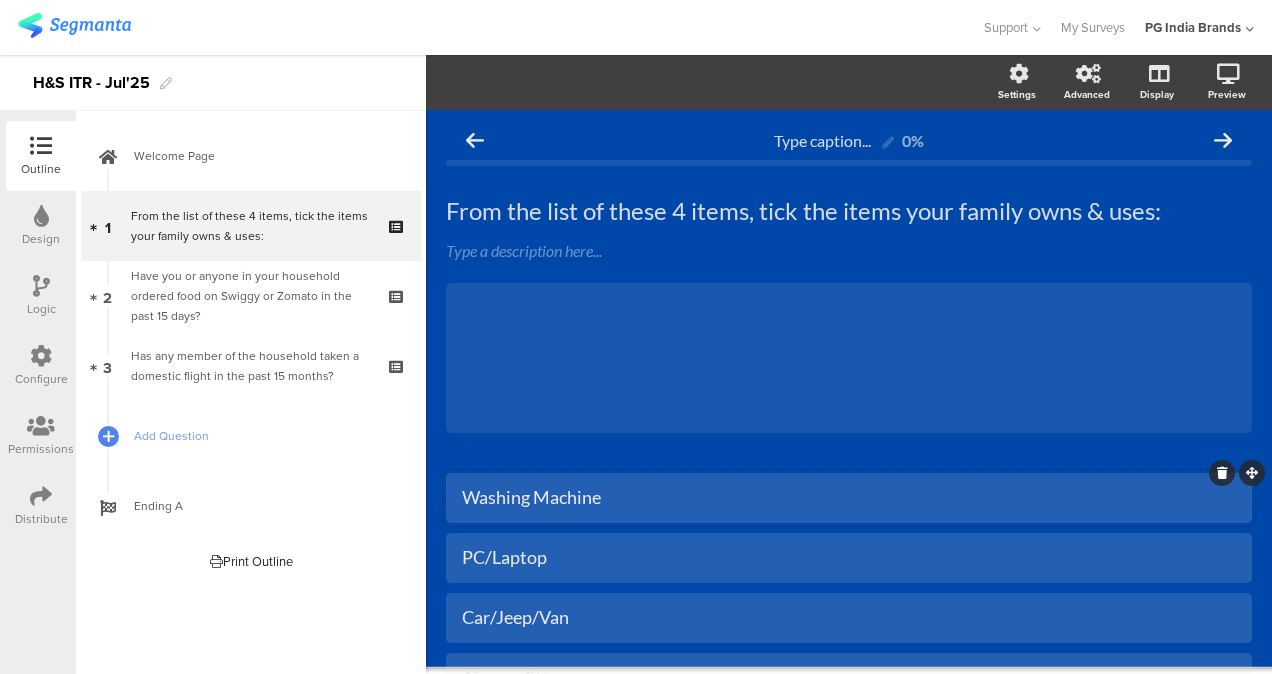 click on "Washing Machine" at bounding box center (849, 497) 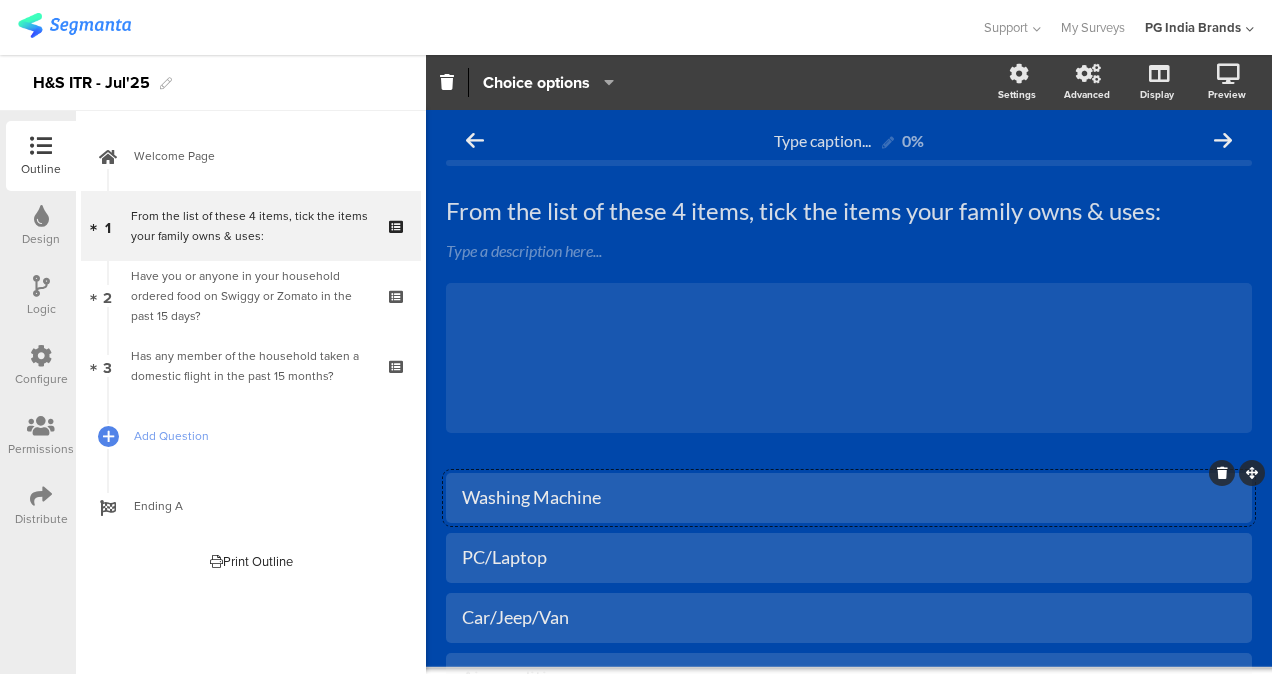 click at bounding box center (604, 82) 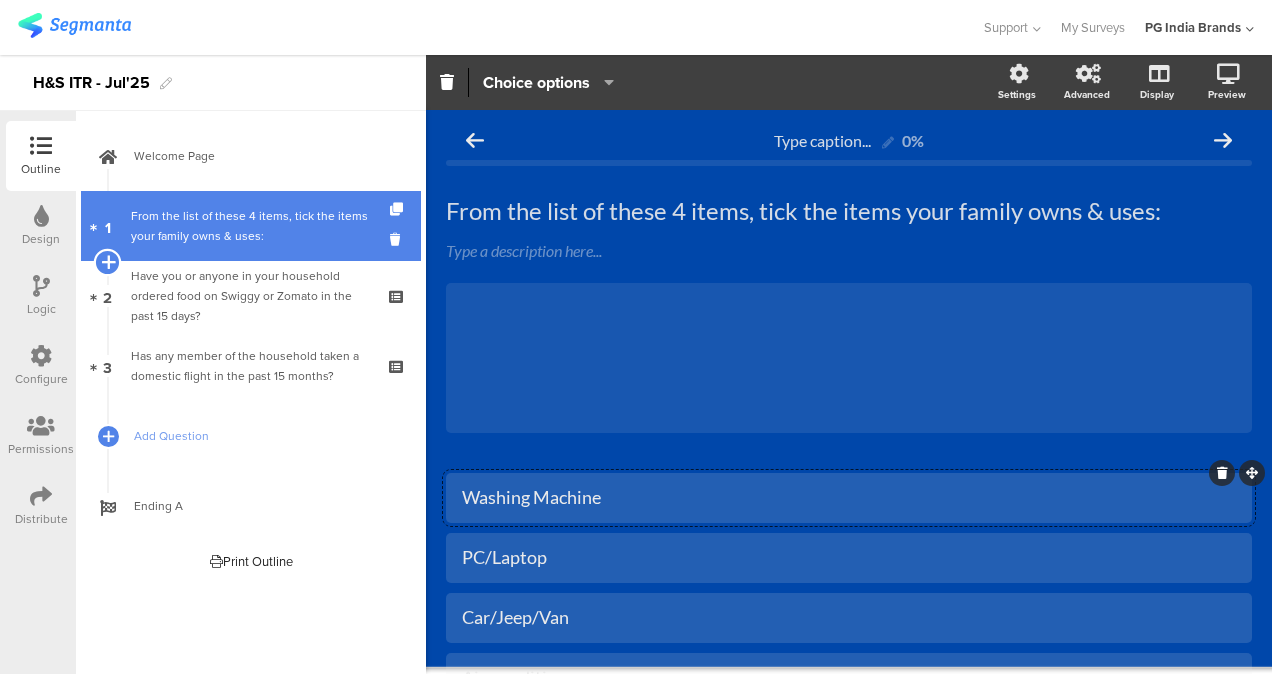 click at bounding box center (107, 262) 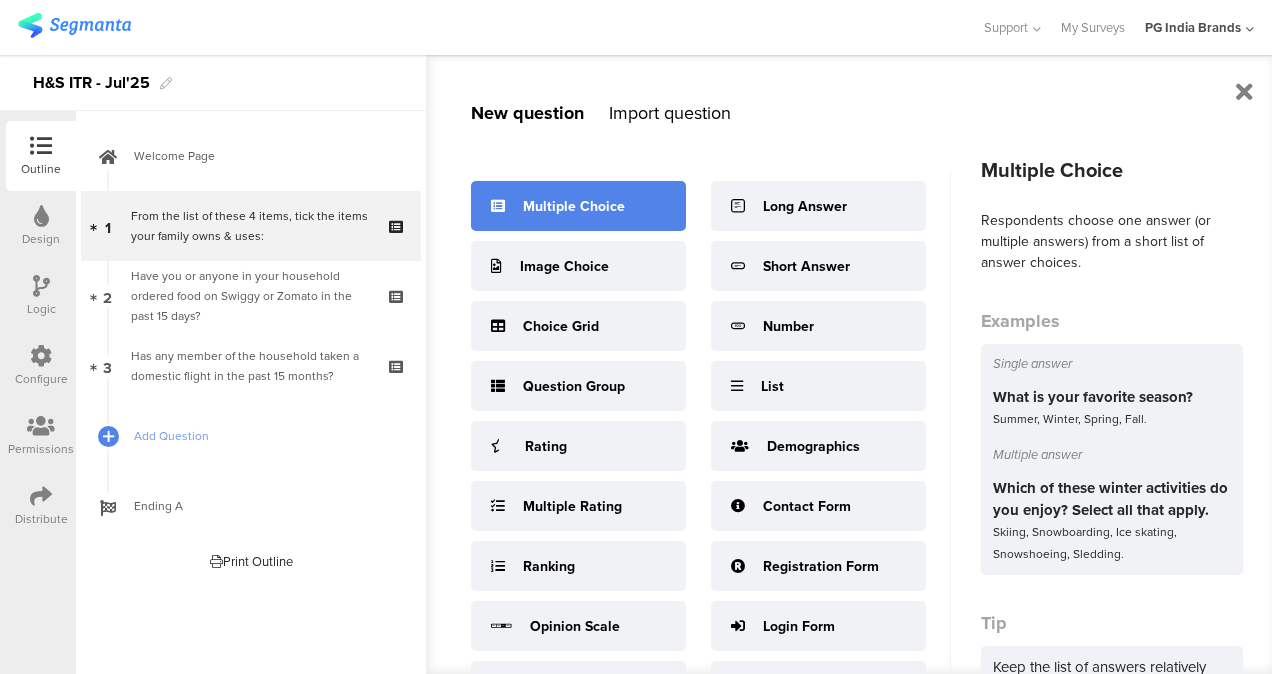 click on "Multiple Choice" at bounding box center (574, 206) 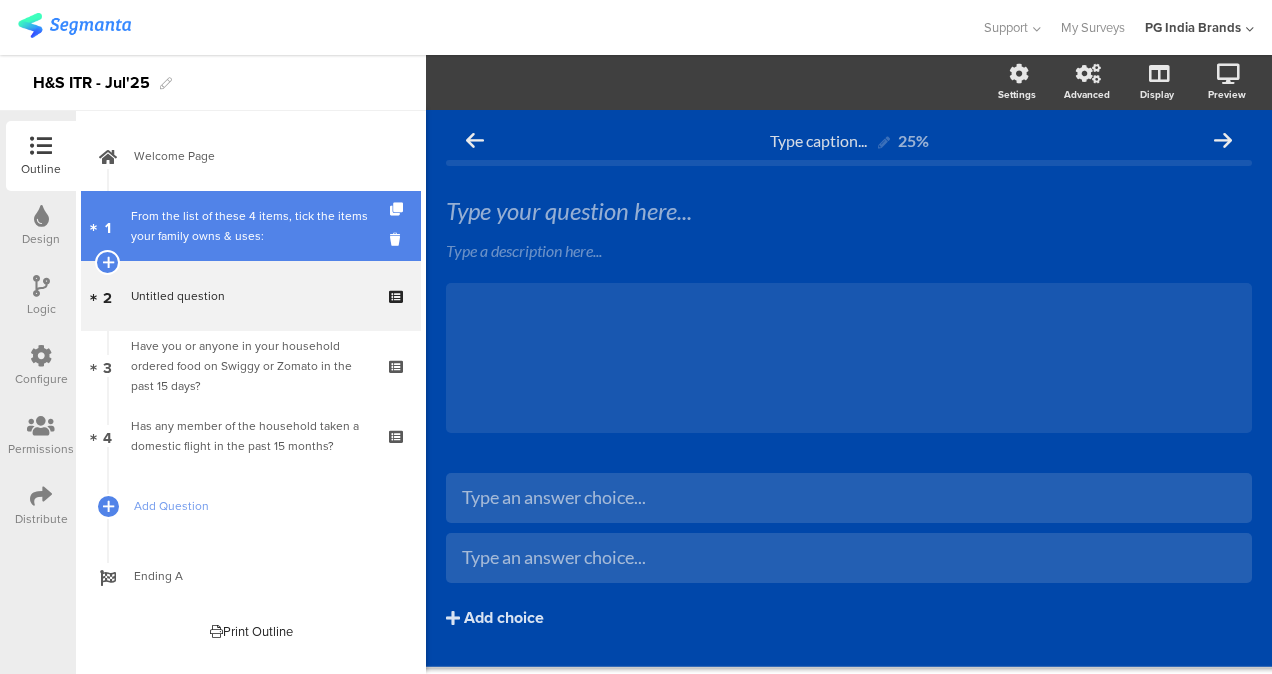click on "From the list of these 4 items, tick the items your family owns & uses:" at bounding box center (250, 226) 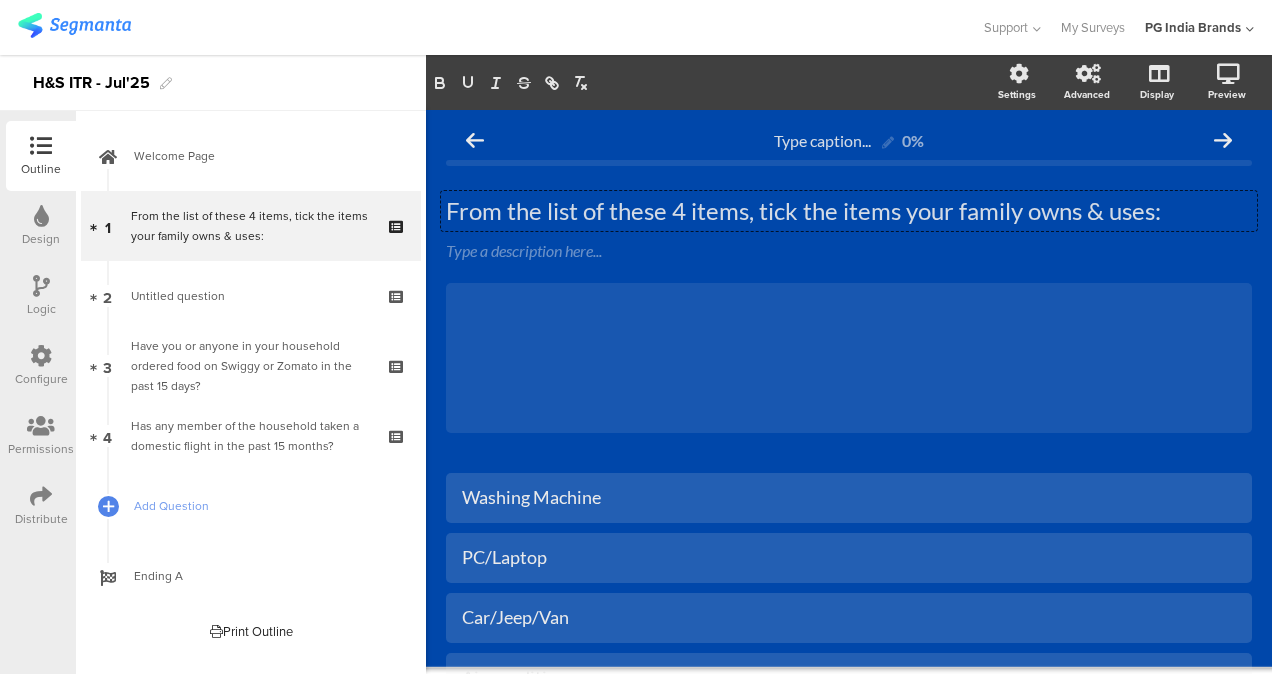 drag, startPoint x: 449, startPoint y: 209, endPoint x: 829, endPoint y: 232, distance: 380.6954 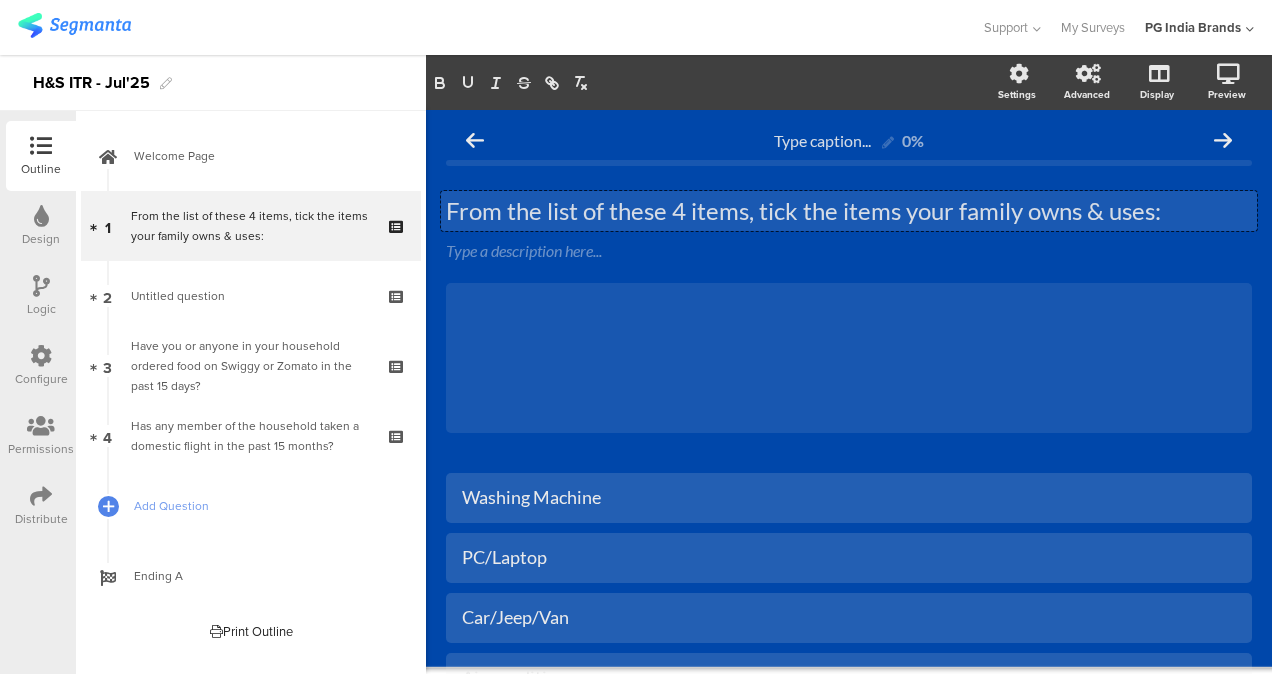 drag, startPoint x: 829, startPoint y: 232, endPoint x: 708, endPoint y: 215, distance: 122.18838 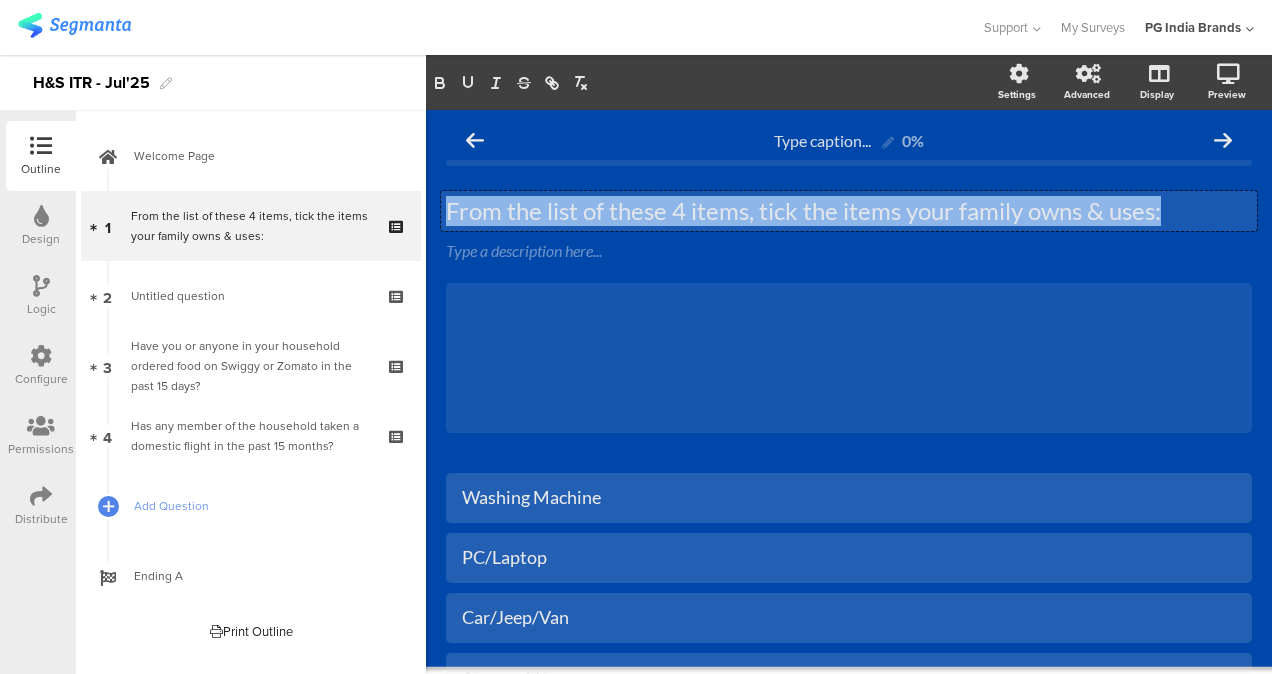 copy on "From the list of these 4 items, tick the items your family owns & uses:" 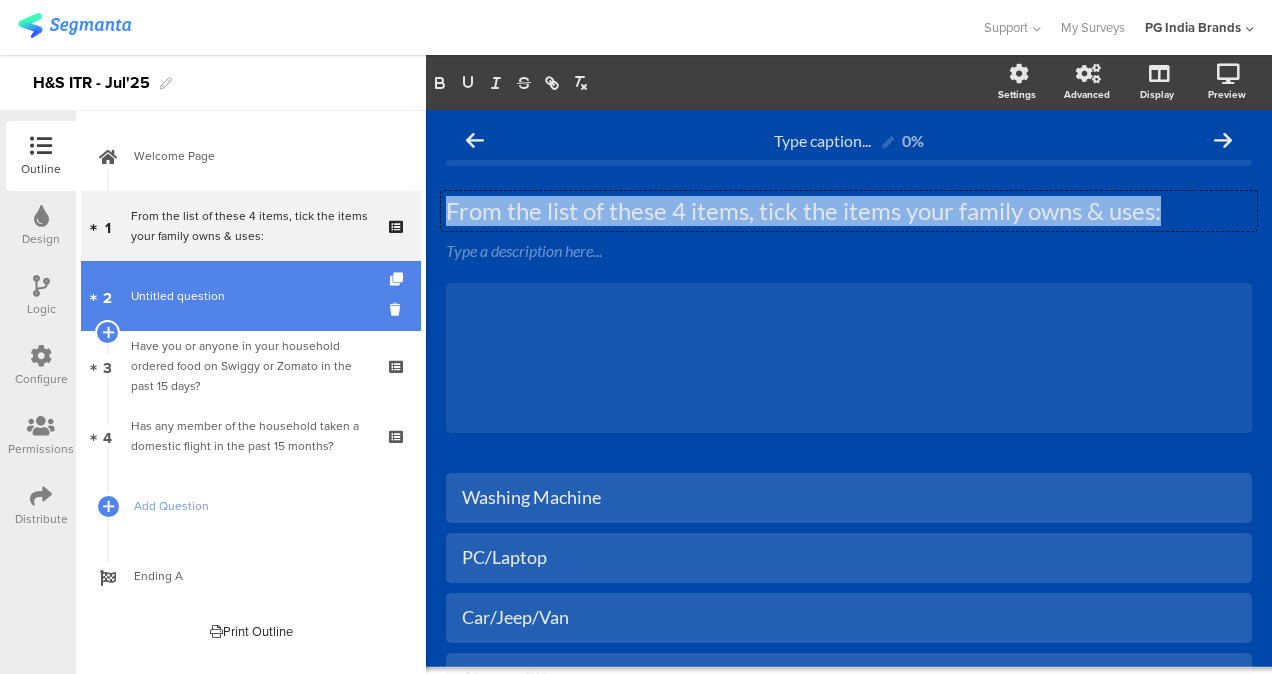 click on "Untitled question" at bounding box center [250, 296] 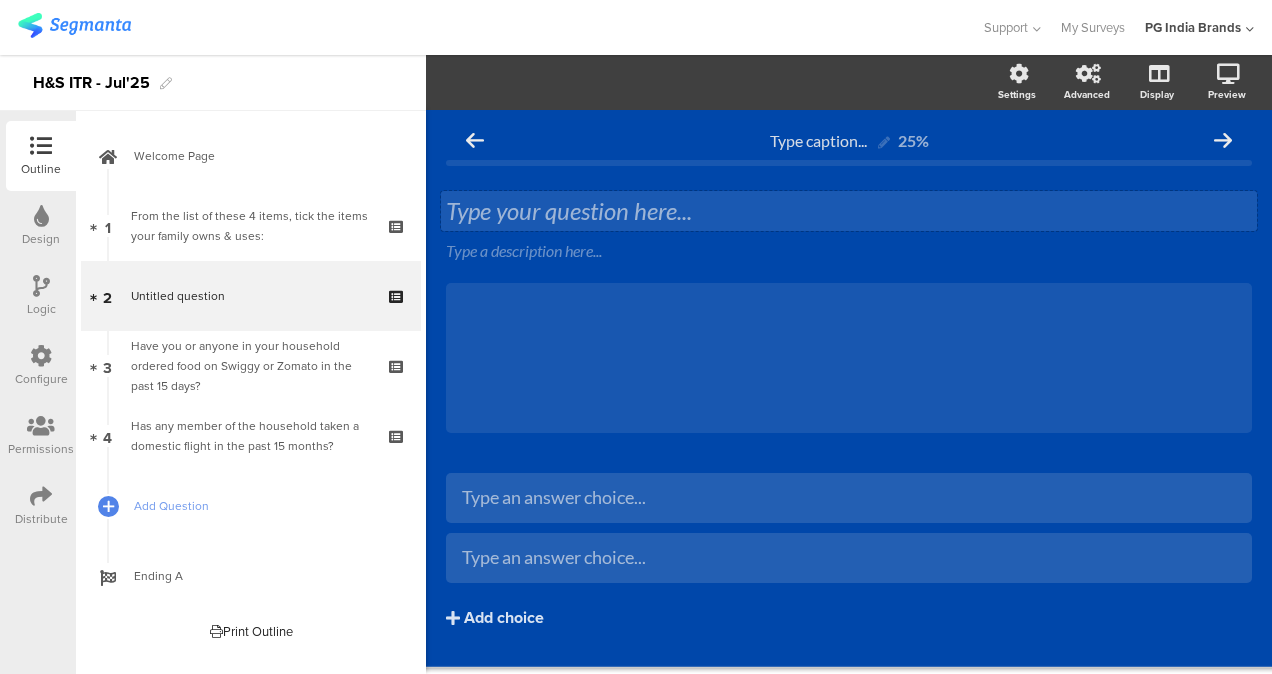 click on "Type your question here..." at bounding box center (849, 211) 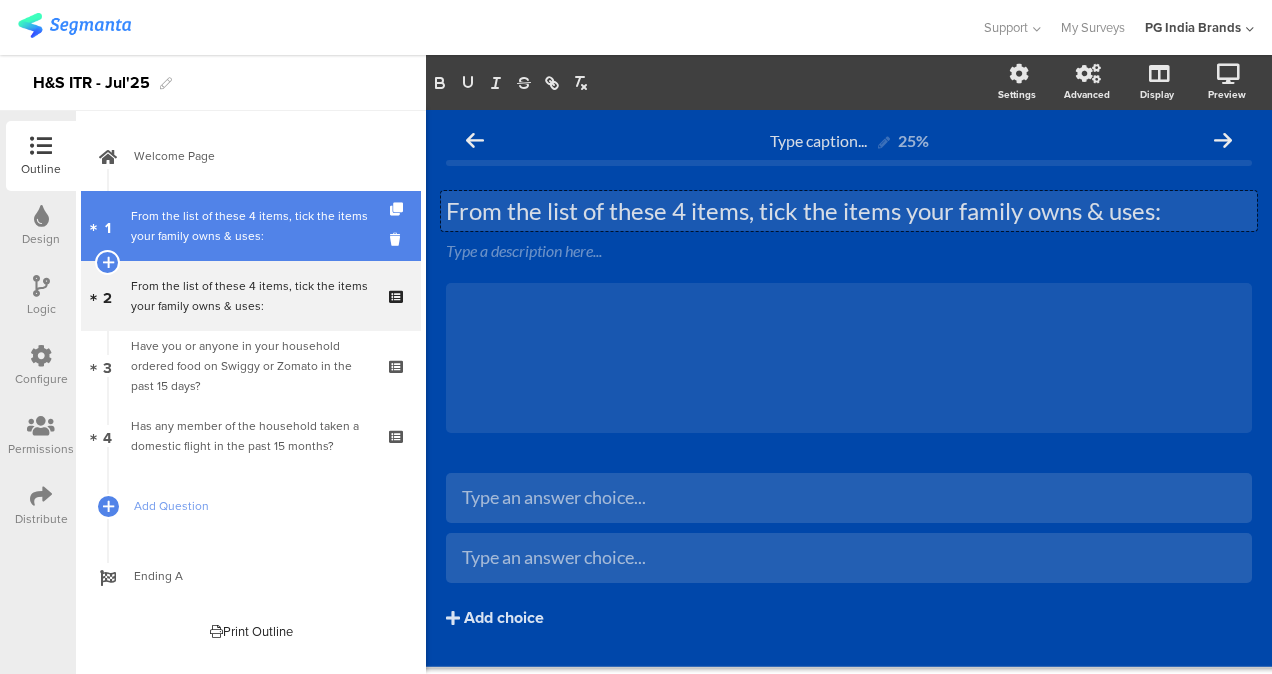 click on "From the list of these 4 items, tick the items your family owns & uses:" at bounding box center (250, 226) 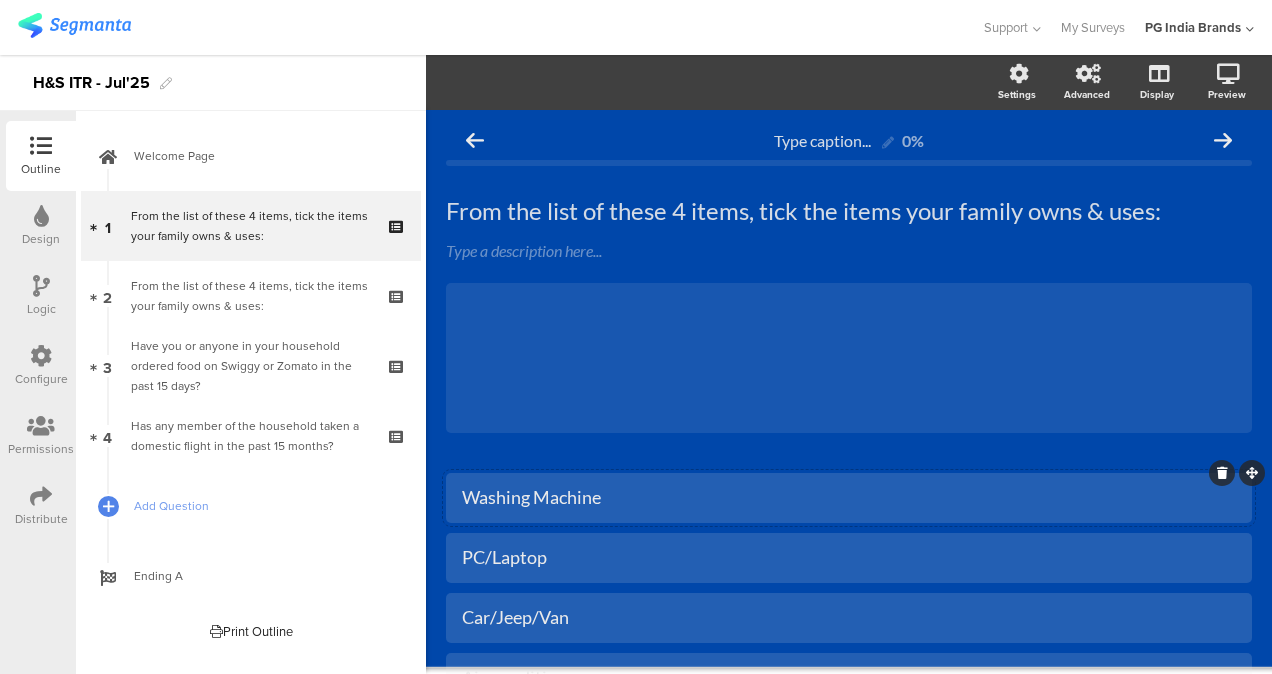 click on "Washing Machine" at bounding box center (849, 497) 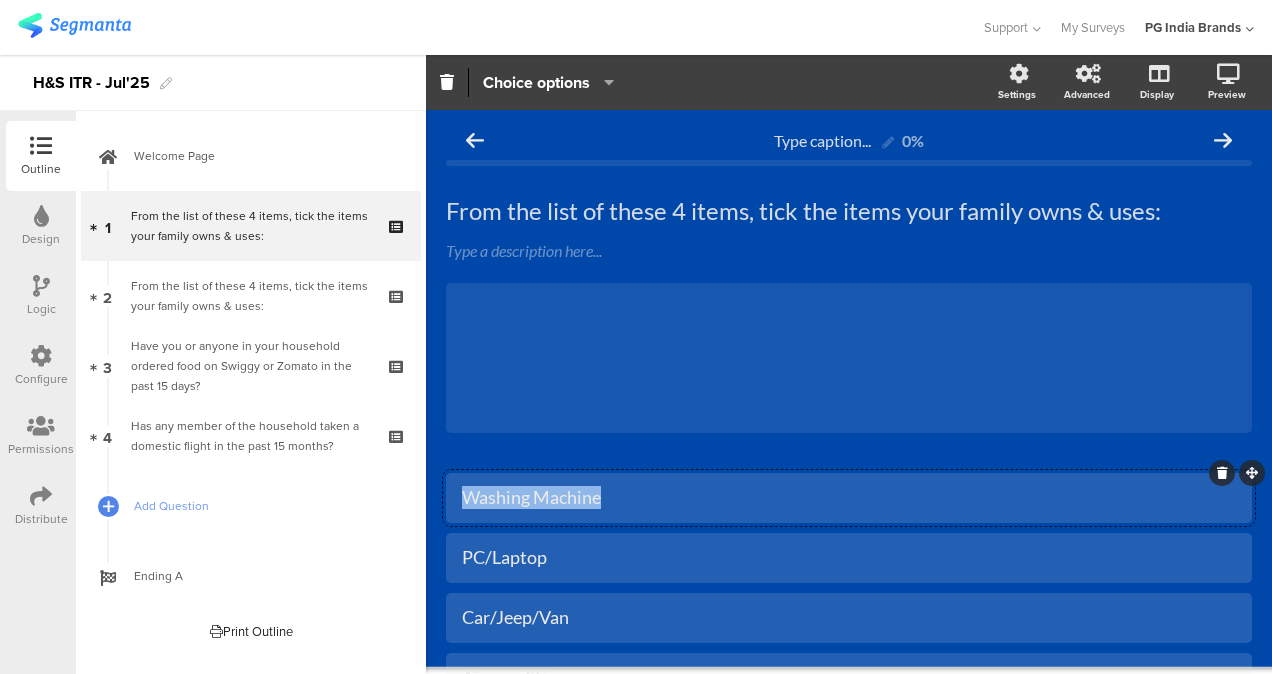 copy on "Washing Machine" 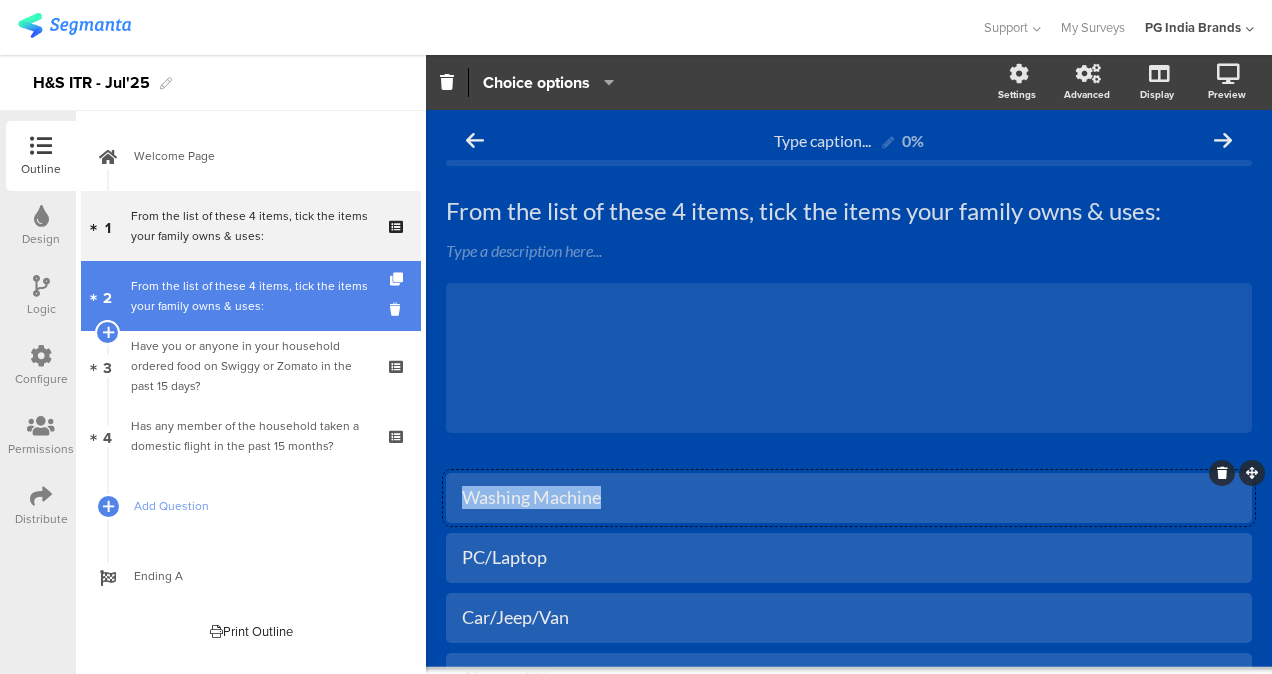 click on "From the list of these 4 items, tick the items your family owns & uses:" at bounding box center [250, 296] 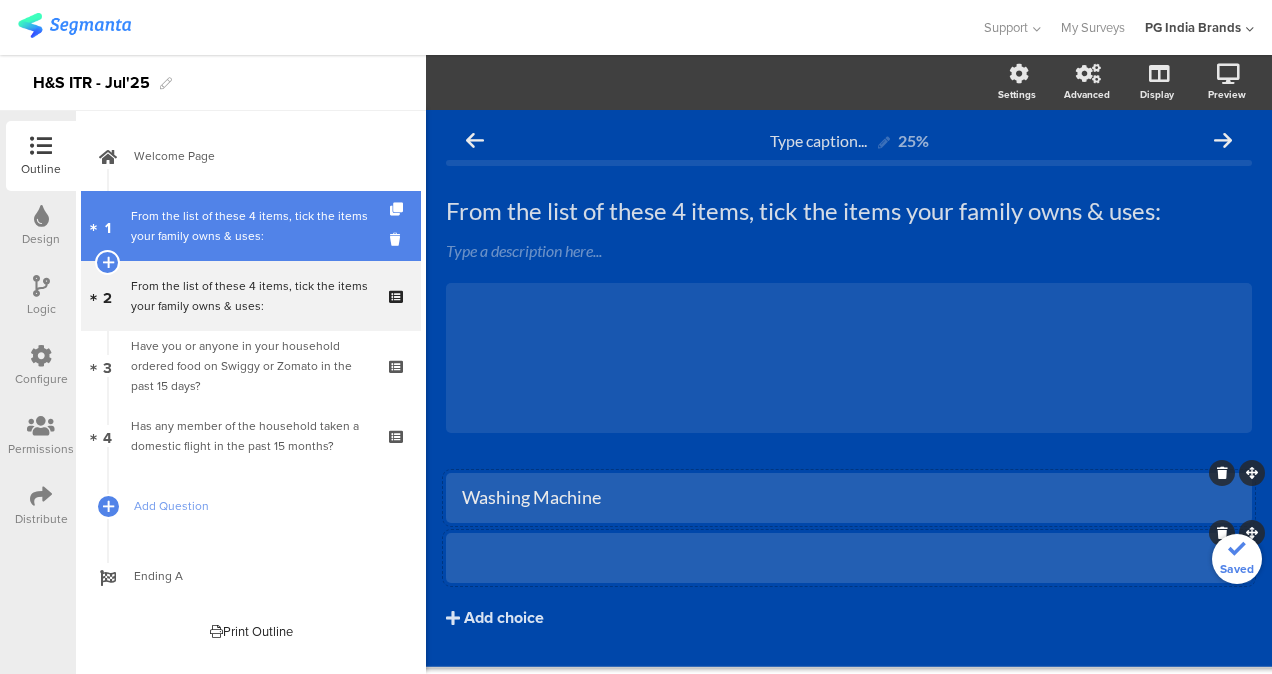 click on "From the list of these 4 items, tick the items your family owns & uses:" at bounding box center (250, 226) 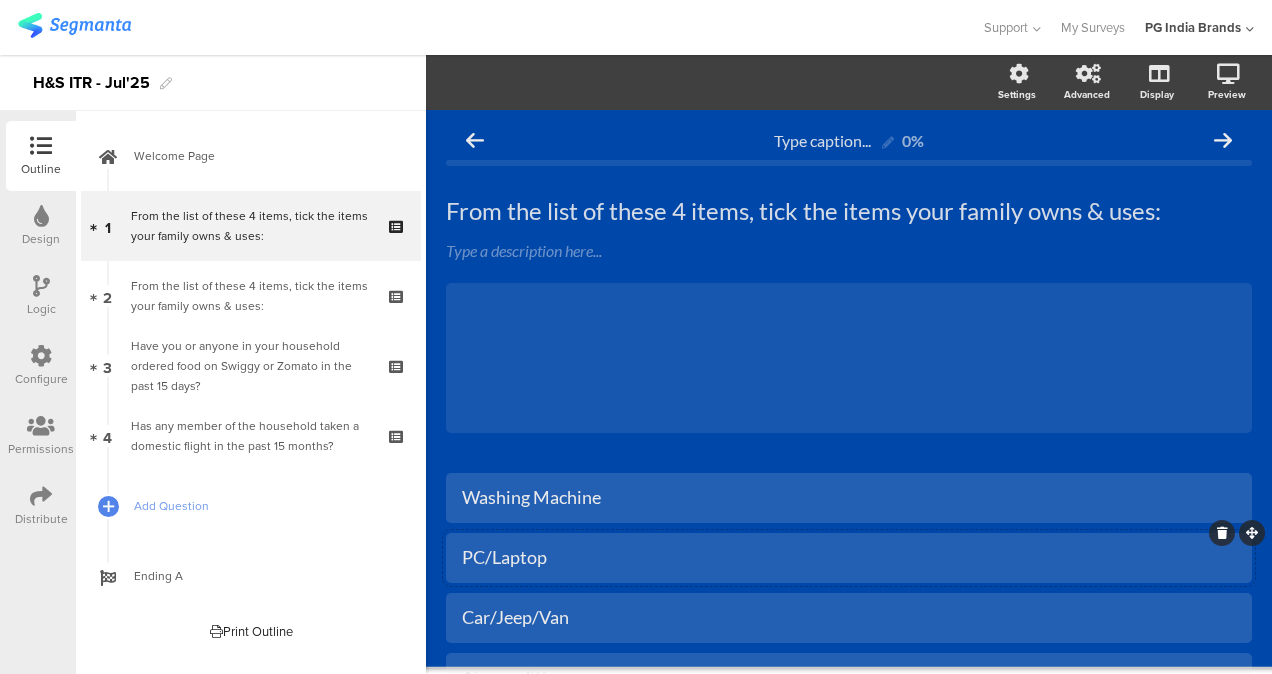 click on "PC/Laptop" at bounding box center (849, 497) 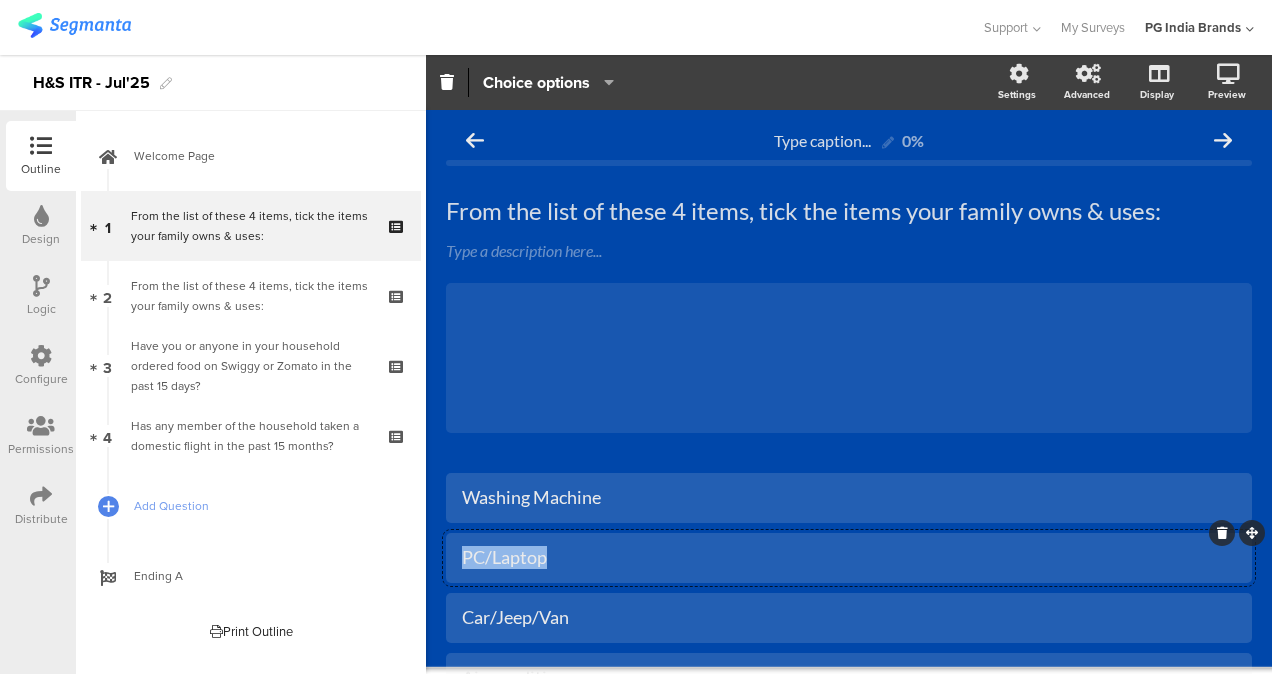 copy on "PC/Laptop" 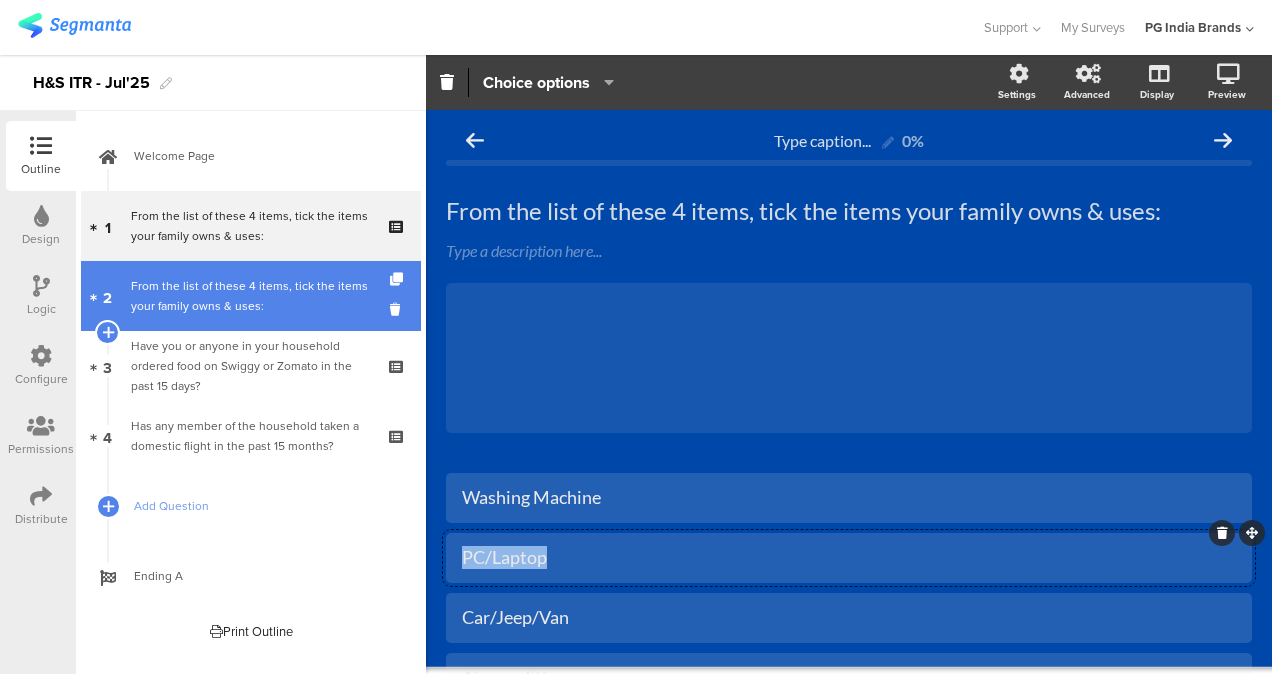 click on "From the list of these 4 items, tick the items your family owns & uses:" at bounding box center (250, 296) 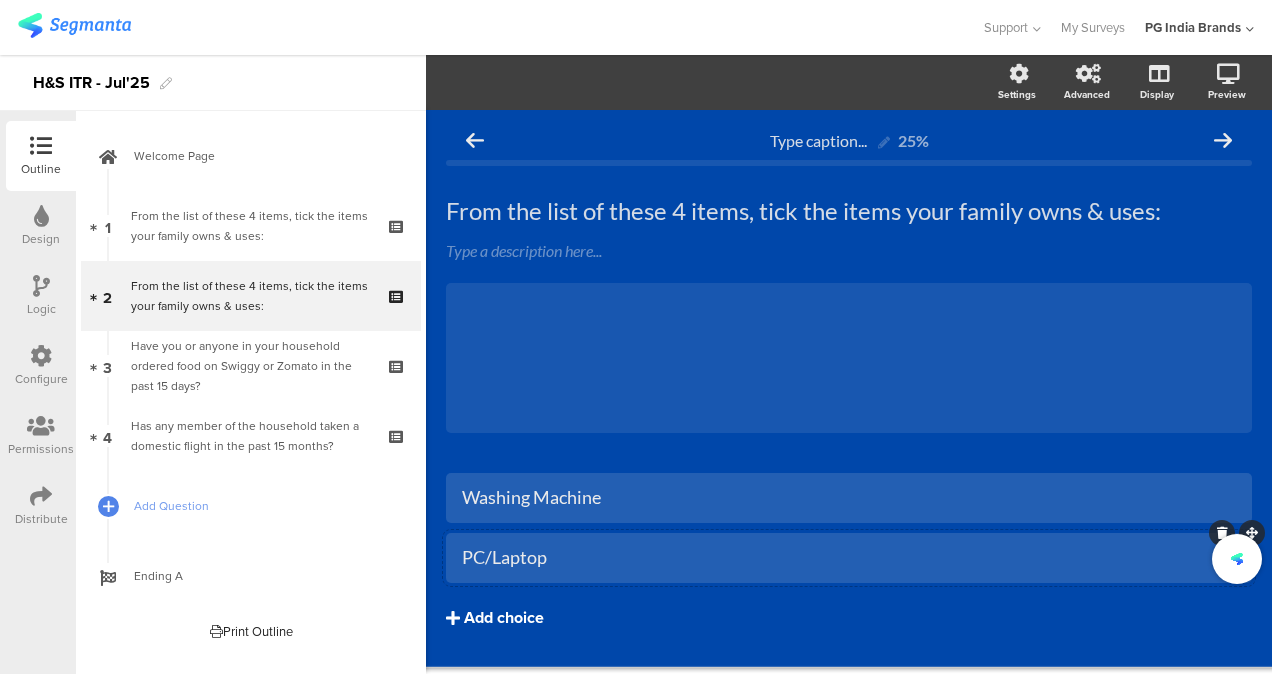 click on "Add choice" at bounding box center [504, 618] 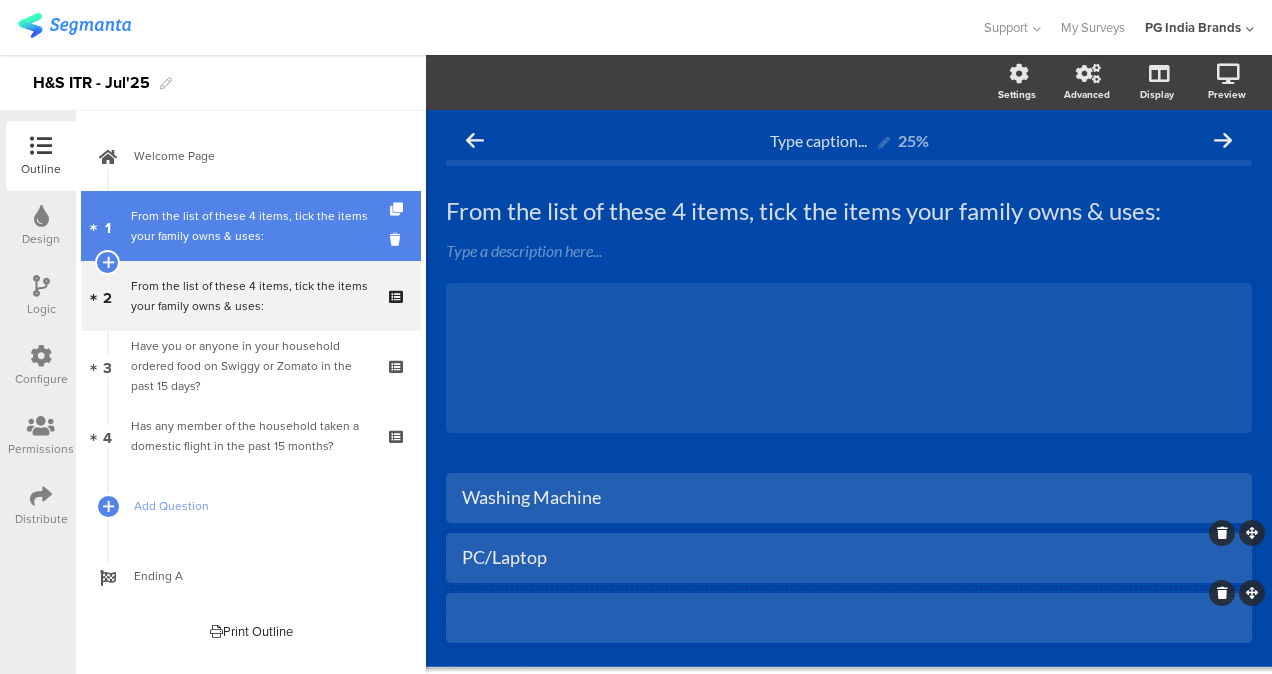 click on "From the list of these 4 items, tick the items your family owns & uses:" at bounding box center [250, 226] 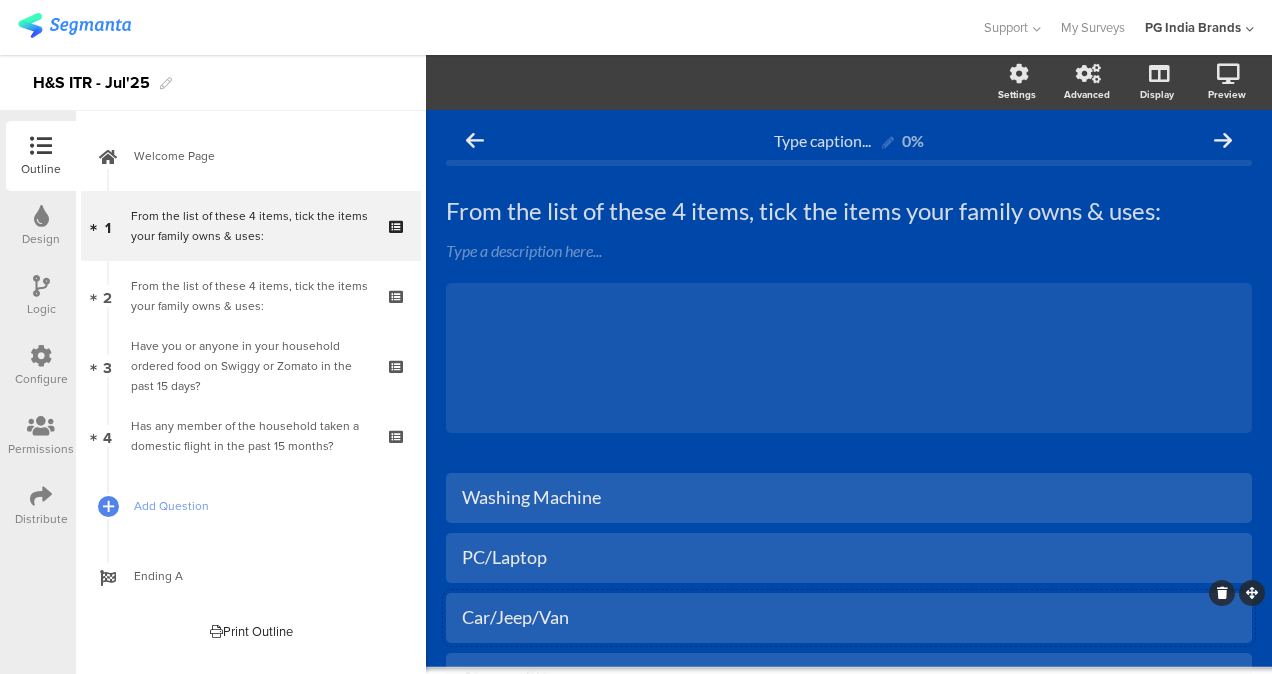 click on "Car/Jeep/Van" at bounding box center (849, 497) 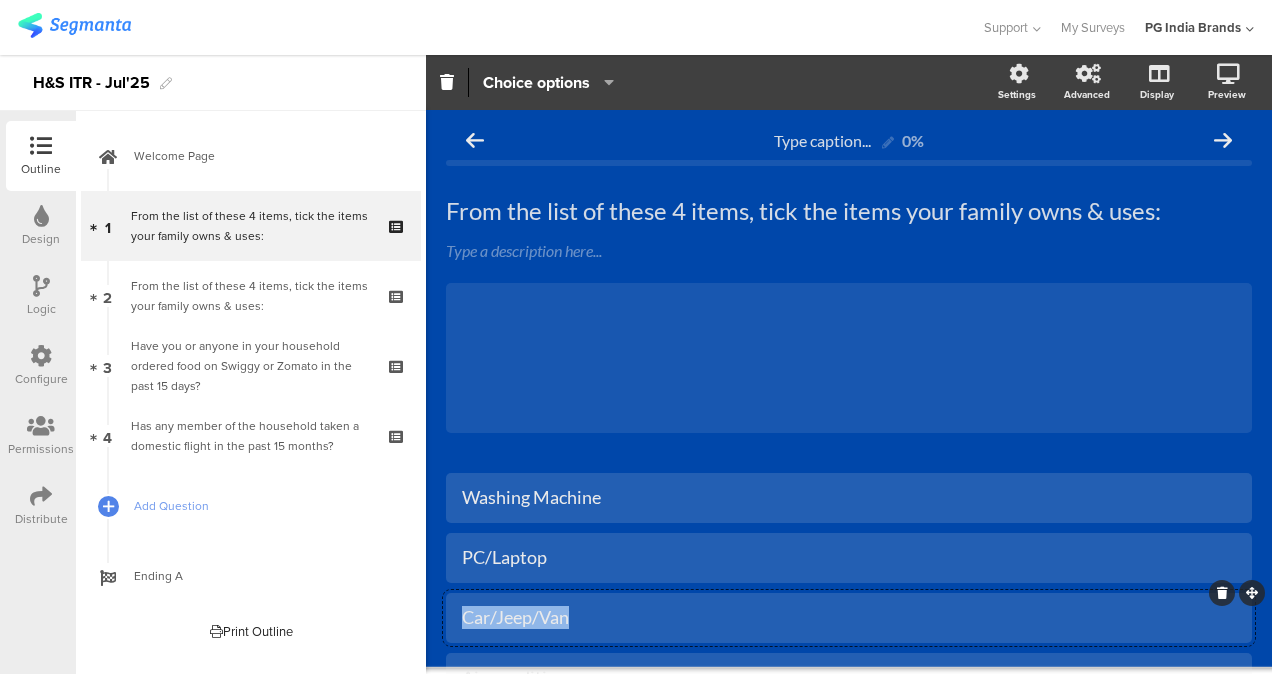 copy on "Car/Jeep/Van" 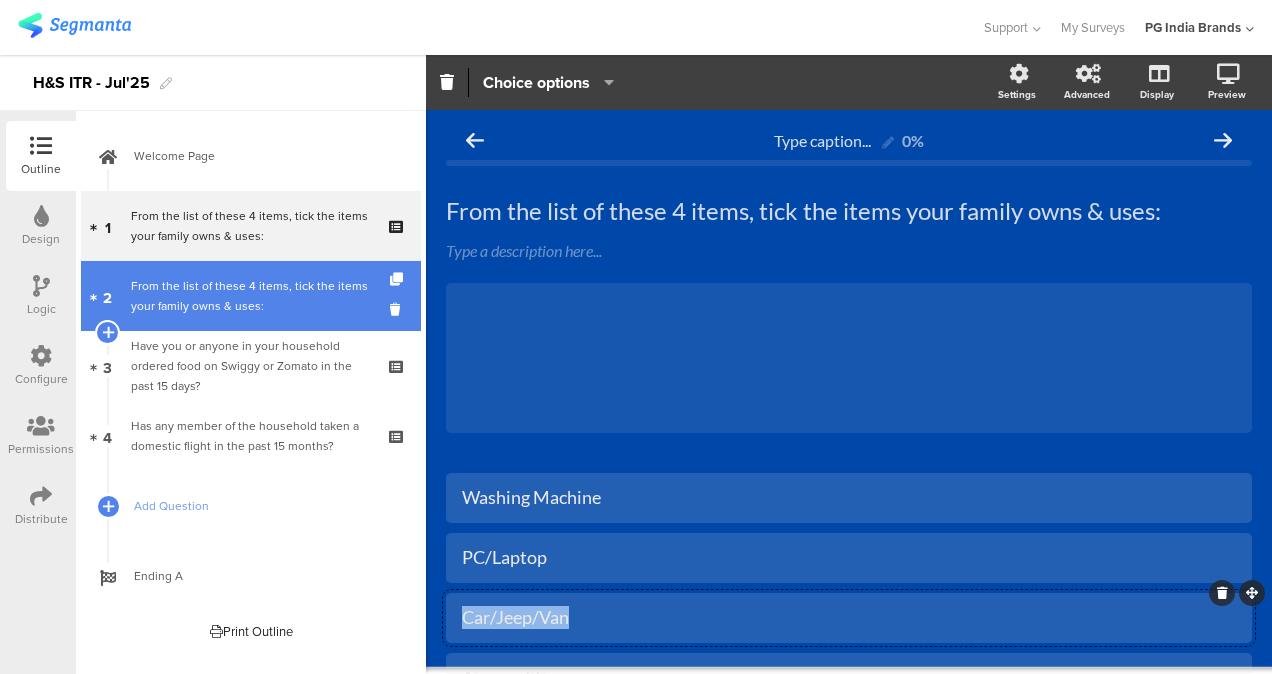 click on "From the list of these 4 items, tick the items your family owns & uses:" at bounding box center (250, 296) 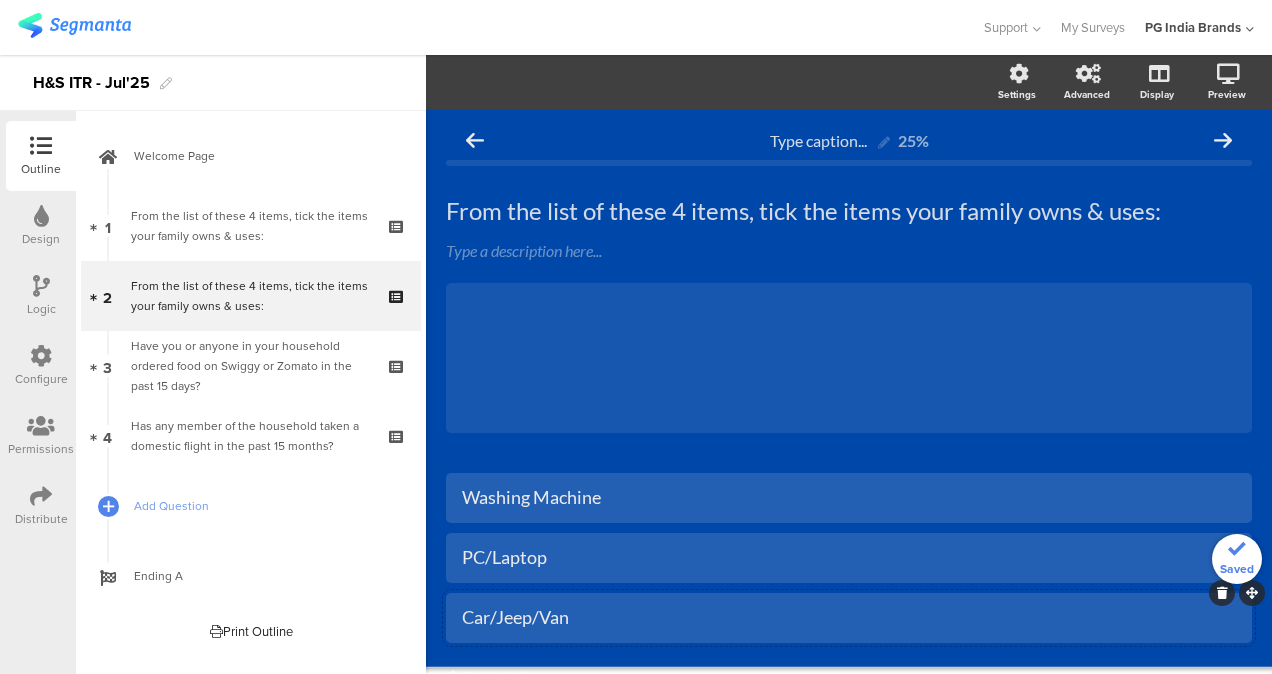 click on "Type caption...
25%
From the list of these 4 items, tick the items your family owns & uses:
From the list of these 4 items, tick the items your family owns & uses:
Type a description here...
/" at bounding box center (849, 446) 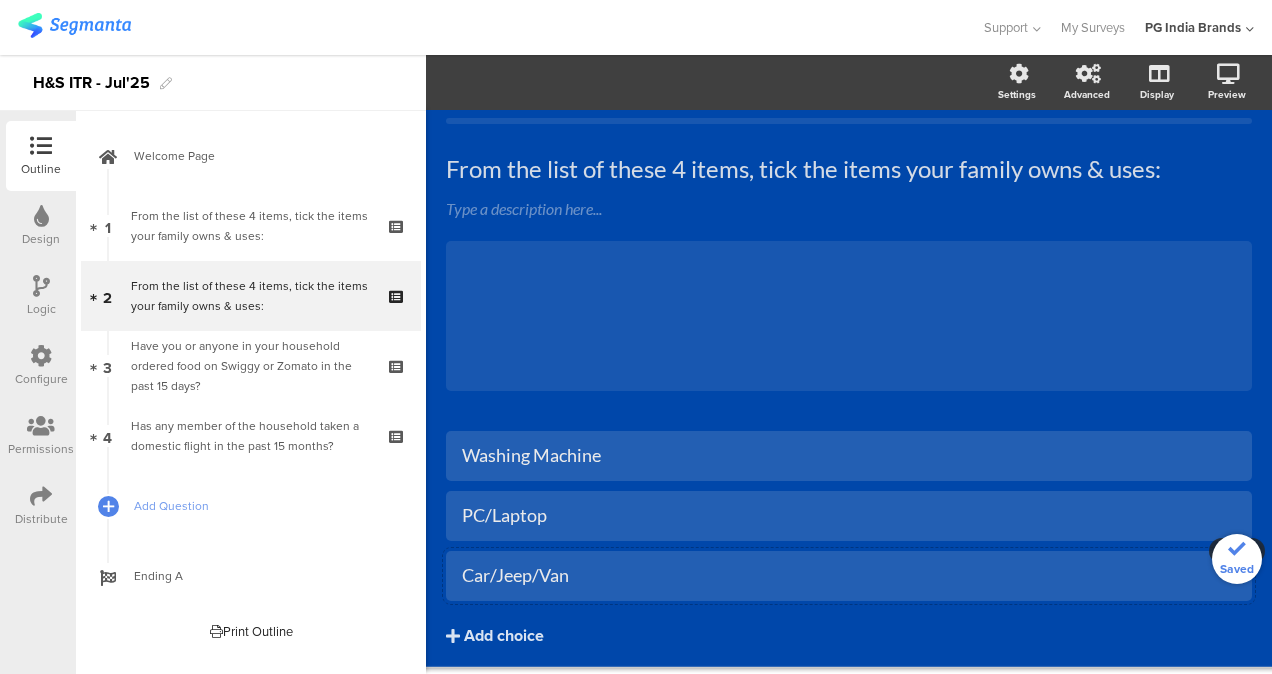 scroll, scrollTop: 80, scrollLeft: 0, axis: vertical 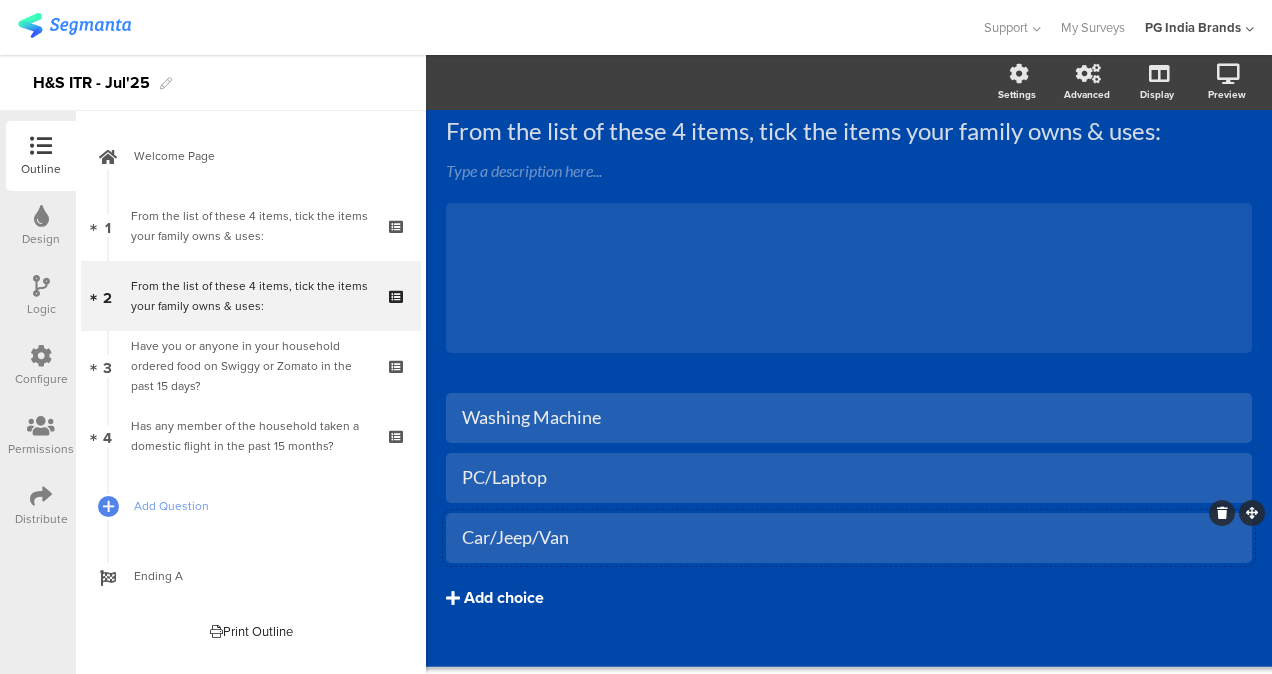 click on "Add choice" at bounding box center (504, 598) 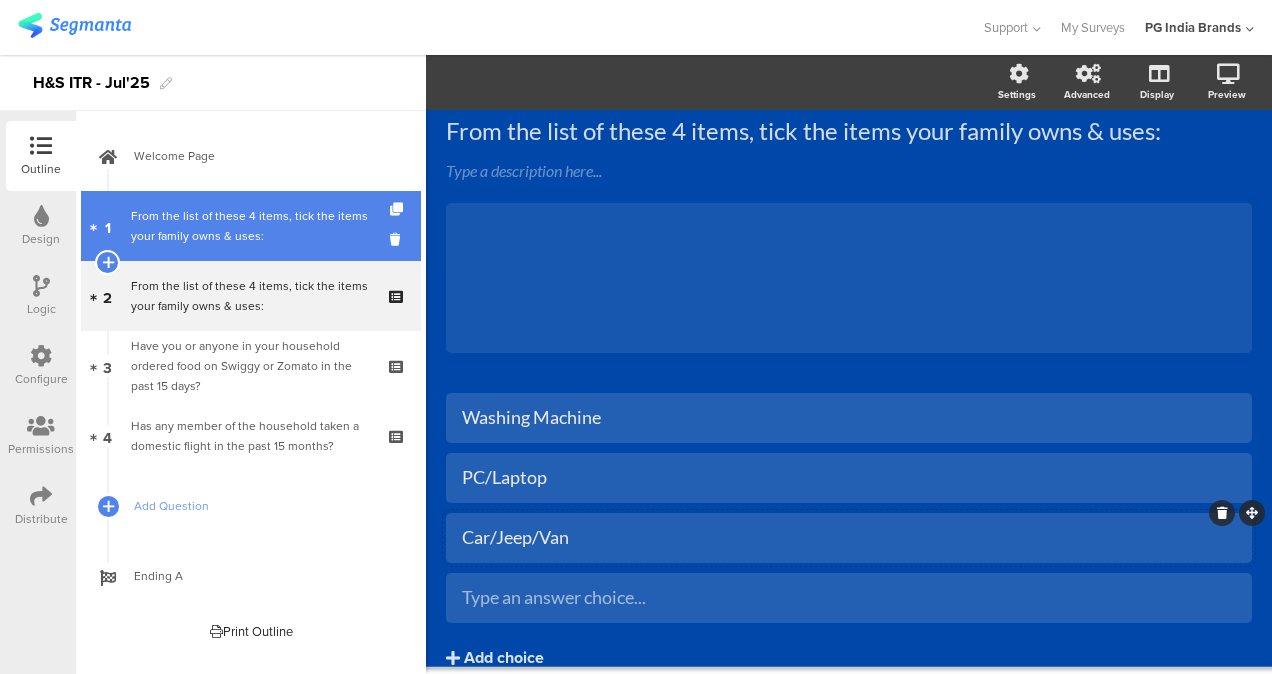 click on "From the list of these 4 items, tick the items your family owns & uses:" at bounding box center (250, 226) 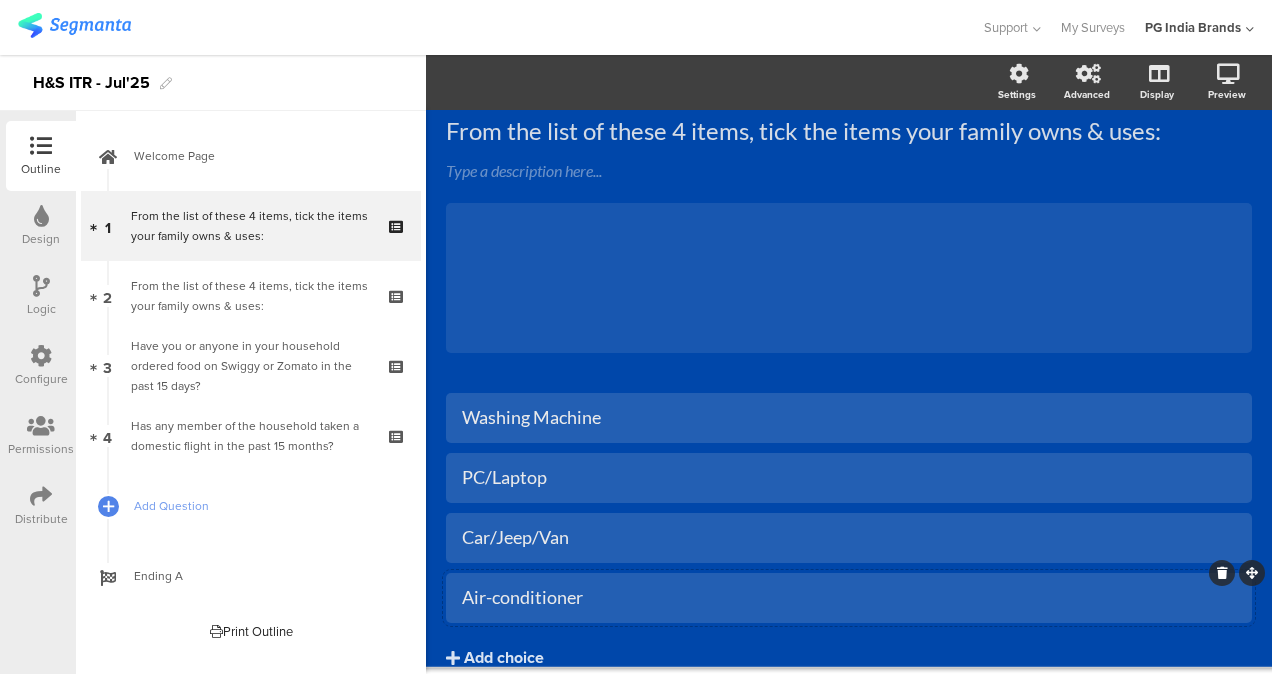 click on "Air-conditioner" at bounding box center (849, 417) 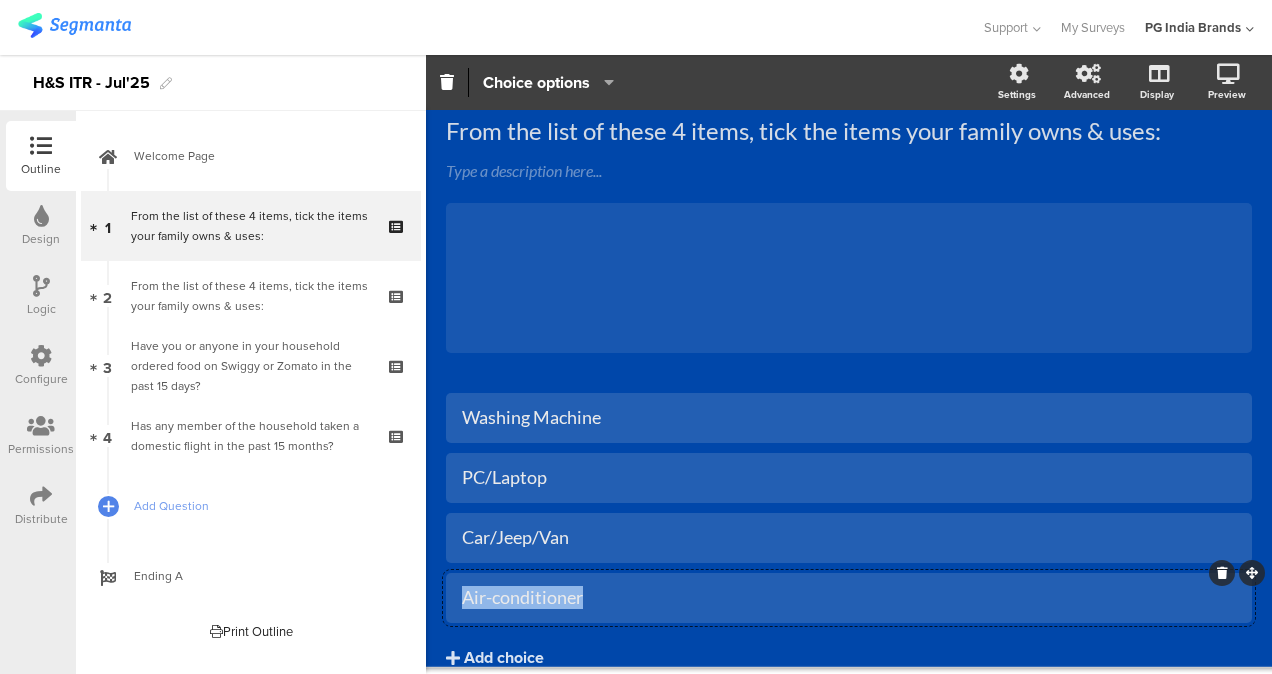 copy on "Air-conditioner" 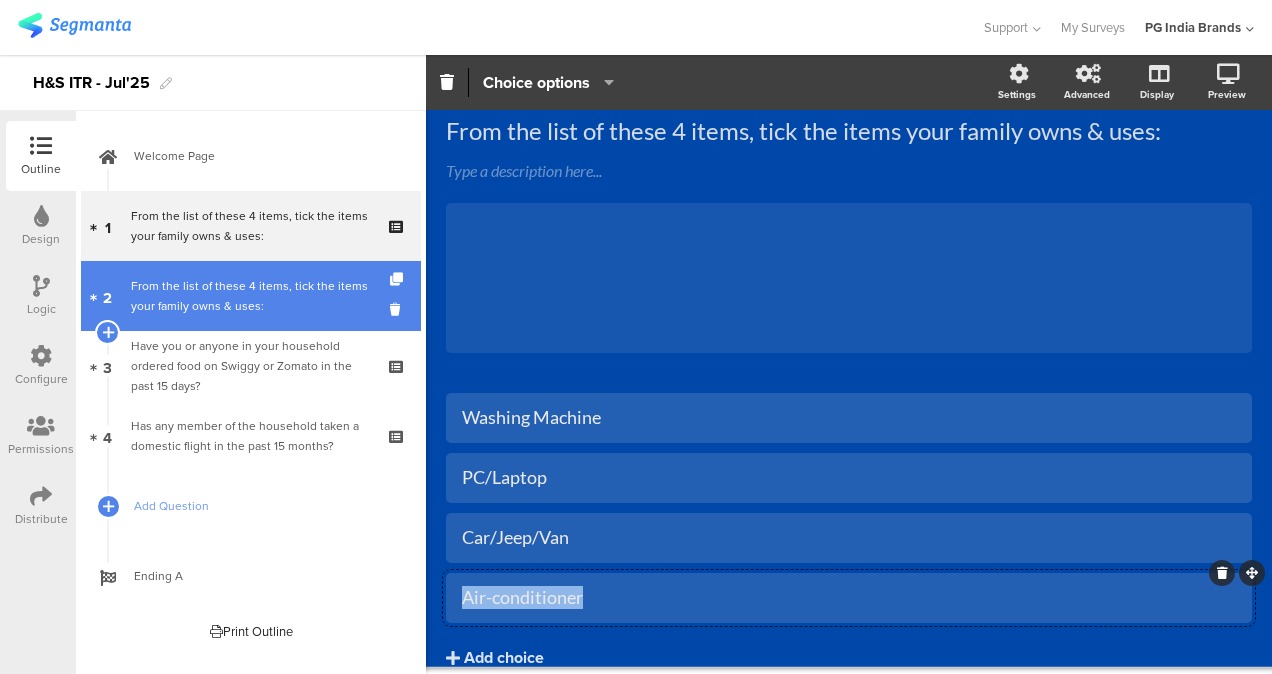 click on "From the list of these 4 items, tick the items your family owns & uses:" at bounding box center (250, 296) 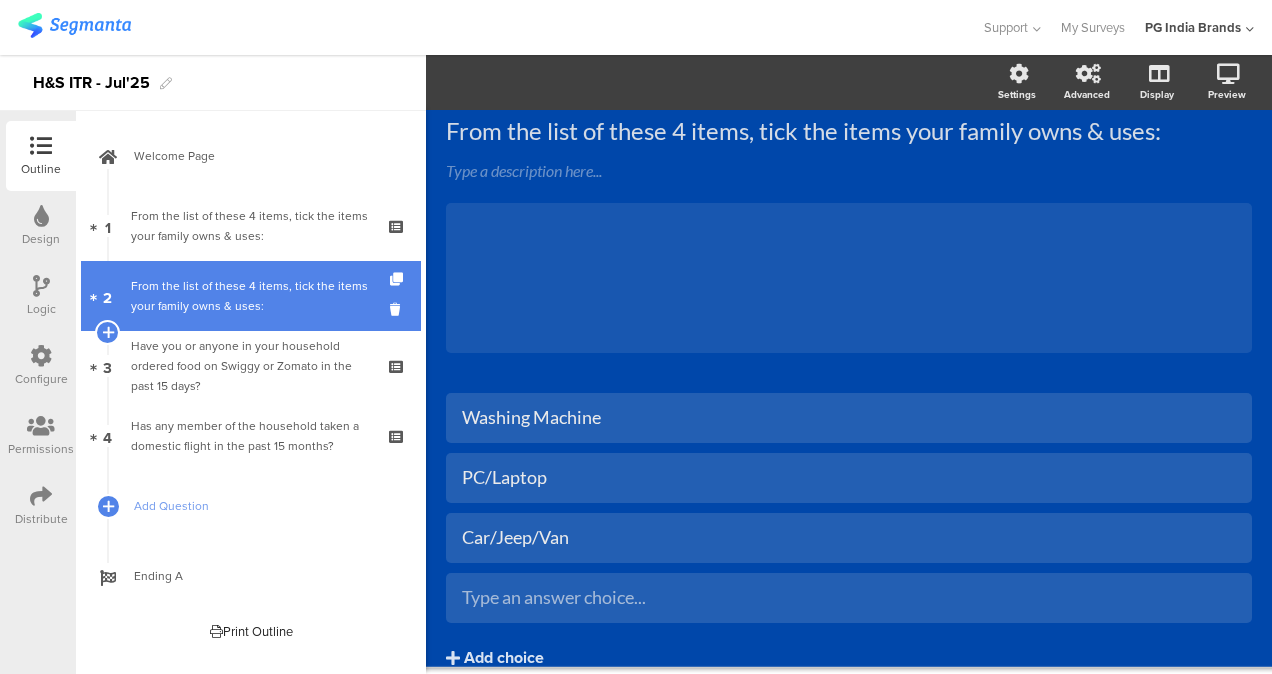 scroll, scrollTop: 110, scrollLeft: 0, axis: vertical 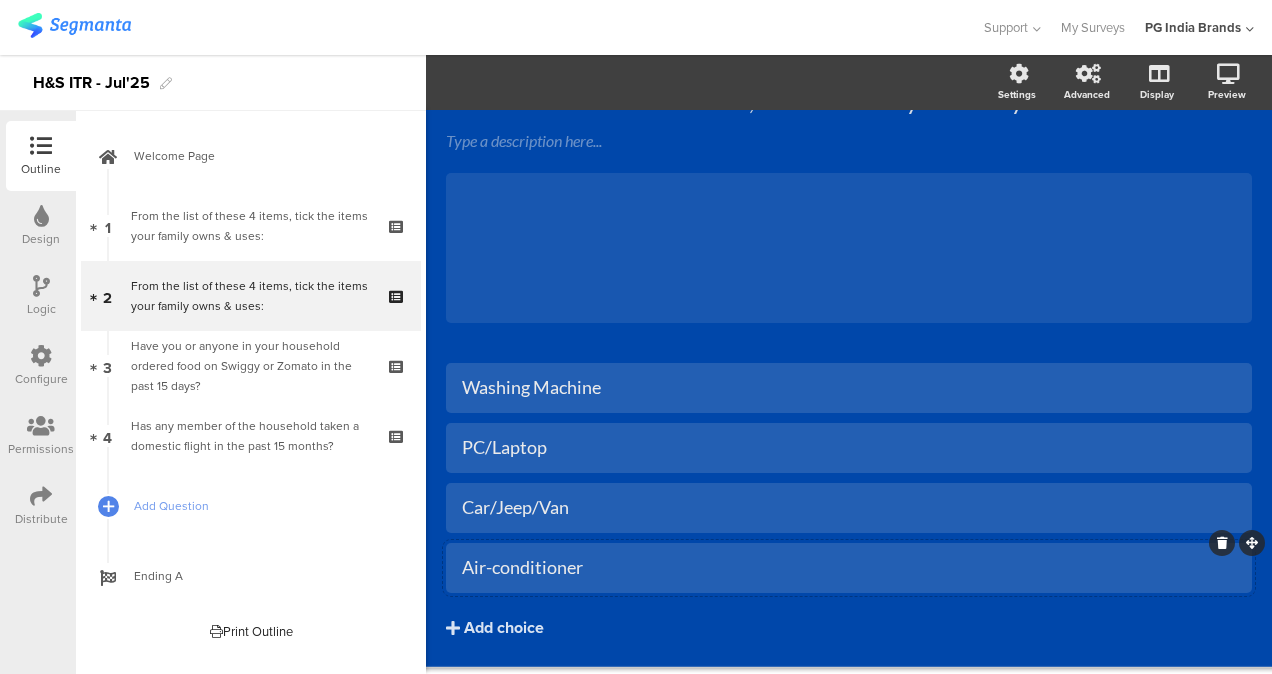 click on "Type caption...
25%
From the list of these 4 items, tick the items your family owns & uses:
From the list of these 4 items, tick the items your family owns & uses:
Type a description here...
/" at bounding box center [849, 366] 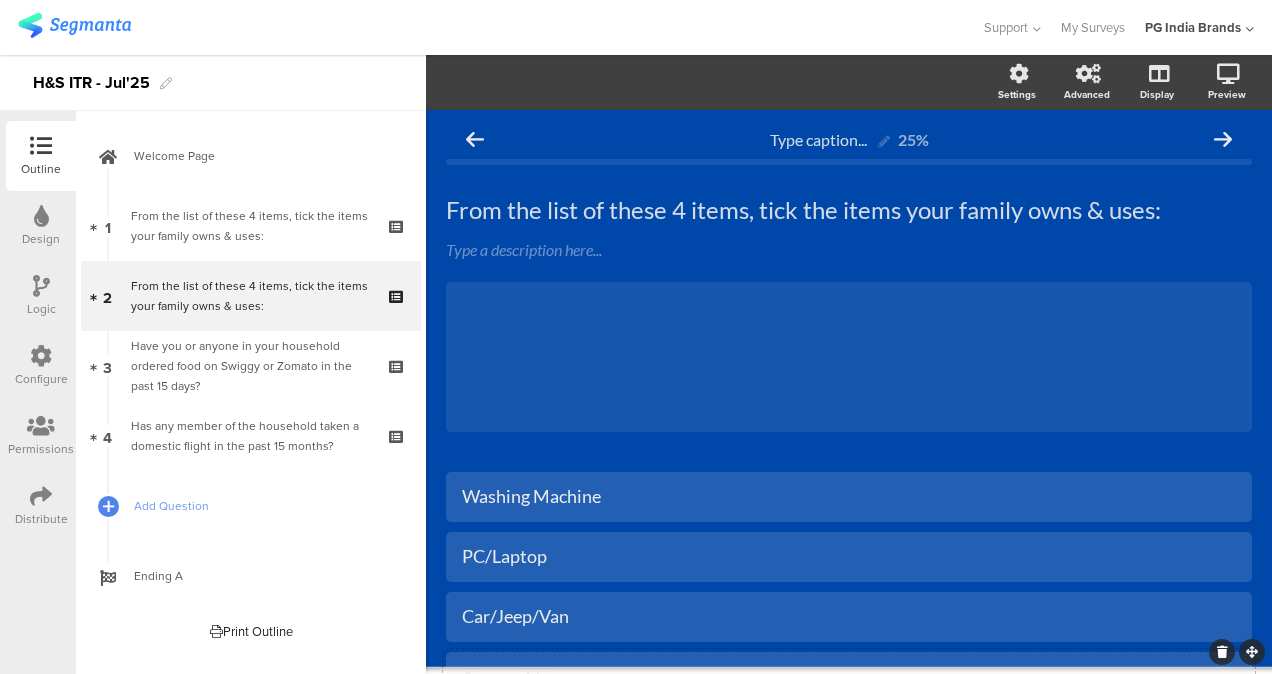 scroll, scrollTop: 0, scrollLeft: 0, axis: both 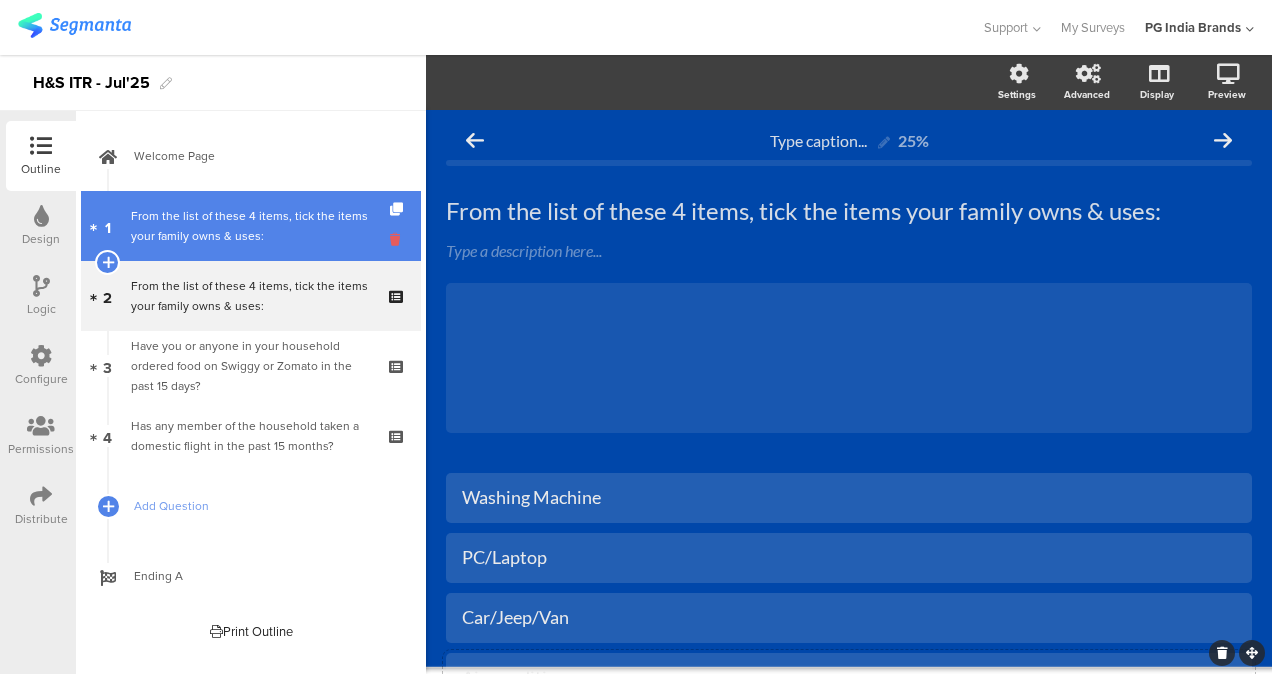 click at bounding box center [398, 239] 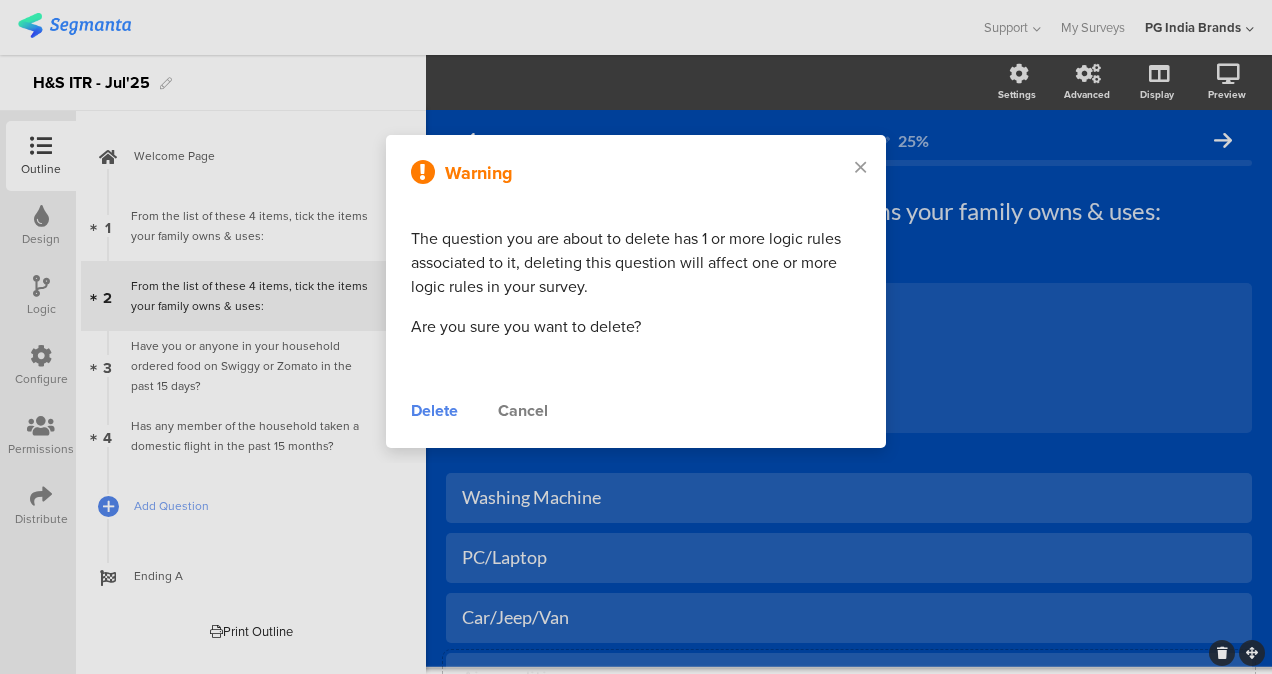click on "Delete" at bounding box center [434, 411] 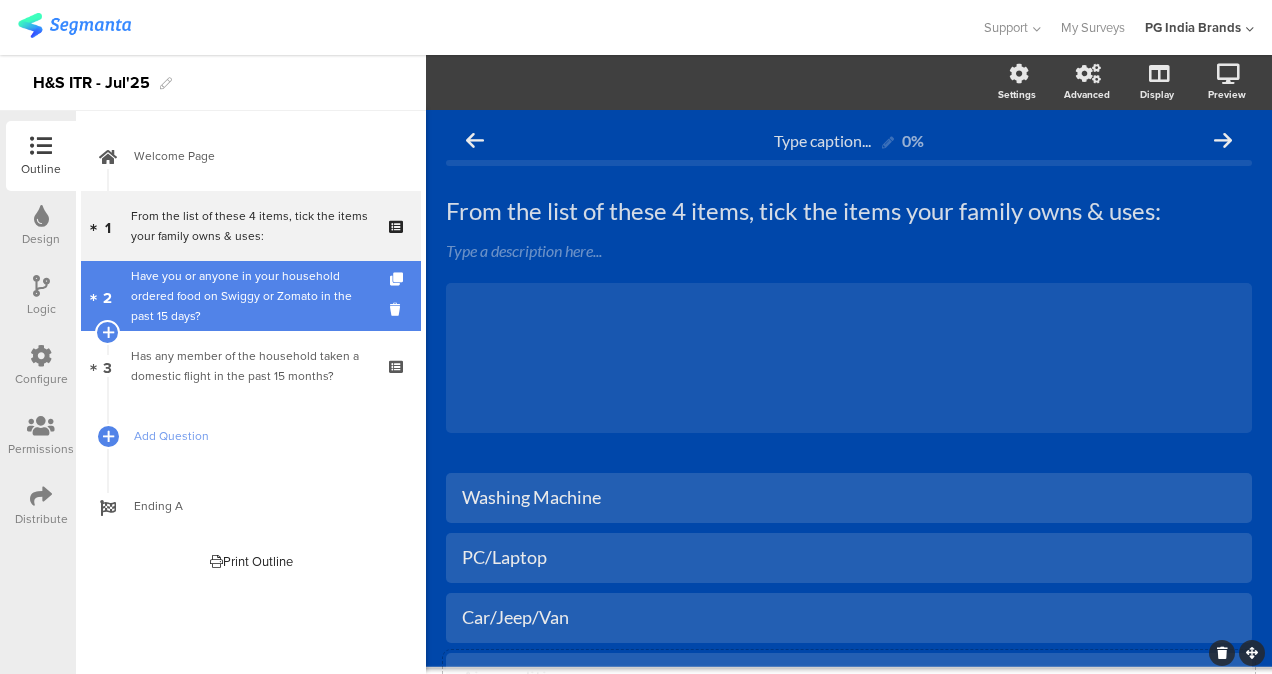 click on "Have you or anyone in your household ordered food on Swiggy or Zomato in the past 15 days?" at bounding box center (250, 296) 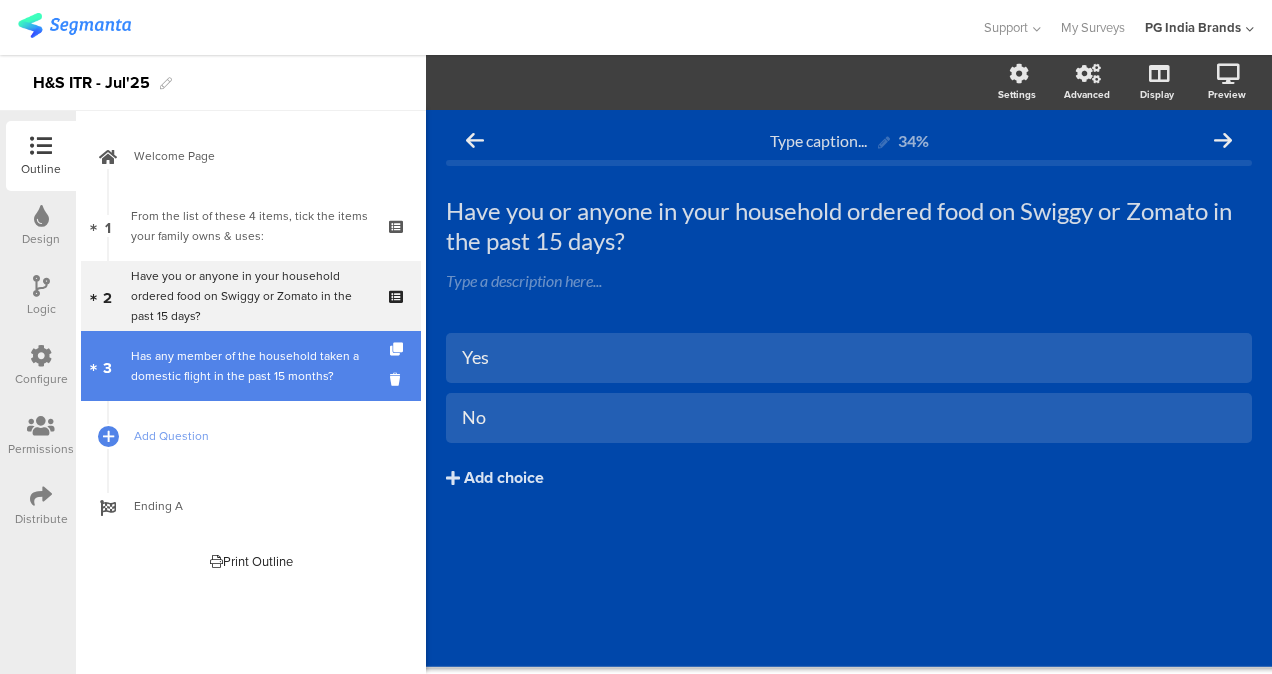 click on "Has any member of the household taken a domestic flight in the past 15 months?" at bounding box center (250, 366) 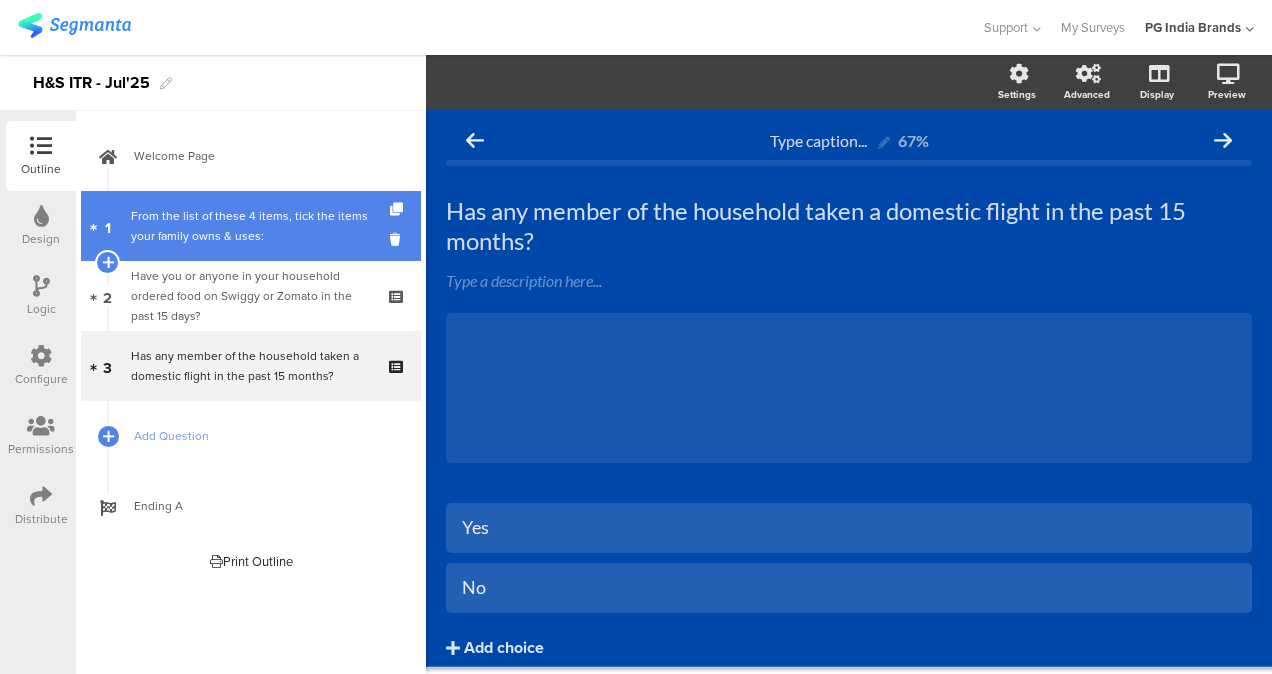 click on "From the list of these 4 items, tick the items your family owns & uses:" at bounding box center [250, 226] 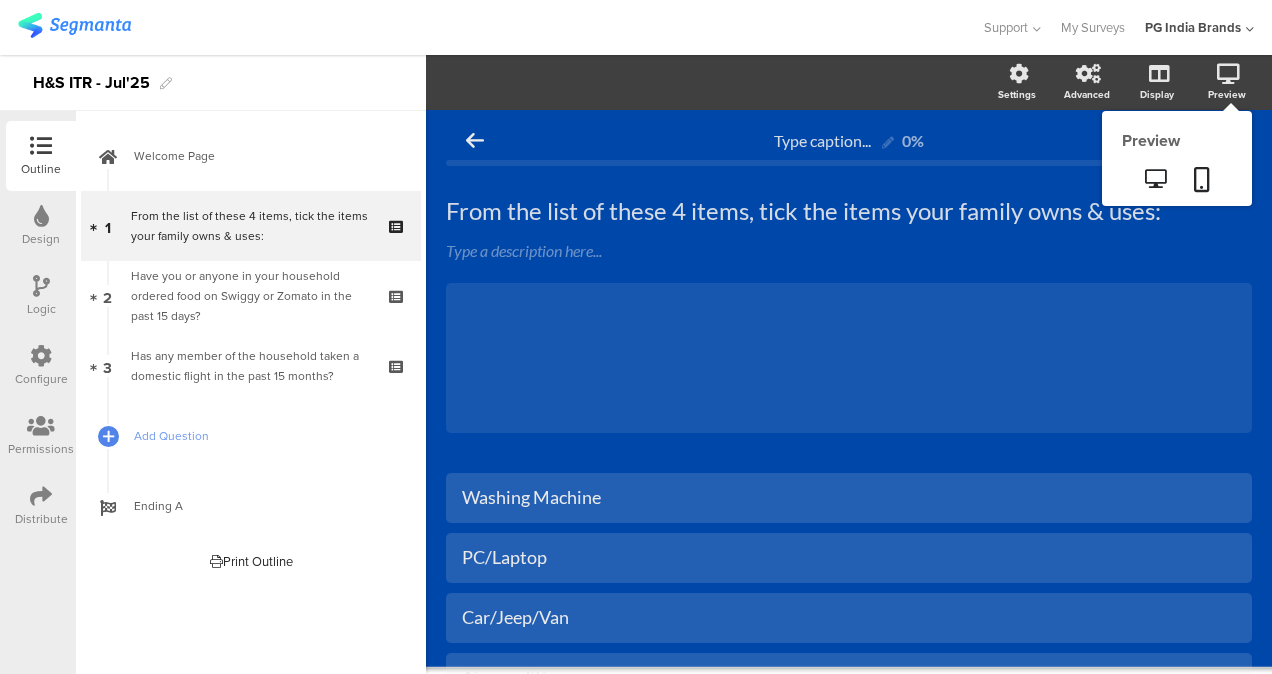 click at bounding box center (1228, 74) 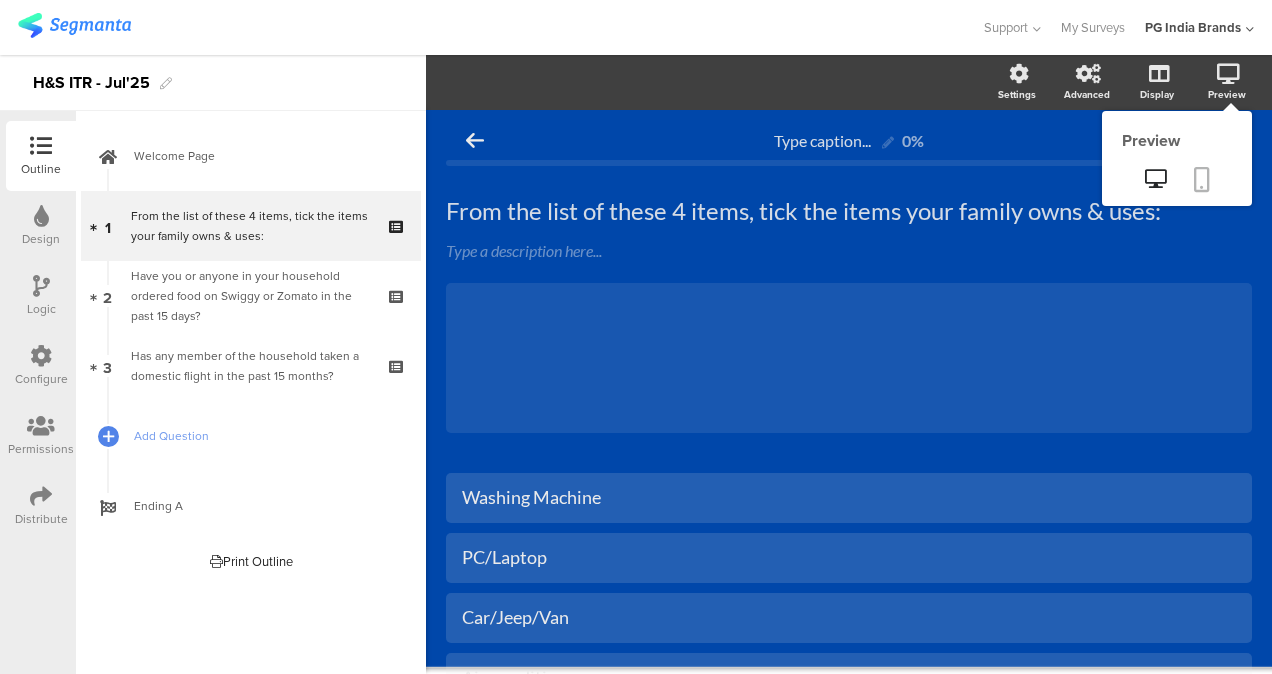 click at bounding box center (1202, 181) 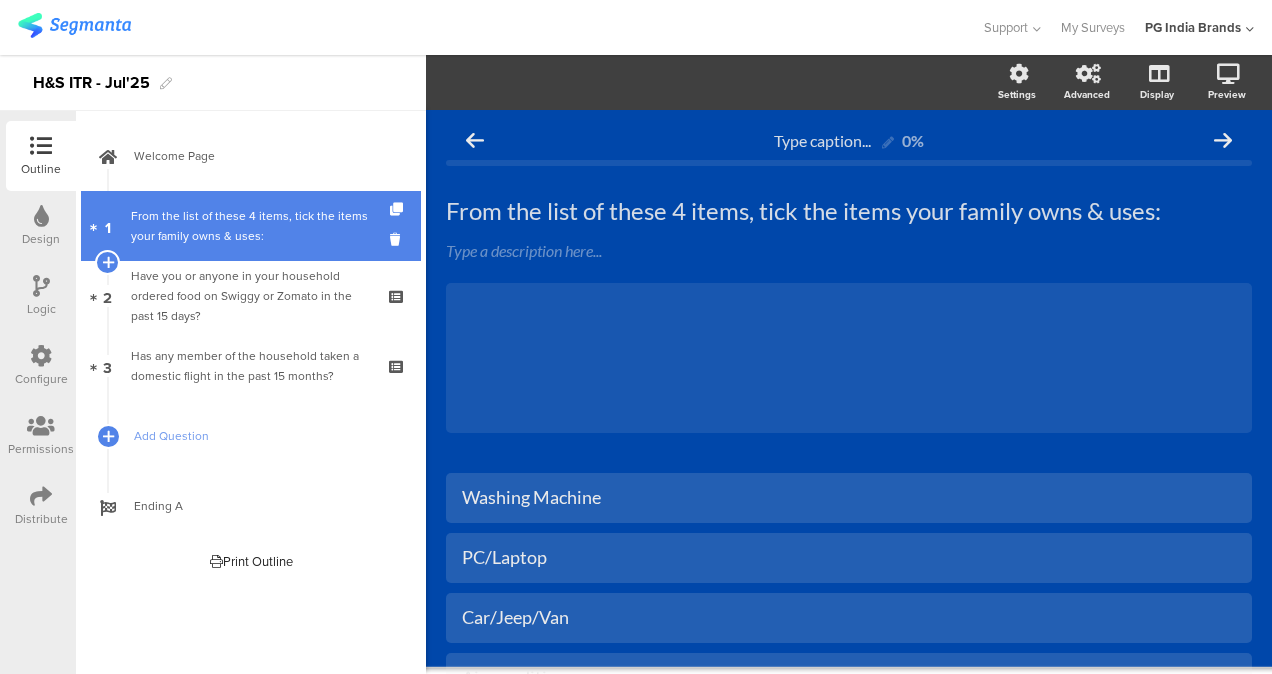 click on "From the list of these 4 items, tick the items your family owns & uses:" at bounding box center [250, 226] 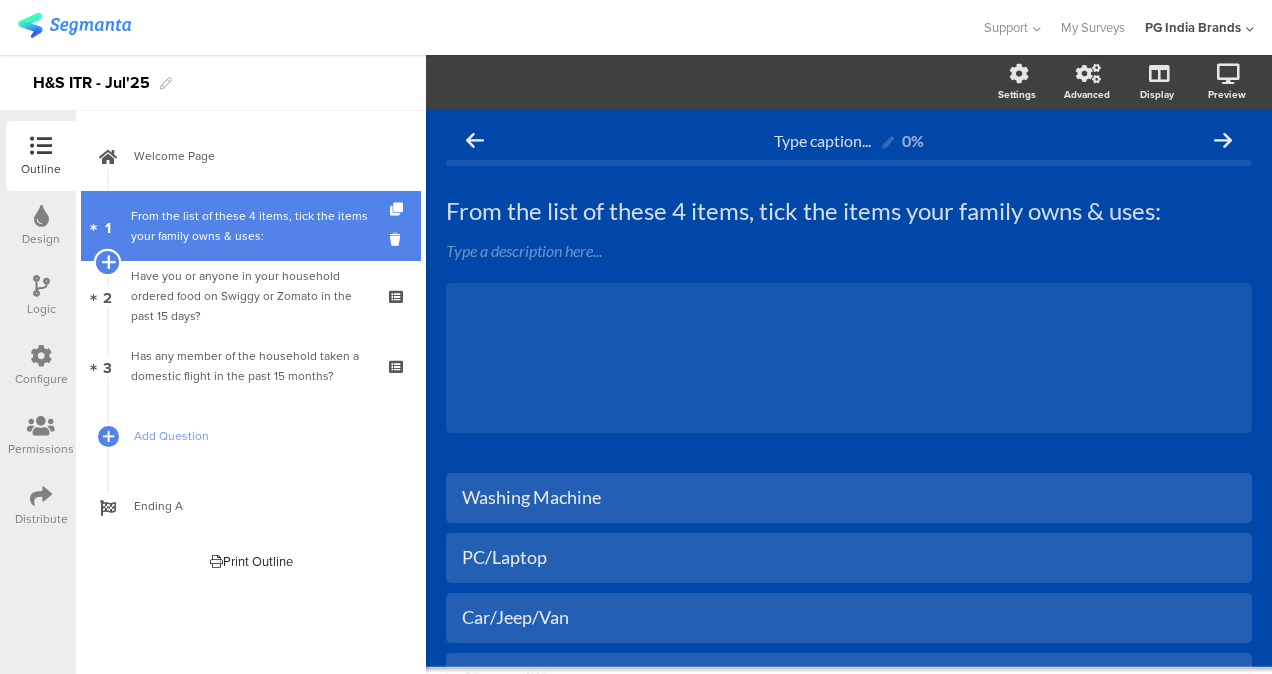 click at bounding box center [107, 262] 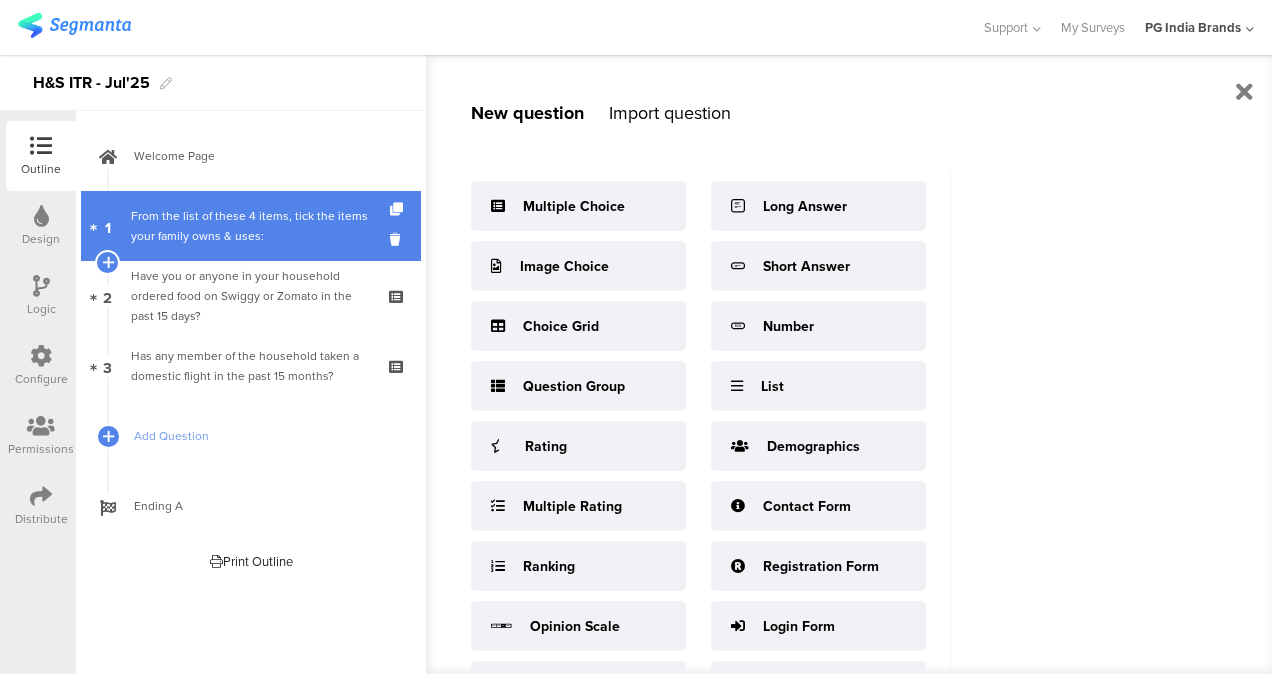 click on "From the list of these 4 items, tick the items your family owns & uses:" at bounding box center [250, 226] 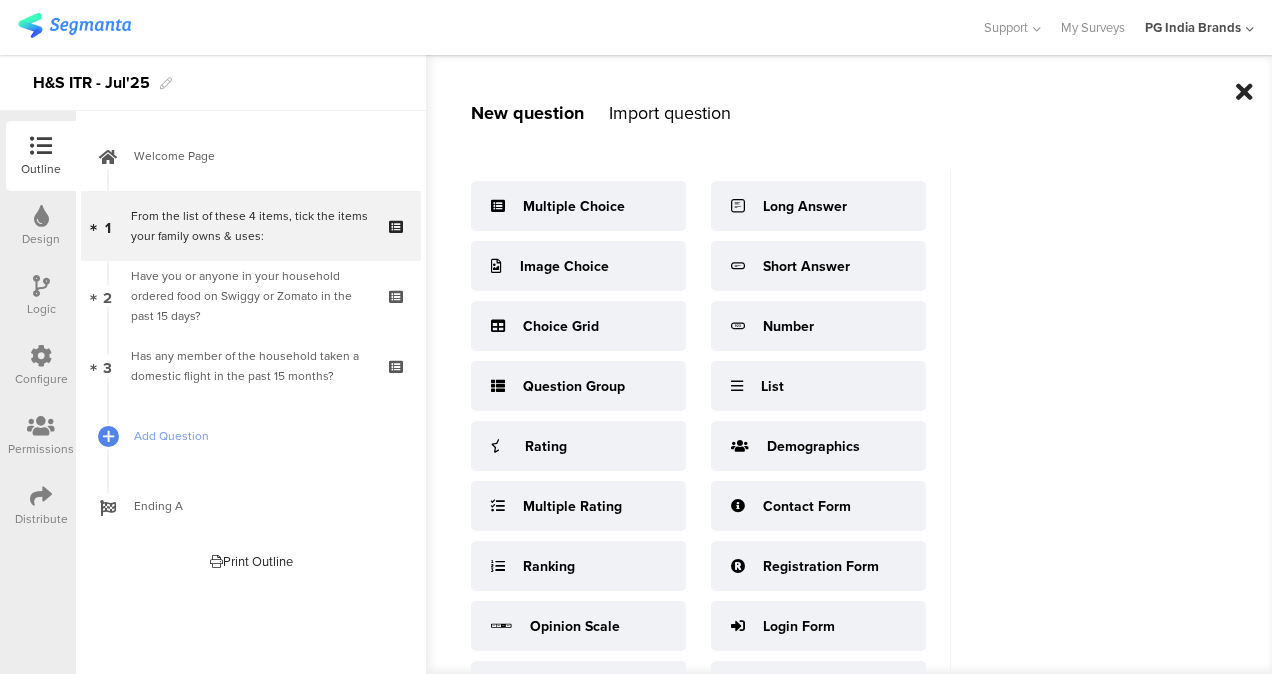 click at bounding box center (1244, 92) 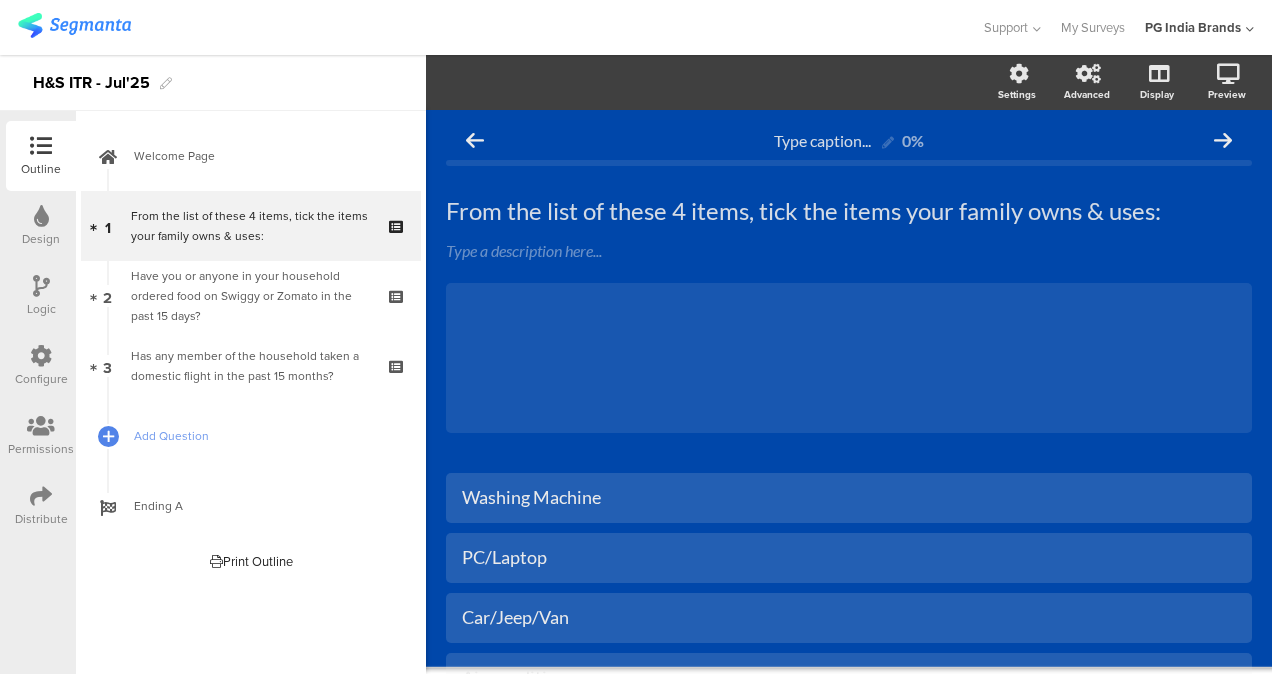click on "Logic" at bounding box center (41, 309) 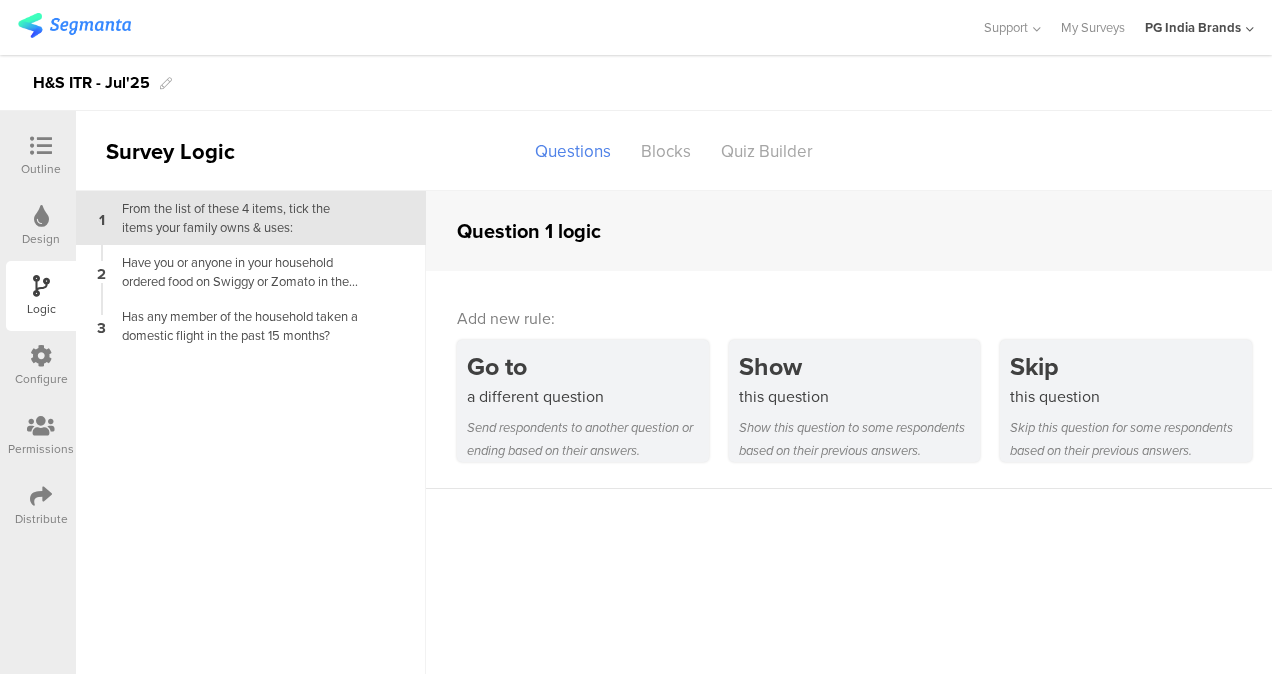 click on "From the list of these 4 items, tick the items your family owns & uses:" at bounding box center (235, 218) 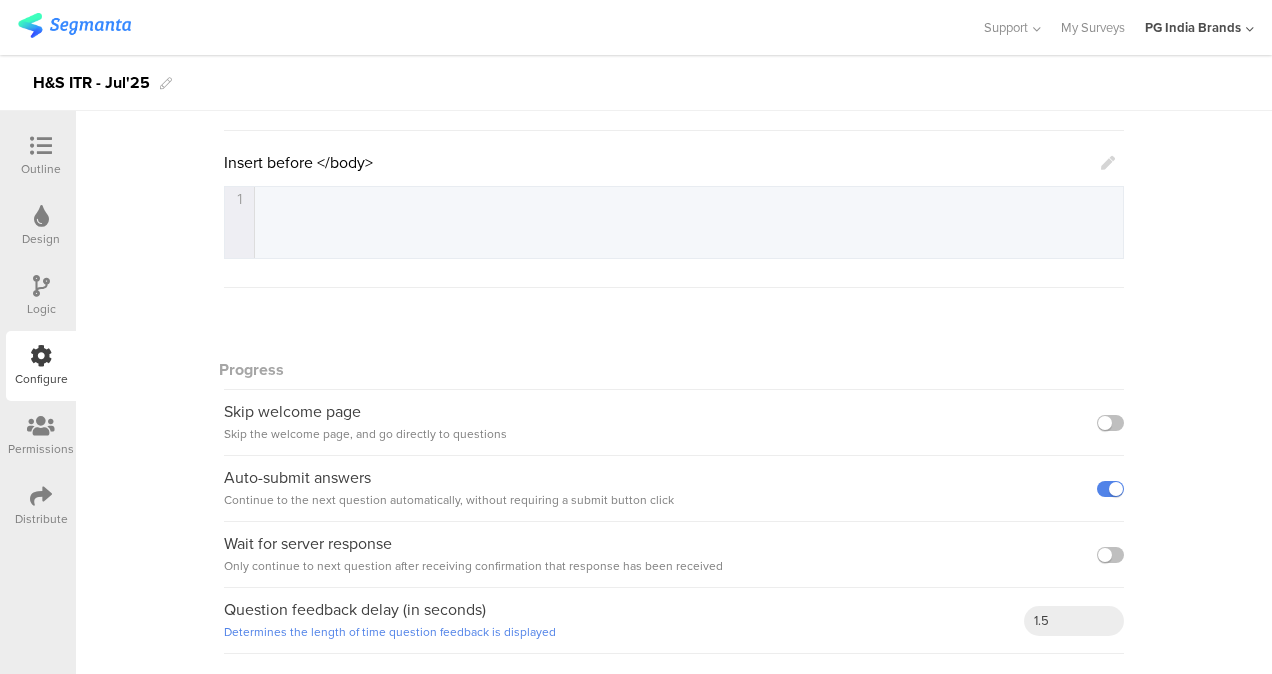 scroll, scrollTop: 452, scrollLeft: 0, axis: vertical 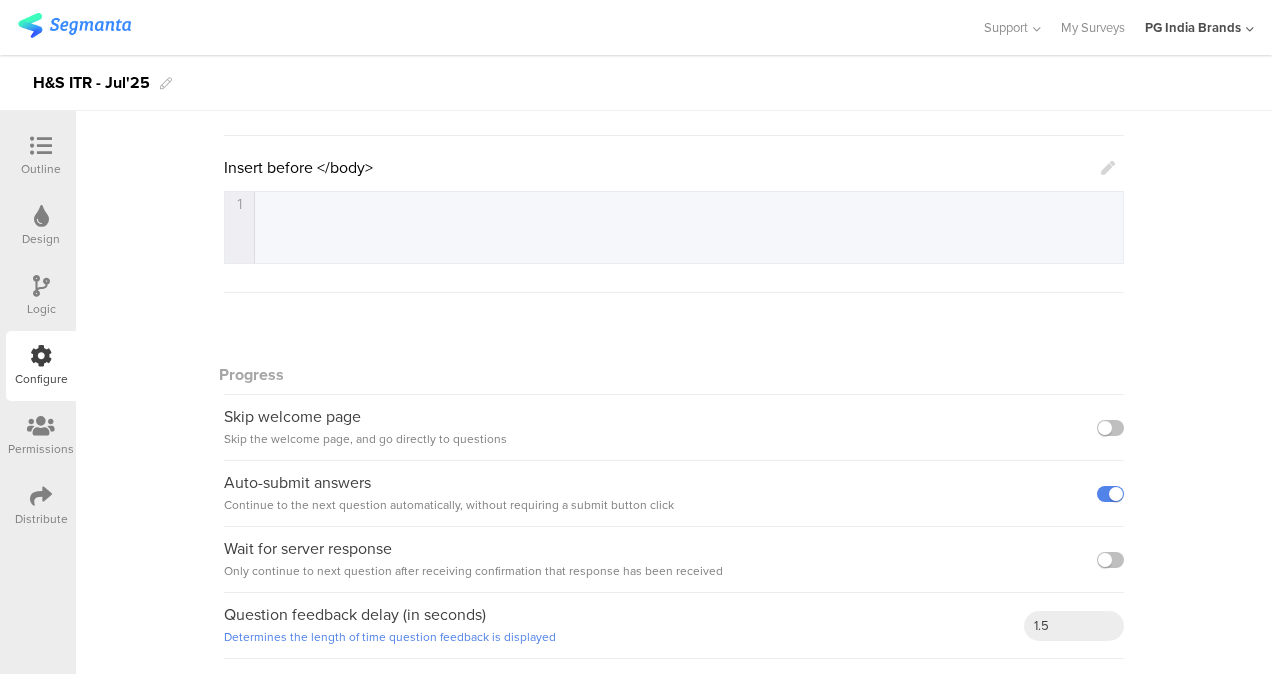 click on "Outline" at bounding box center (41, 169) 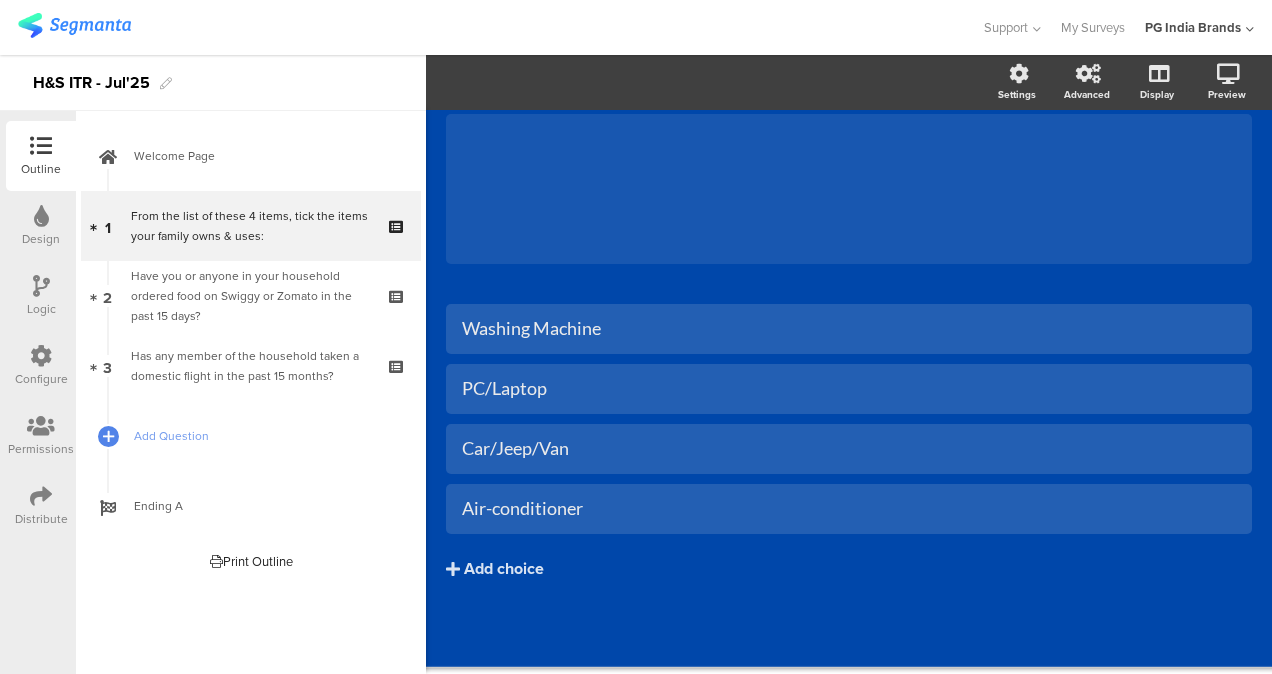 scroll, scrollTop: 168, scrollLeft: 0, axis: vertical 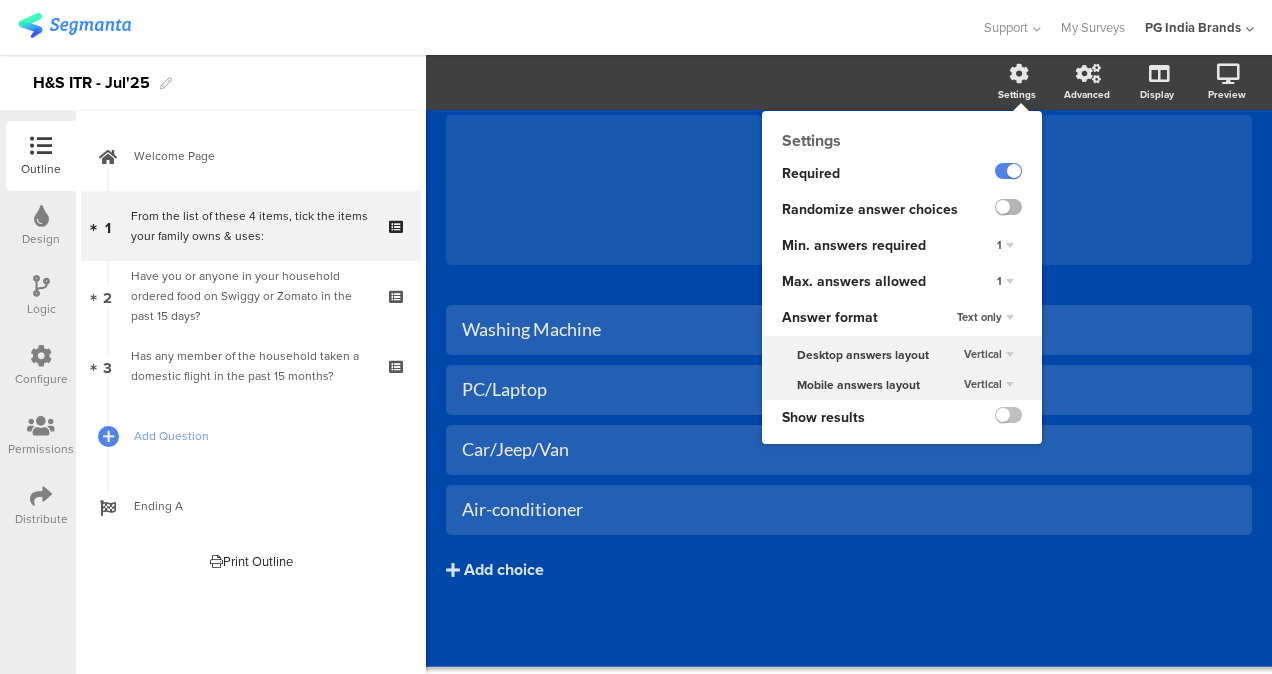 click at bounding box center (1008, 207) 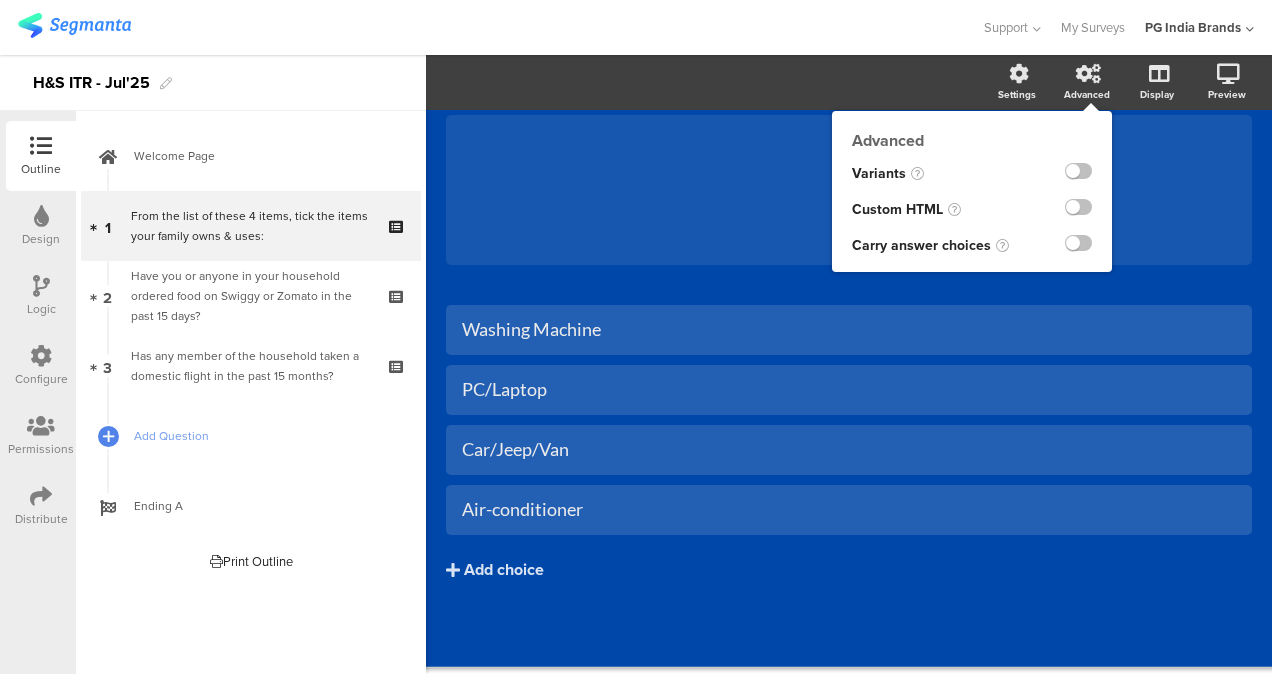 click at bounding box center (1088, 74) 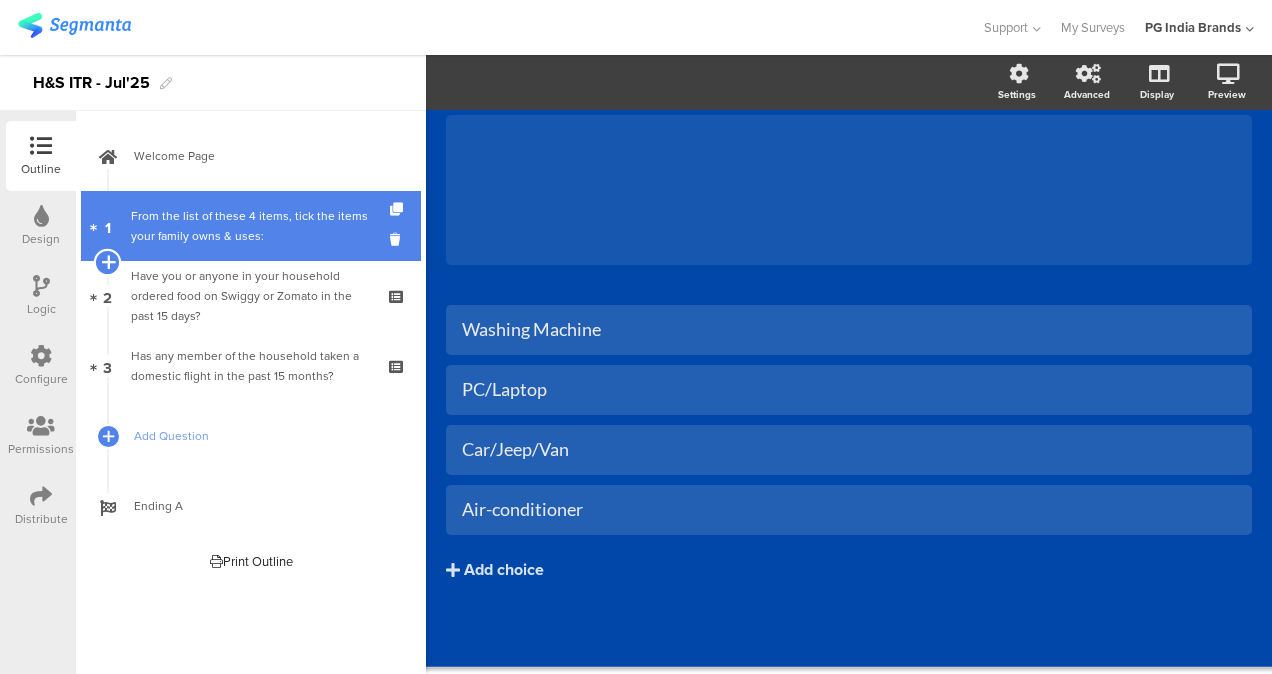 click at bounding box center [107, 262] 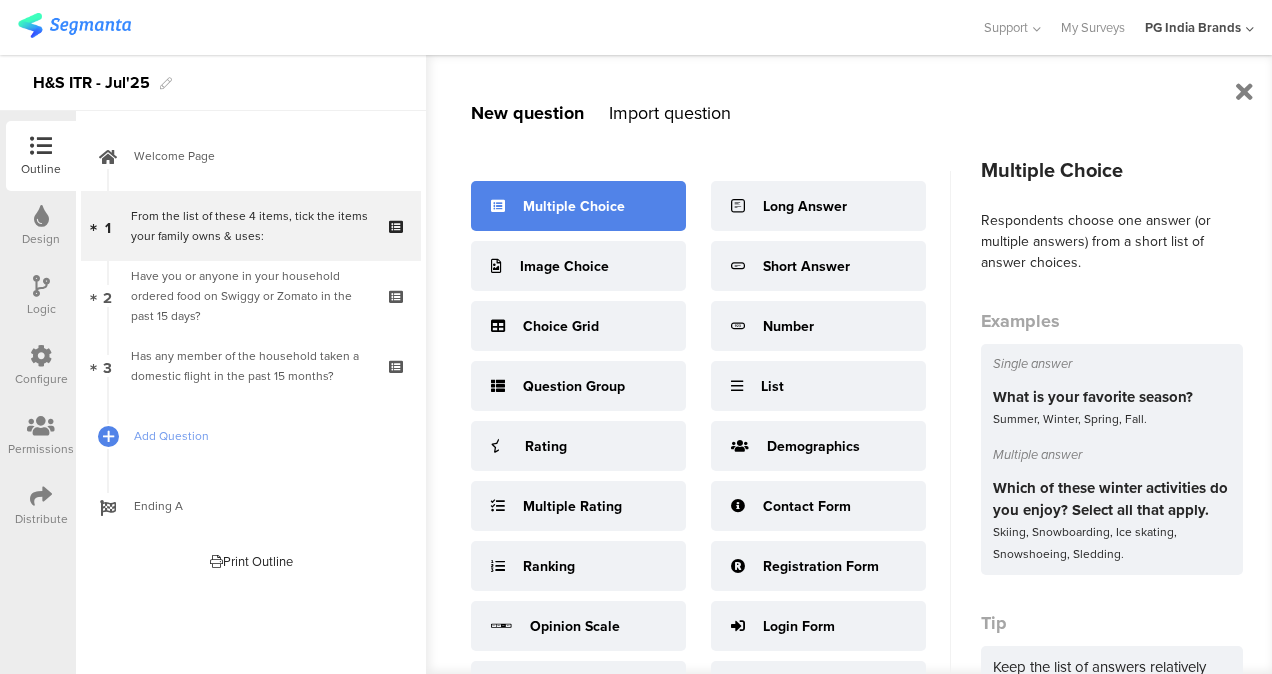 click on "Multiple Choice" at bounding box center [574, 206] 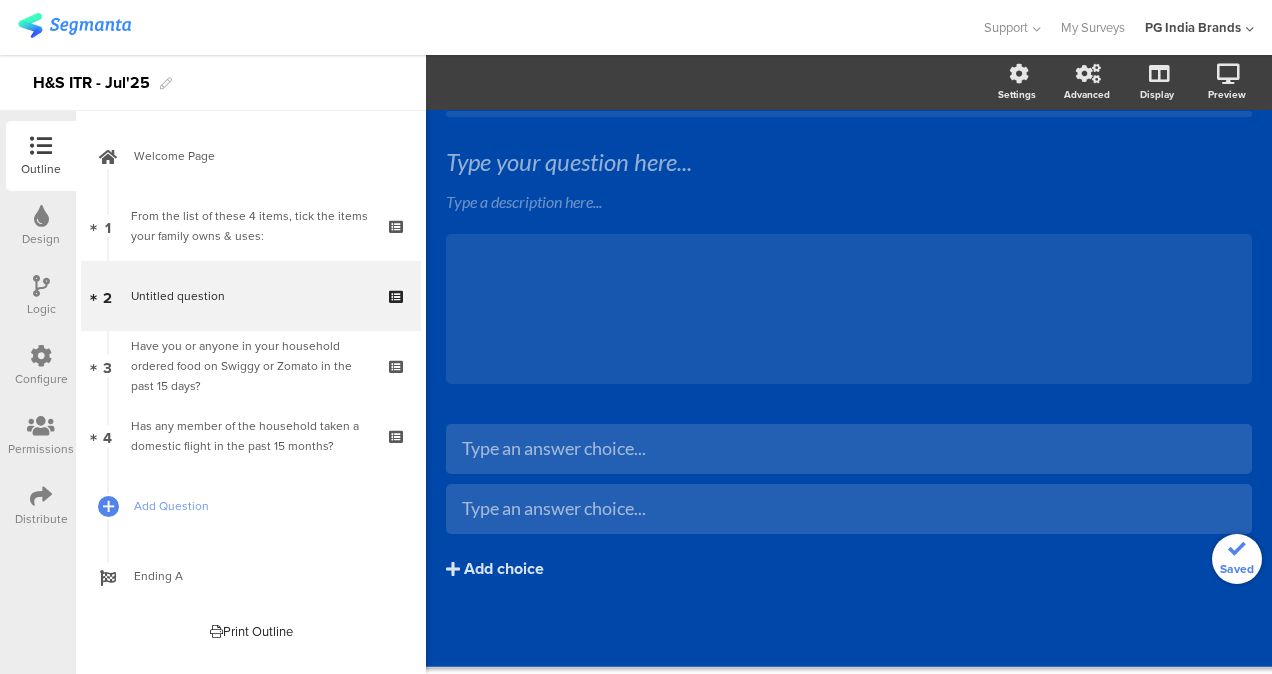 scroll, scrollTop: 48, scrollLeft: 0, axis: vertical 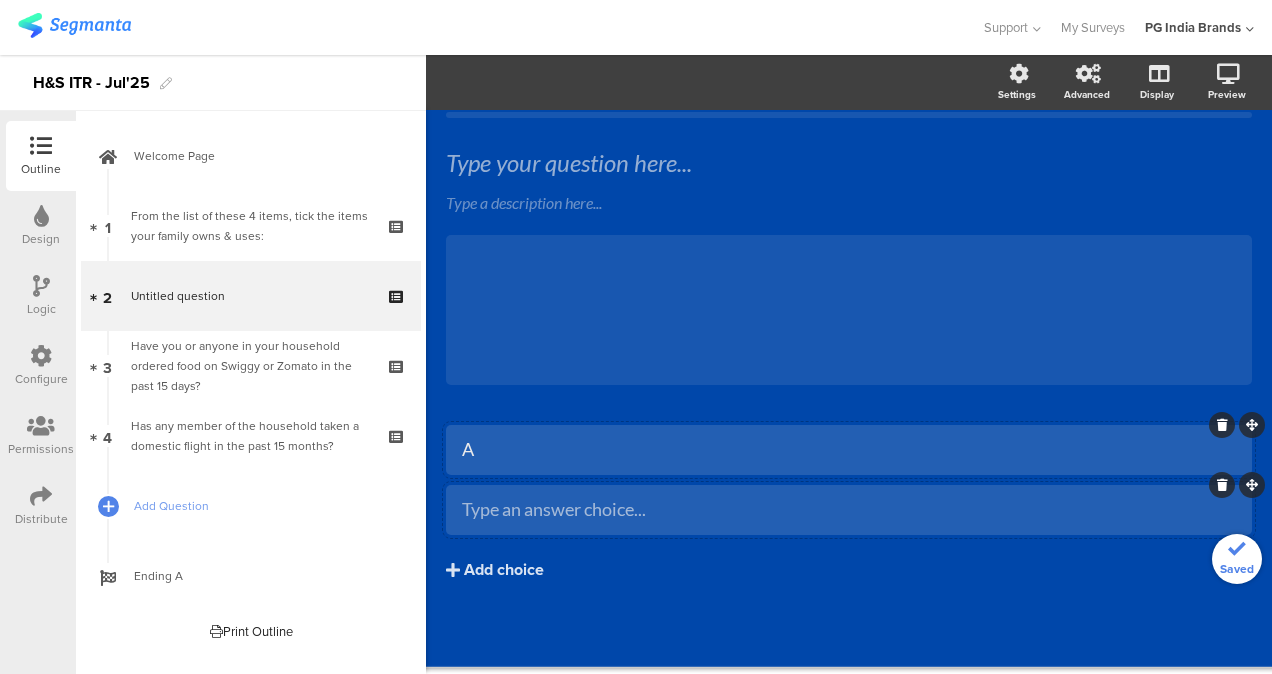 click at bounding box center [849, 450] 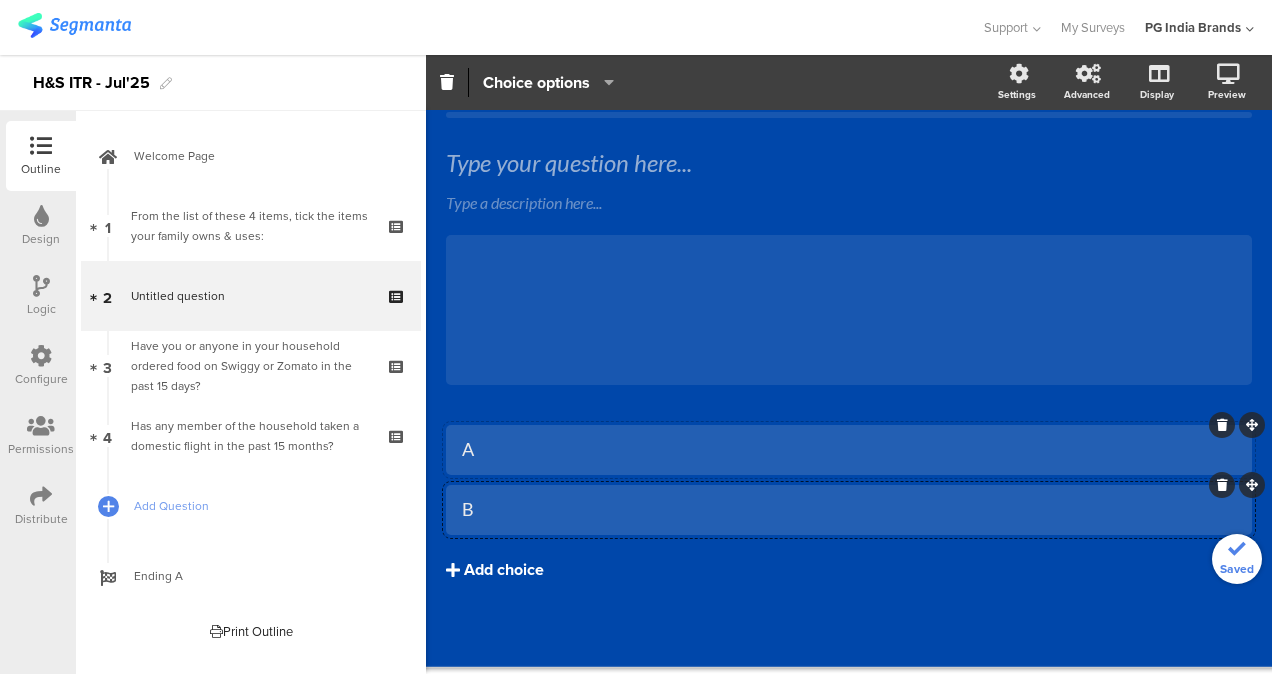 click on "Add choice" at bounding box center (504, 570) 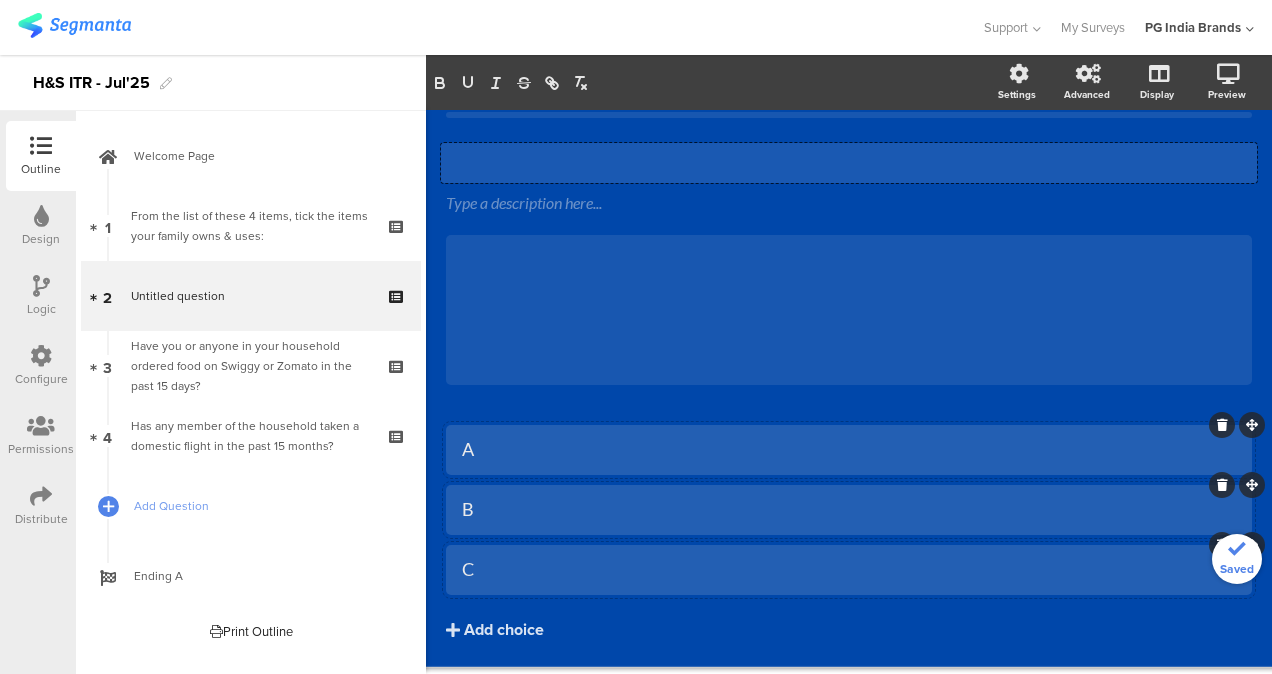click on "Type your question here...
Type a description here...
/" at bounding box center (849, 266) 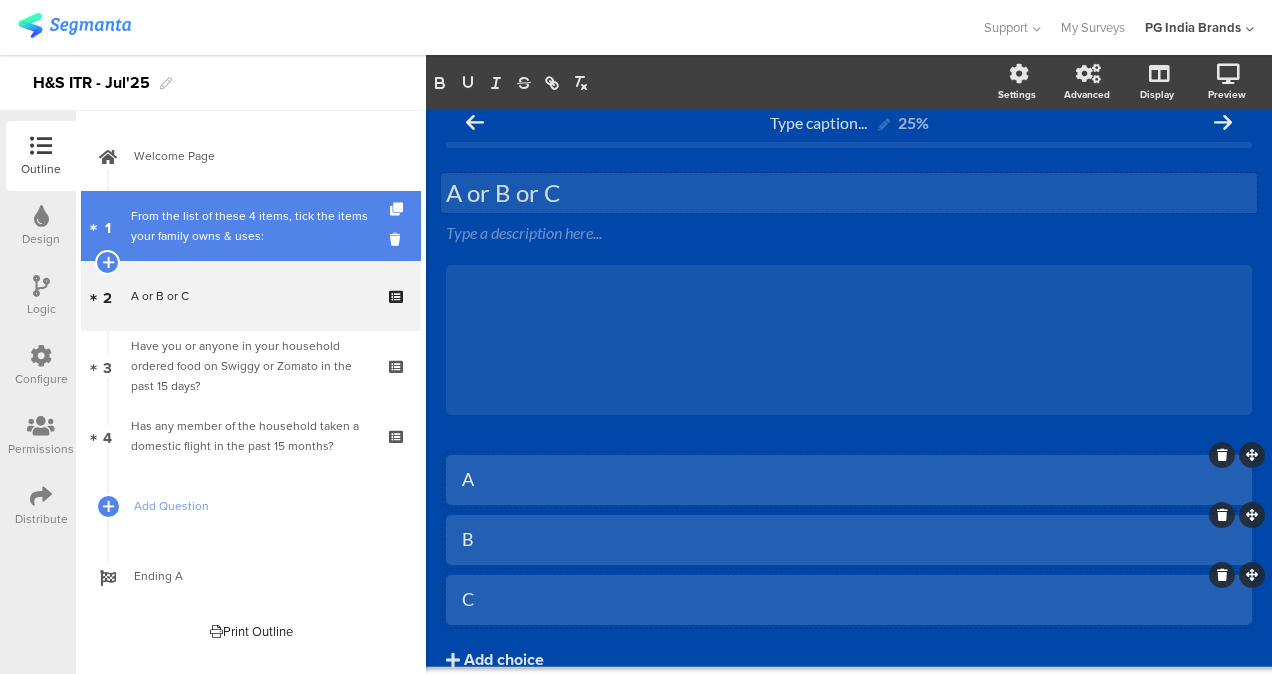 click on "From the list of these 4 items, tick the items your family owns & uses:" at bounding box center [250, 226] 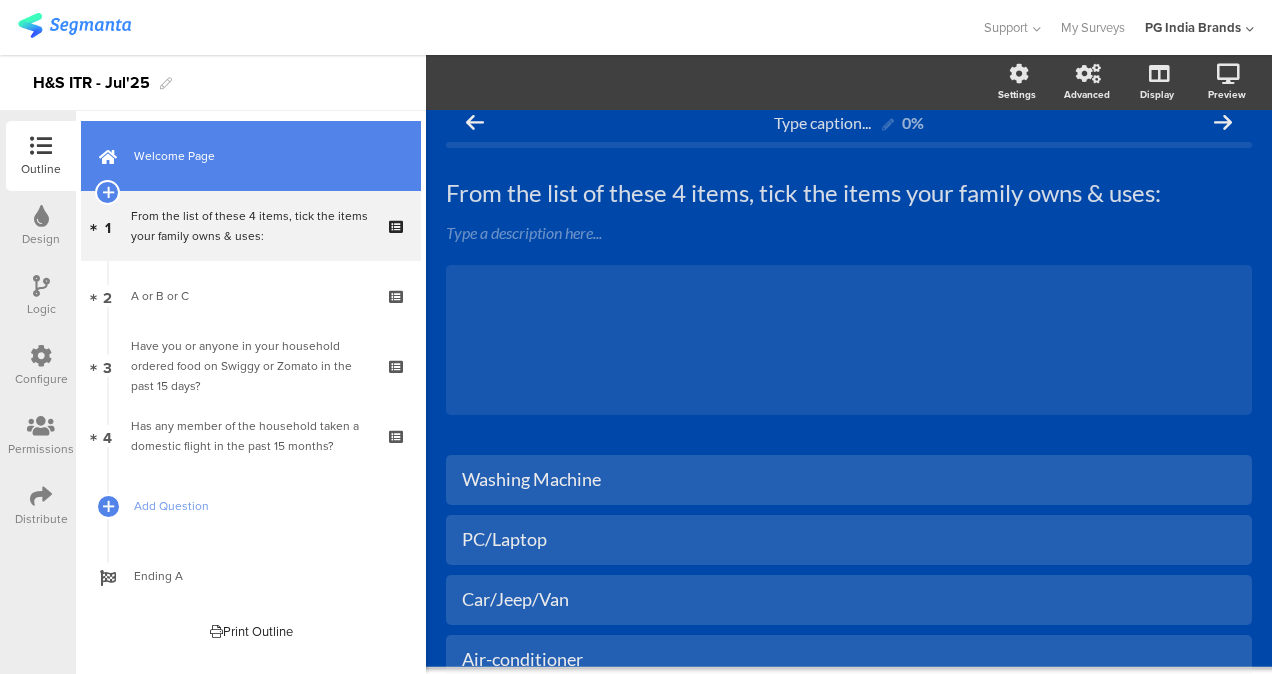 click on "Welcome Page" at bounding box center (251, 156) 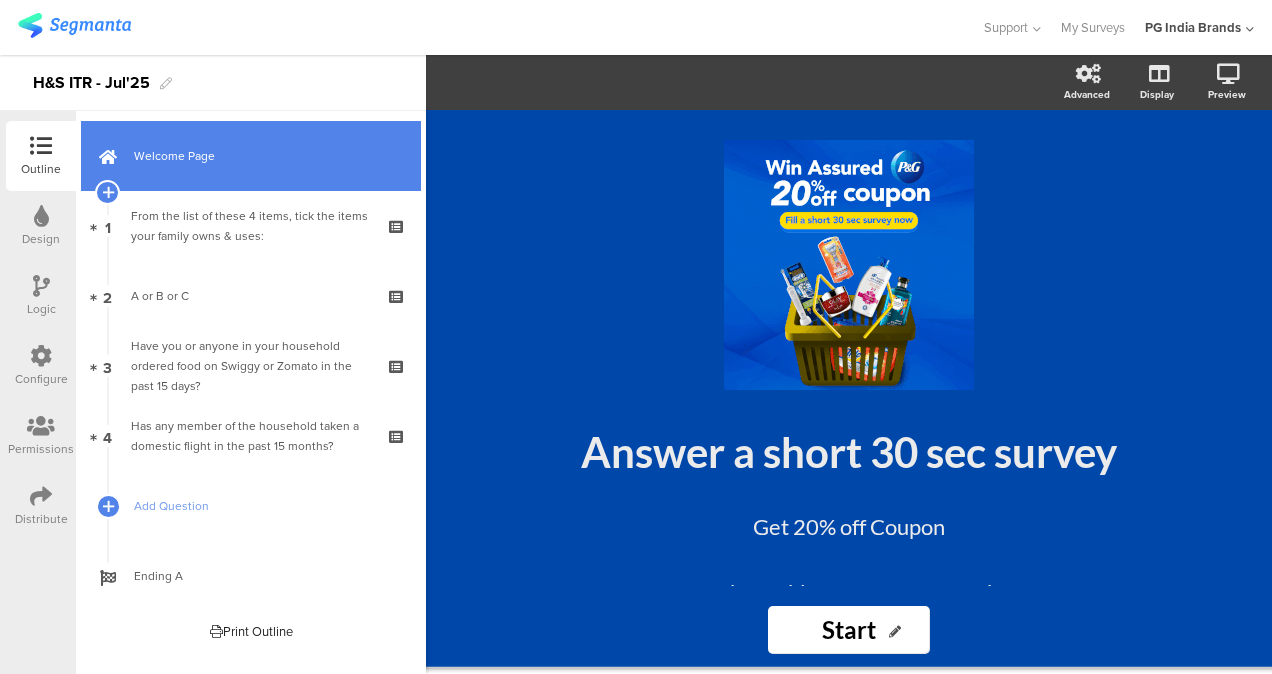 scroll, scrollTop: 0, scrollLeft: 0, axis: both 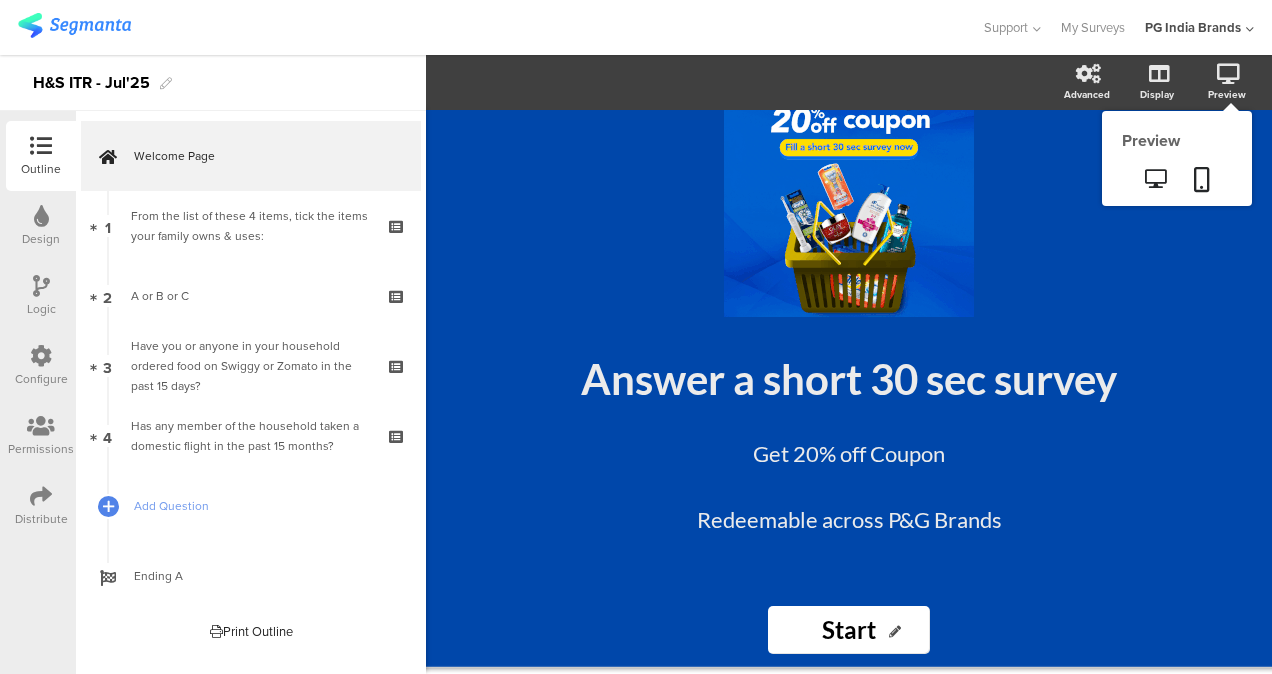 click at bounding box center (1228, 74) 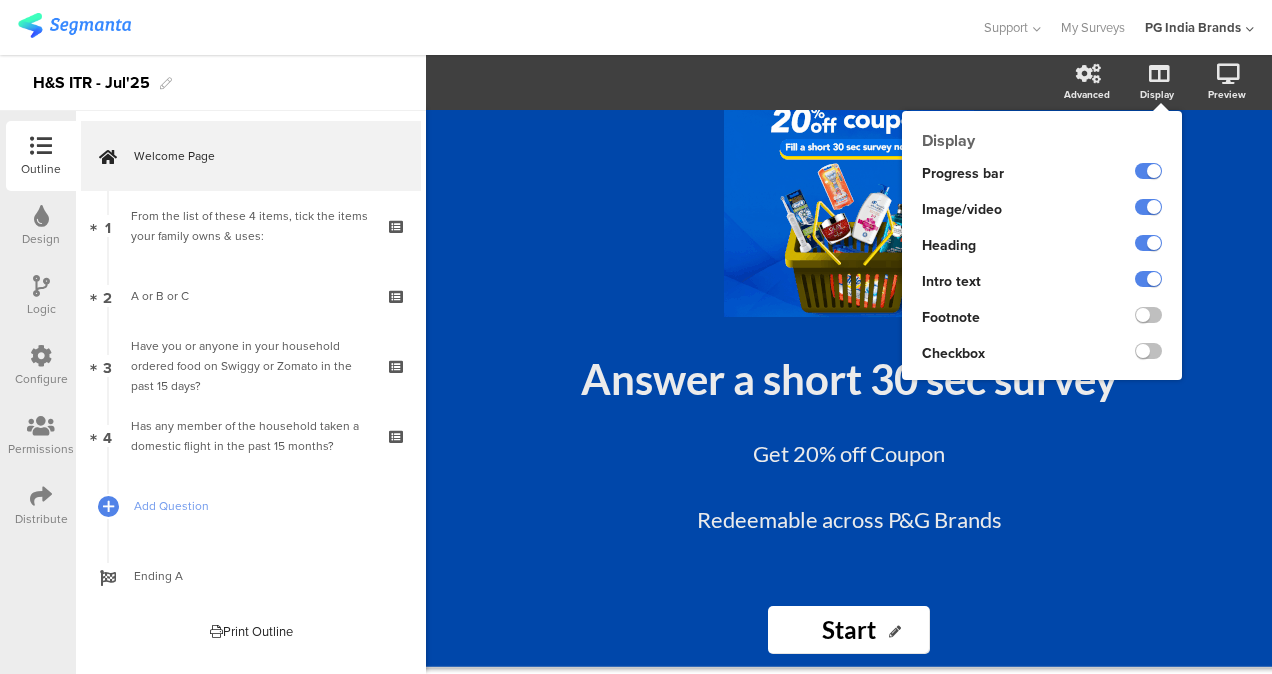 click at bounding box center (1159, 74) 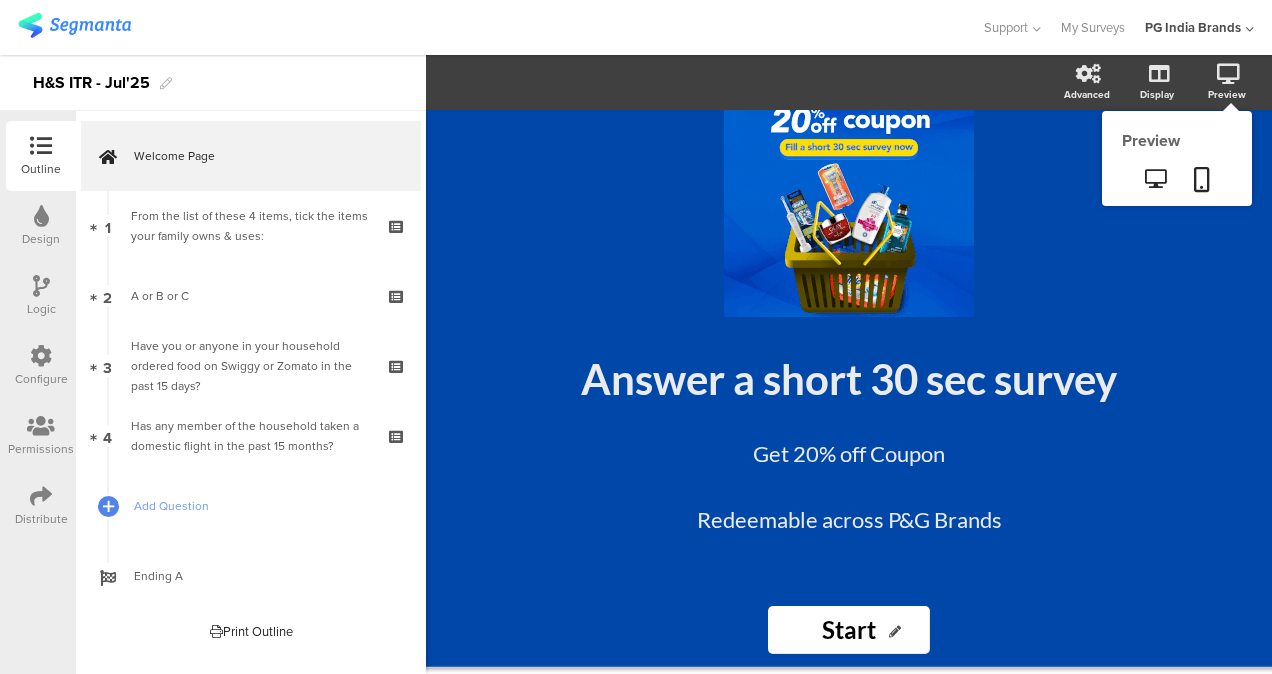 click on "Preview" at bounding box center (1087, 94) 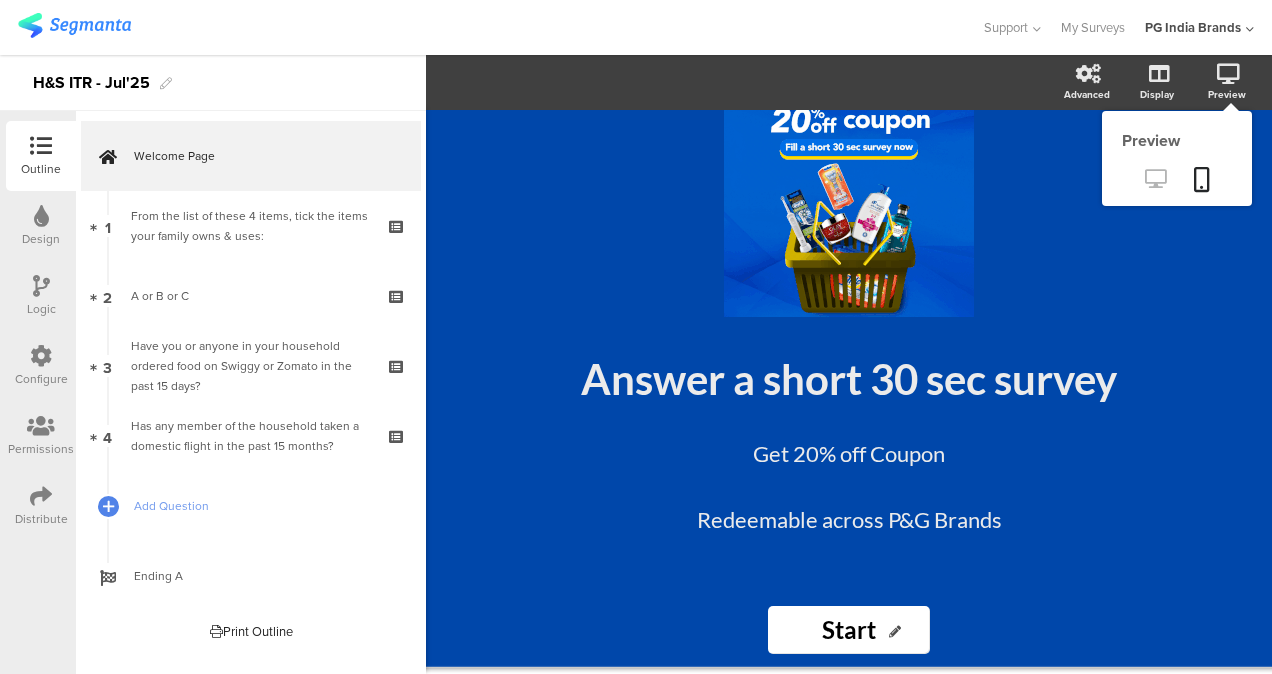 click at bounding box center (1155, 180) 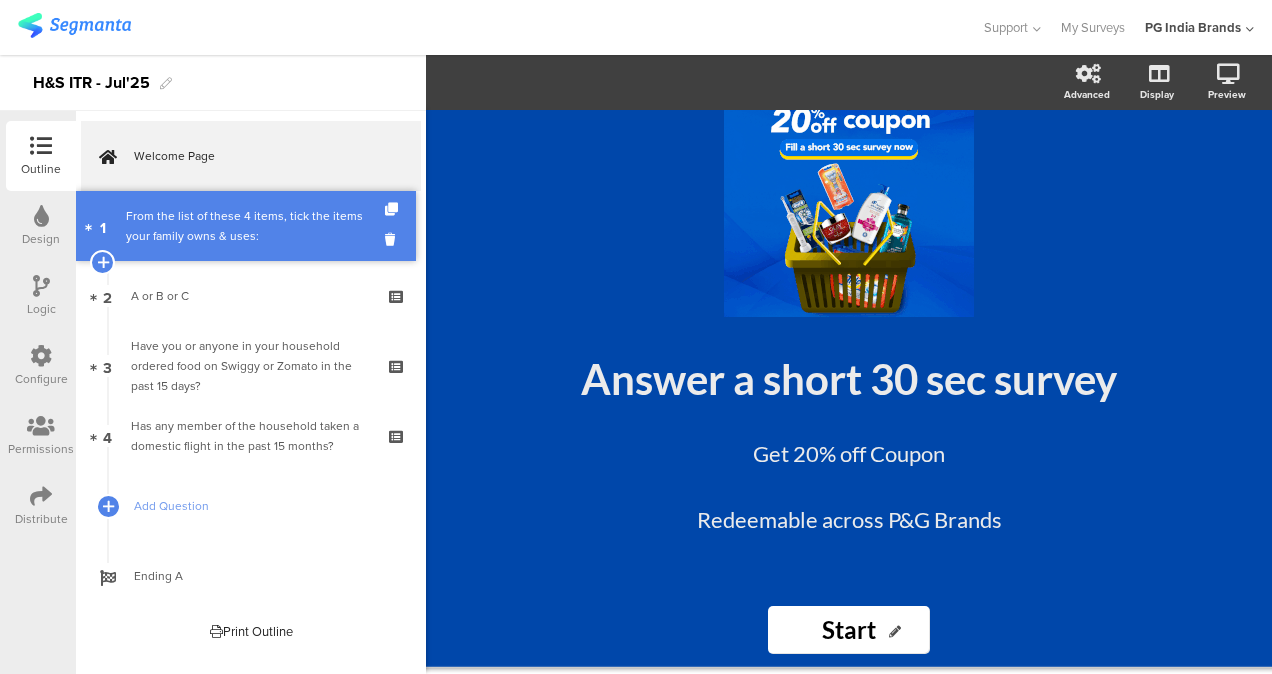 drag, startPoint x: 211, startPoint y: 234, endPoint x: 185, endPoint y: 224, distance: 27.856777 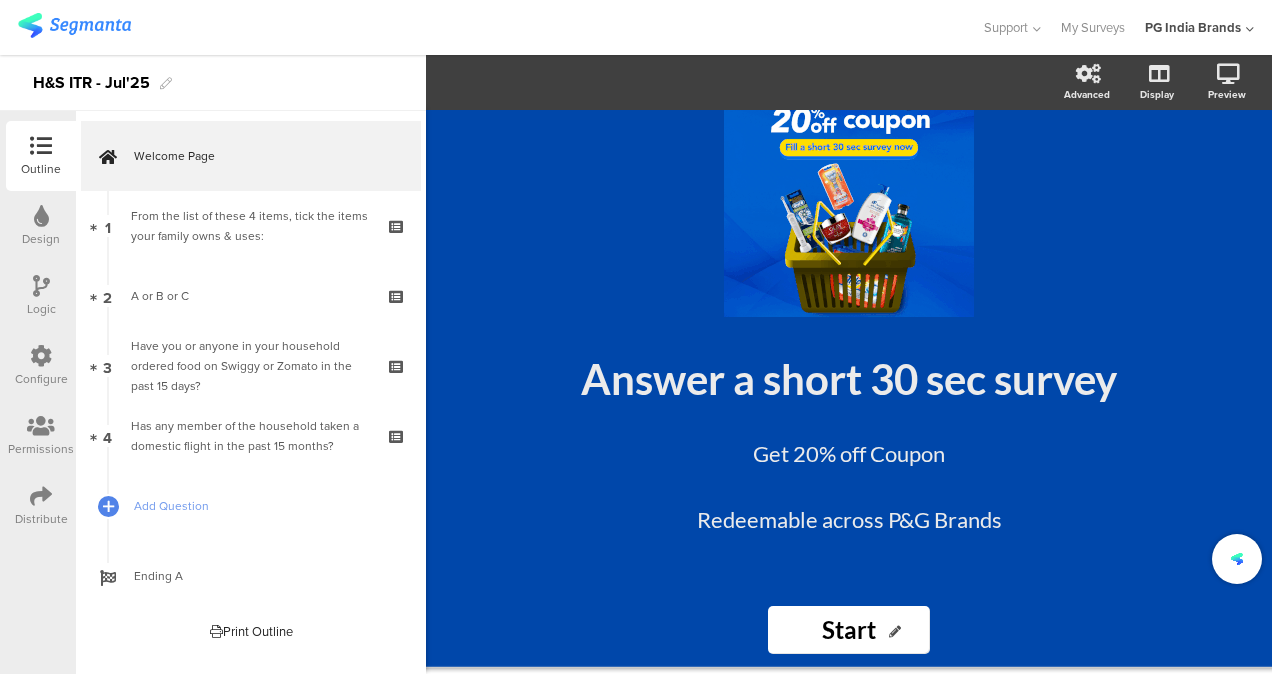 click on "From the list of these 4 items, tick the items your family owns & uses:" at bounding box center [250, 226] 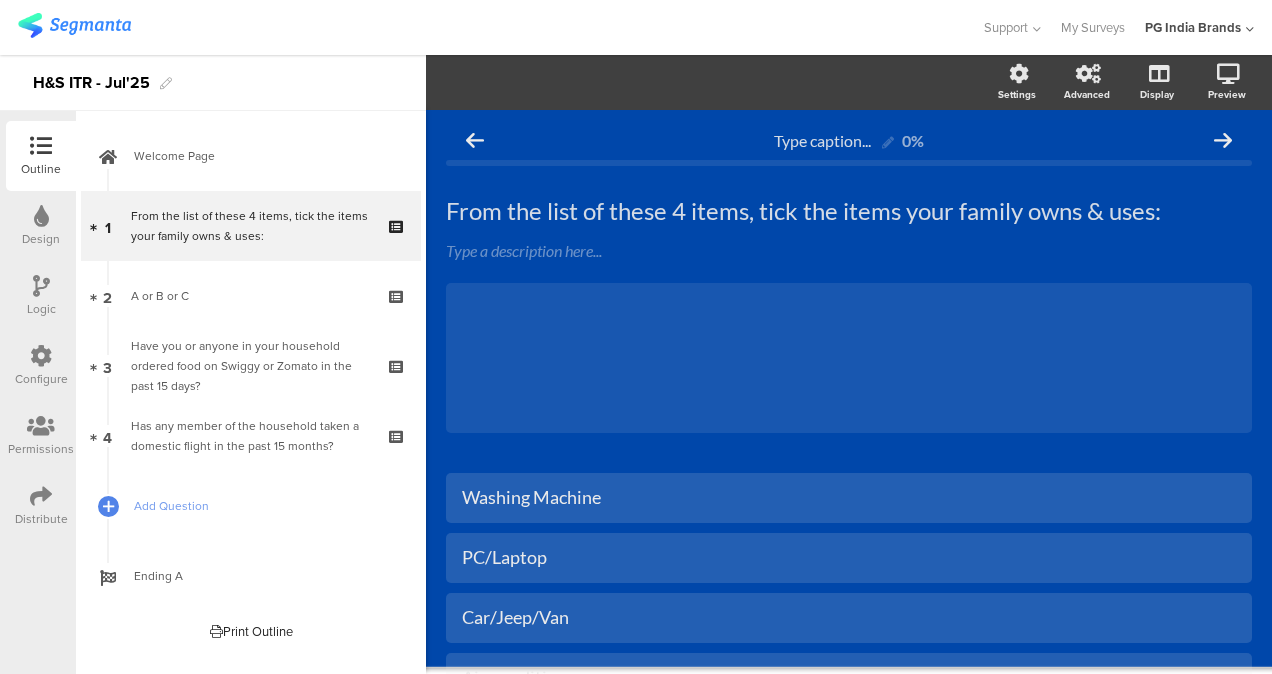 click on "Type caption...
0%
From the list of these 4 items, tick the items your family owns & uses:
From the list of these 4 items, tick the items your family owns & uses:
Type a description here...
/" at bounding box center (849, 476) 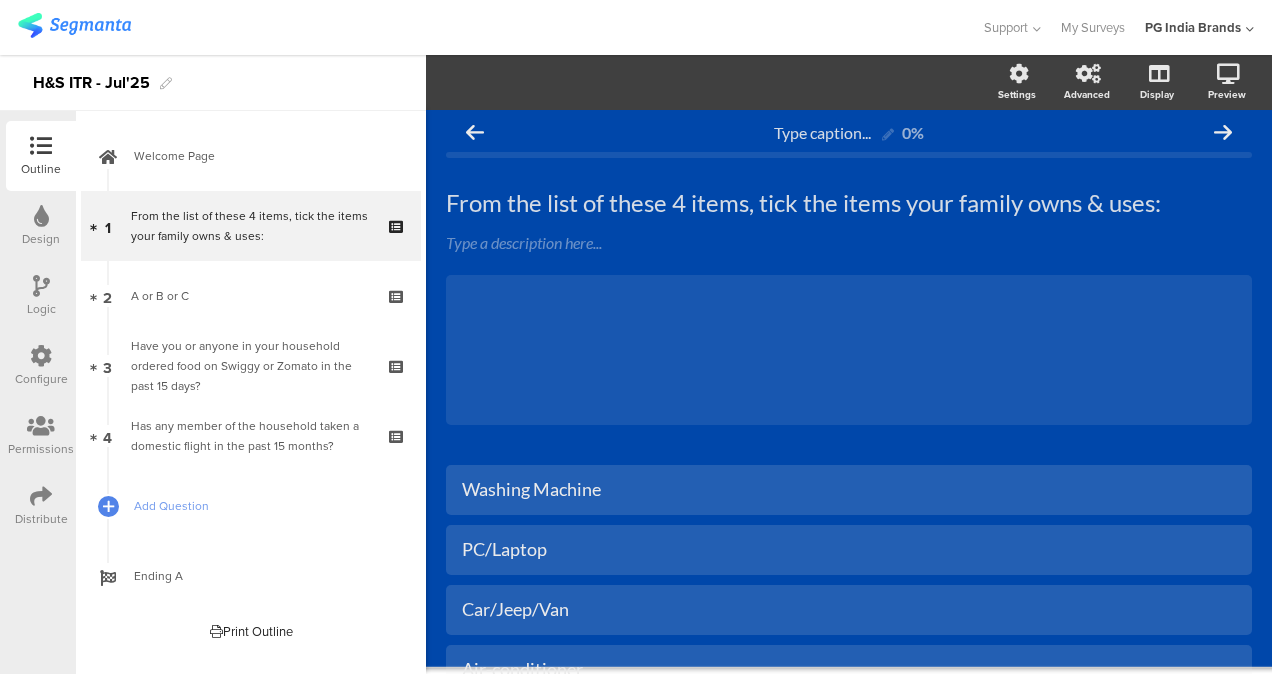 scroll, scrollTop: 0, scrollLeft: 0, axis: both 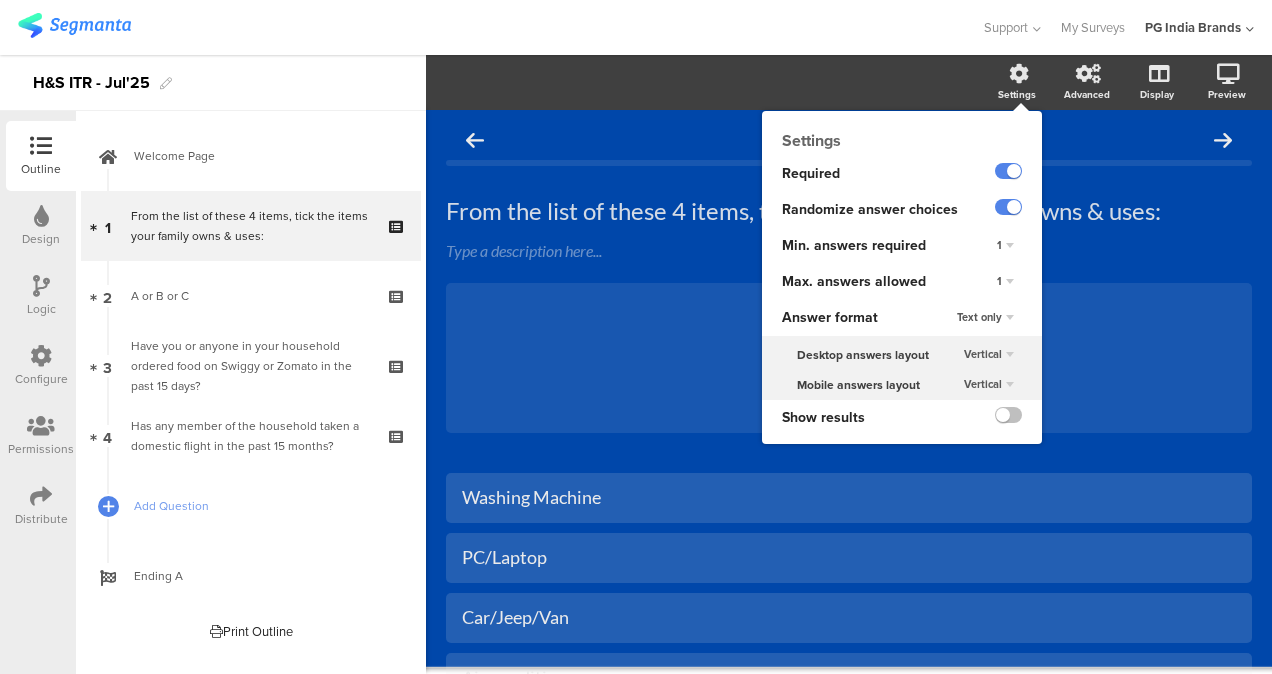 click on "Settings
Required
Randomize answer choices
Min. answers required
1
Max. answers allowed
1
Answer format
Text only
Desktop answers layout
Vertical
Mobile answers layout
Vertical
Answer image
Captions
Show results" at bounding box center [902, 277] 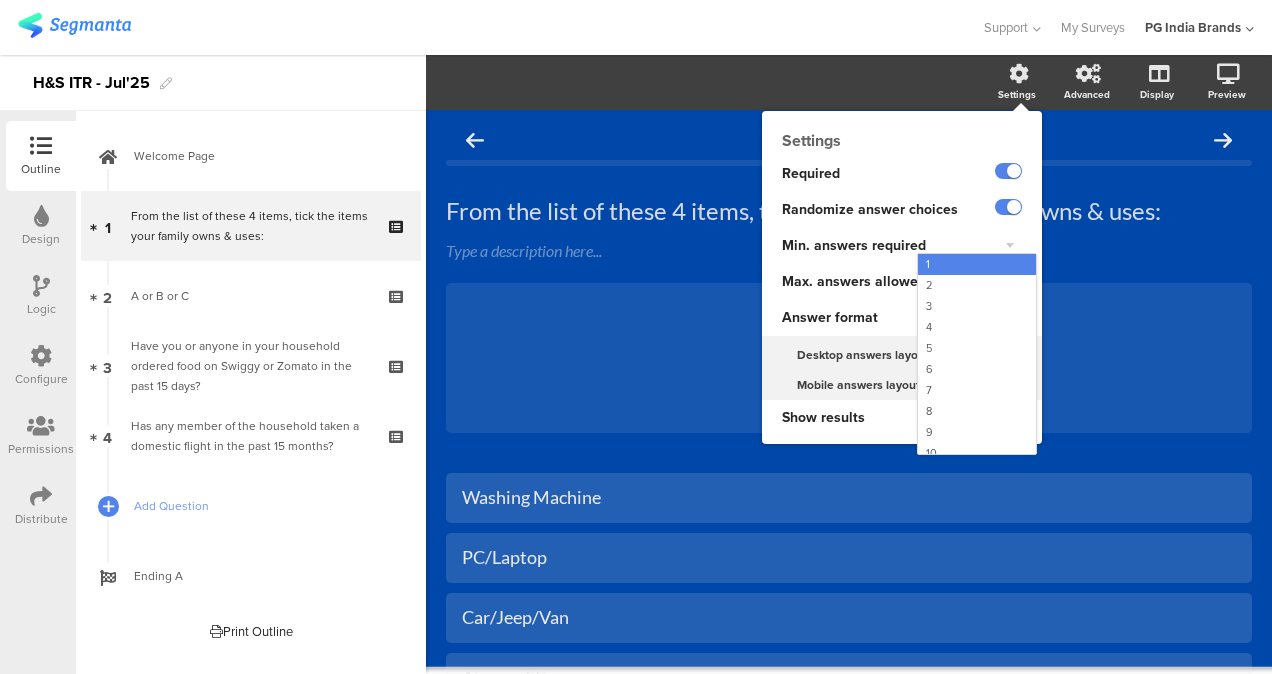 click on "Settings" at bounding box center [902, 140] 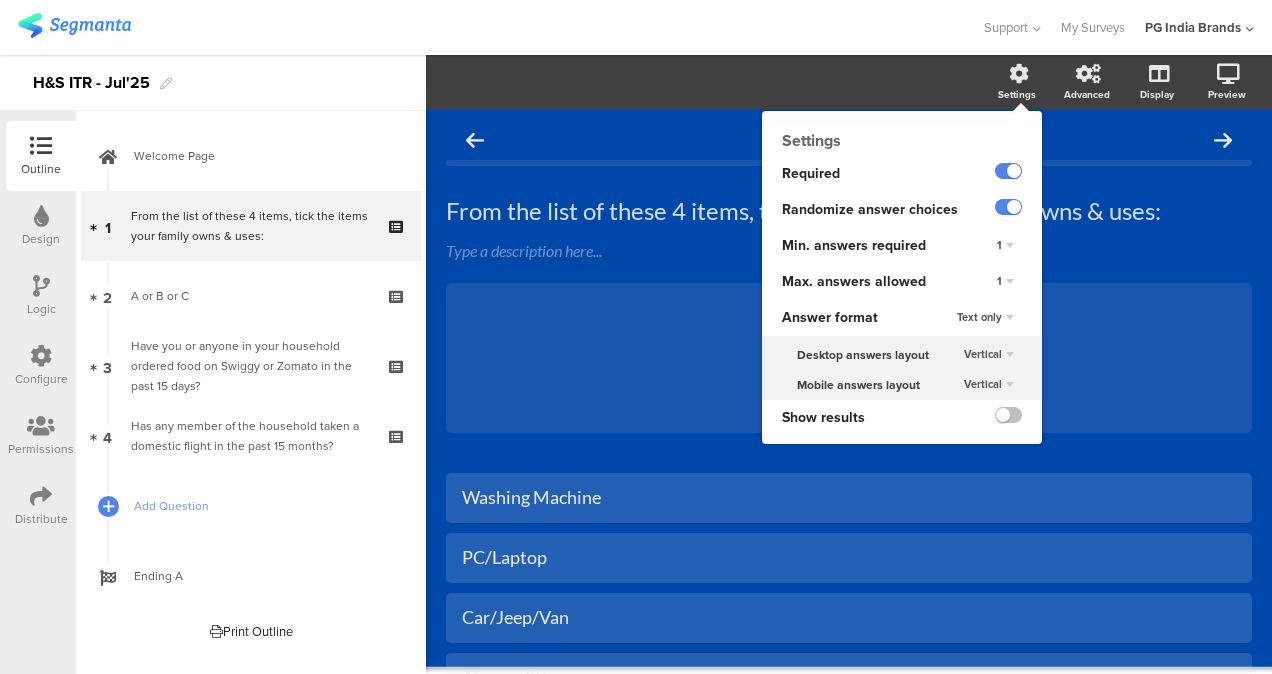 click on "1" at bounding box center [1005, 282] 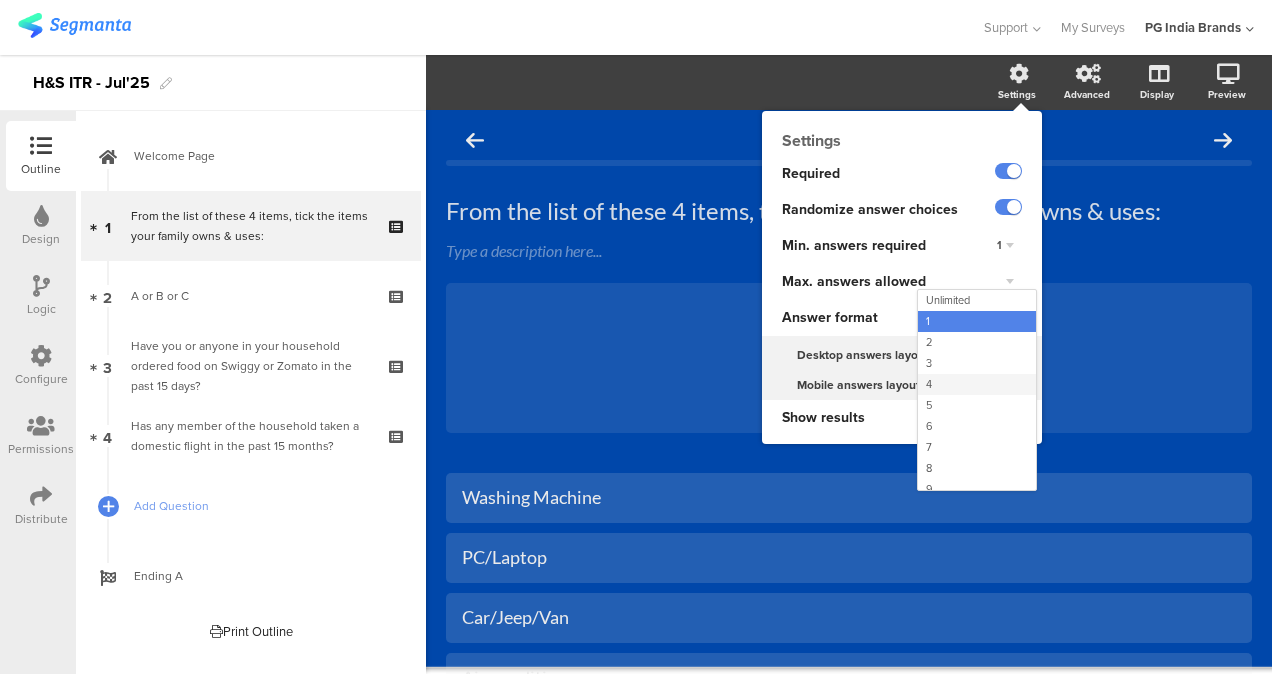 click on "4" at bounding box center (977, 300) 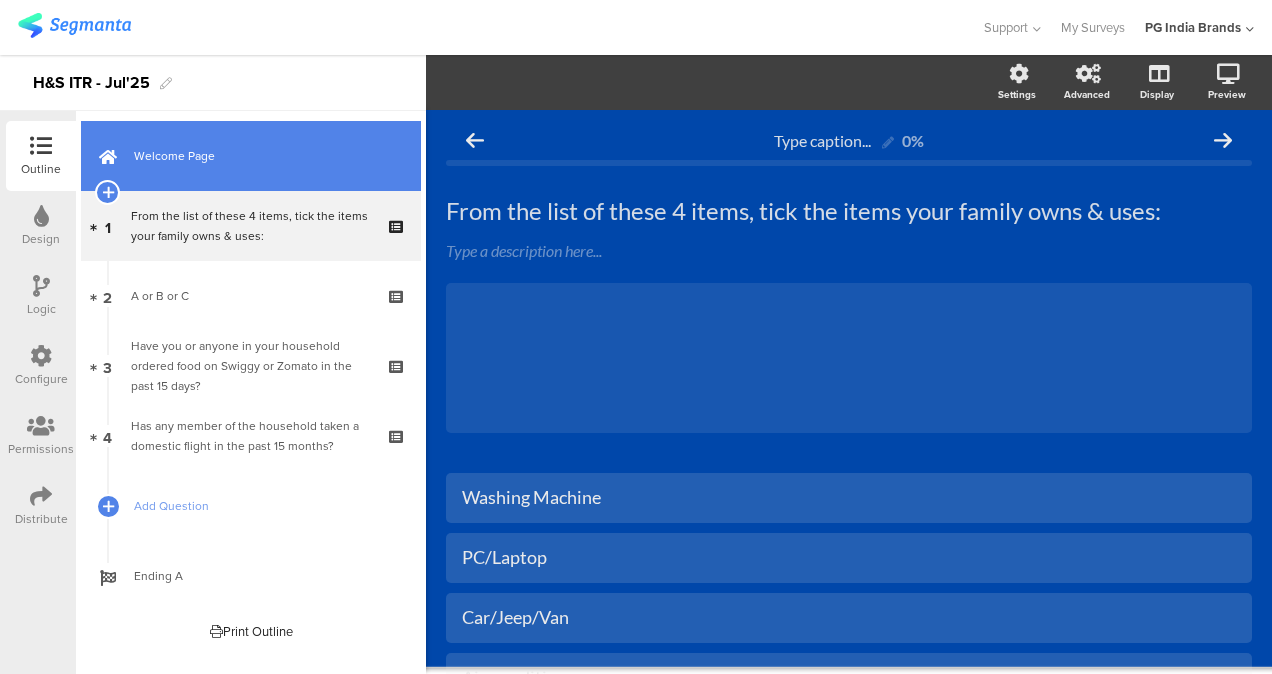 click on "Welcome Page" at bounding box center [262, 156] 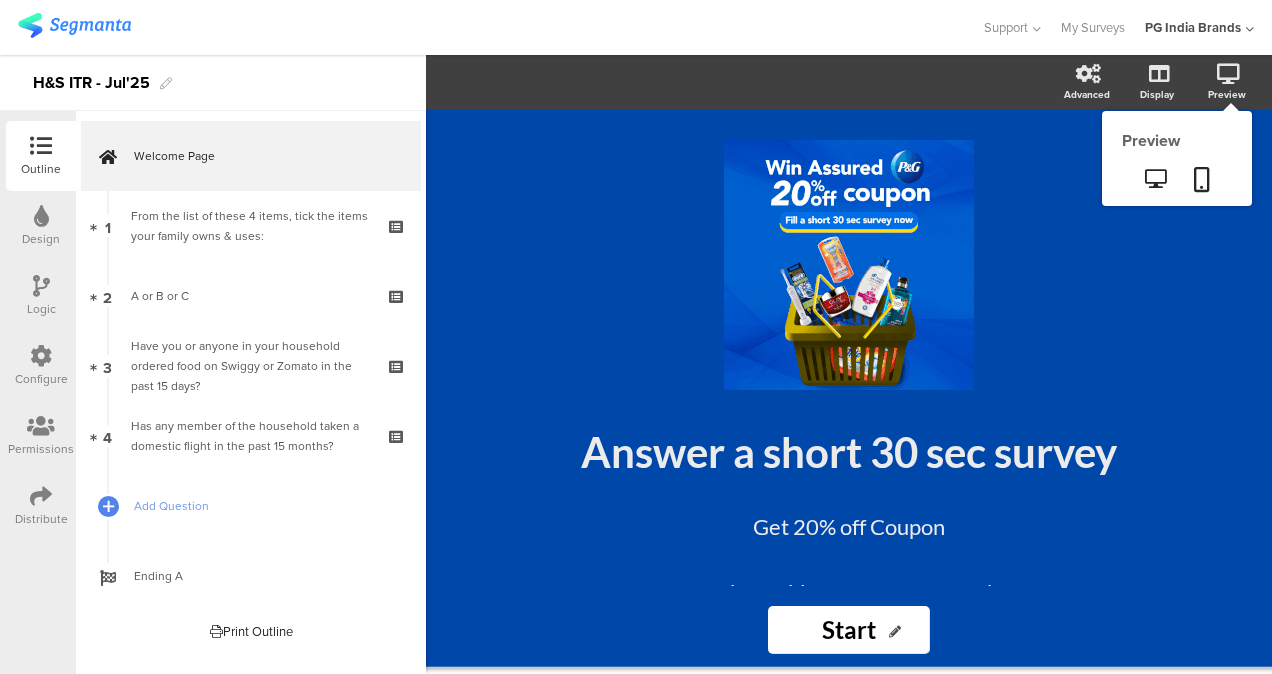 click at bounding box center (1228, 74) 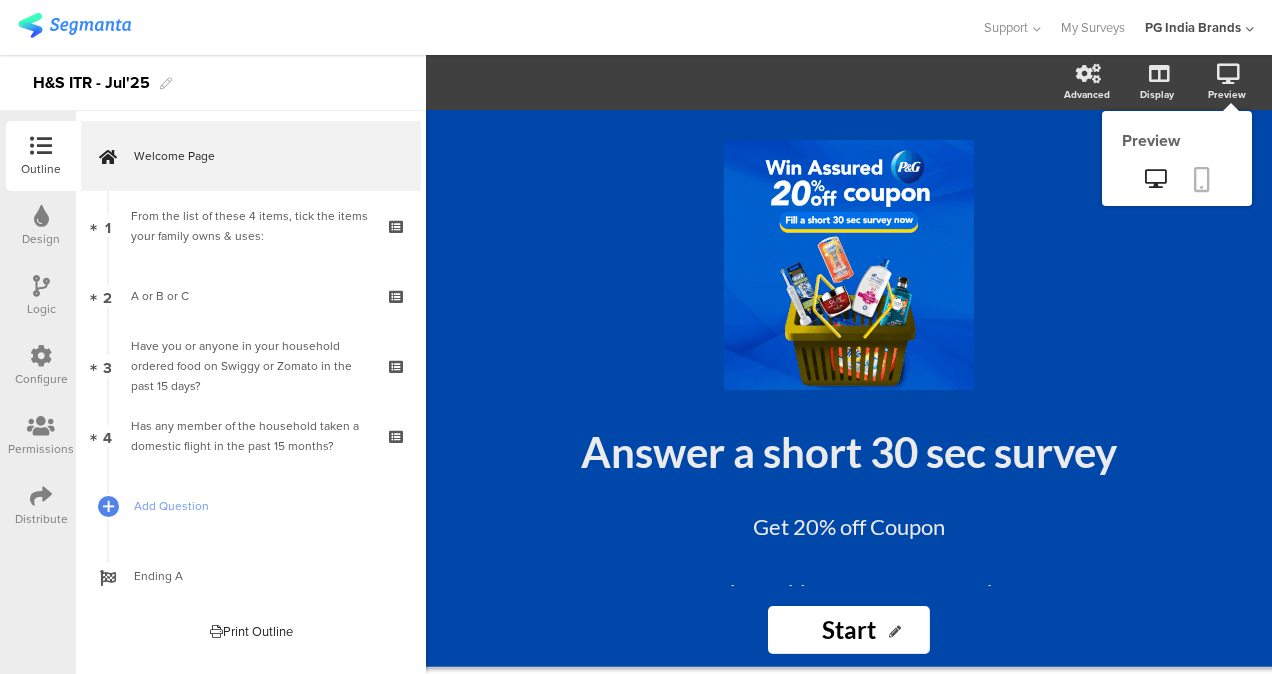 click at bounding box center [1202, 181] 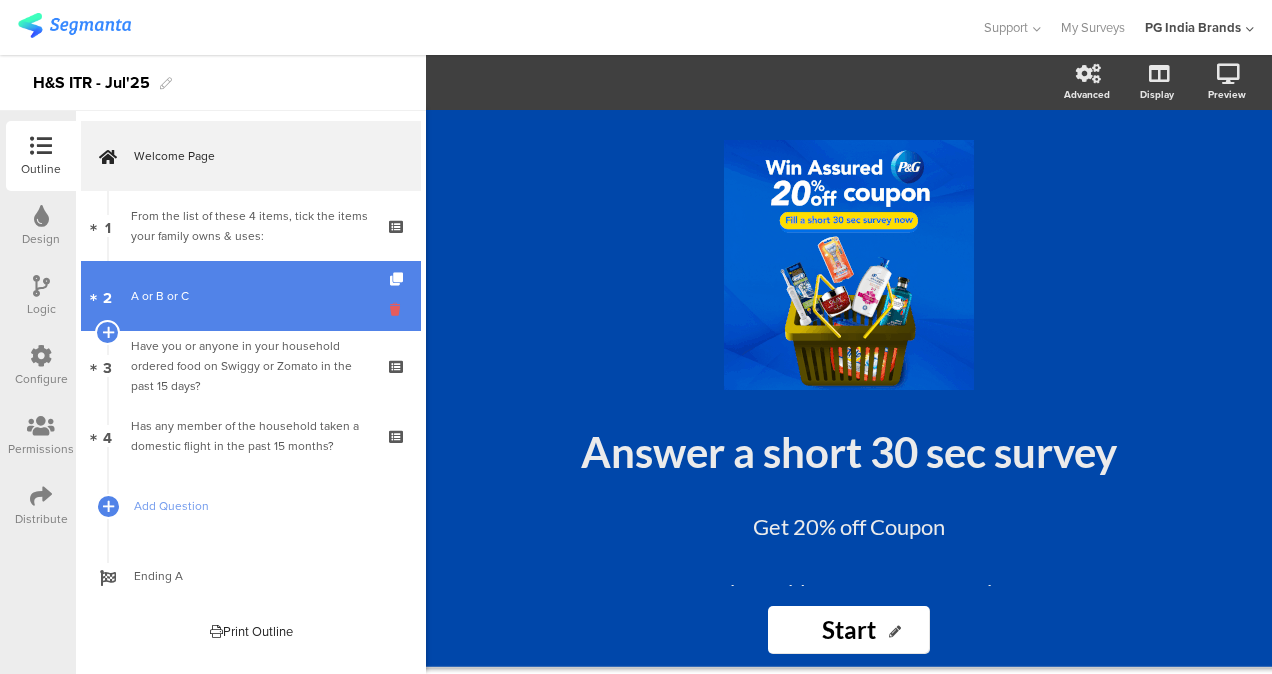 click at bounding box center [398, 239] 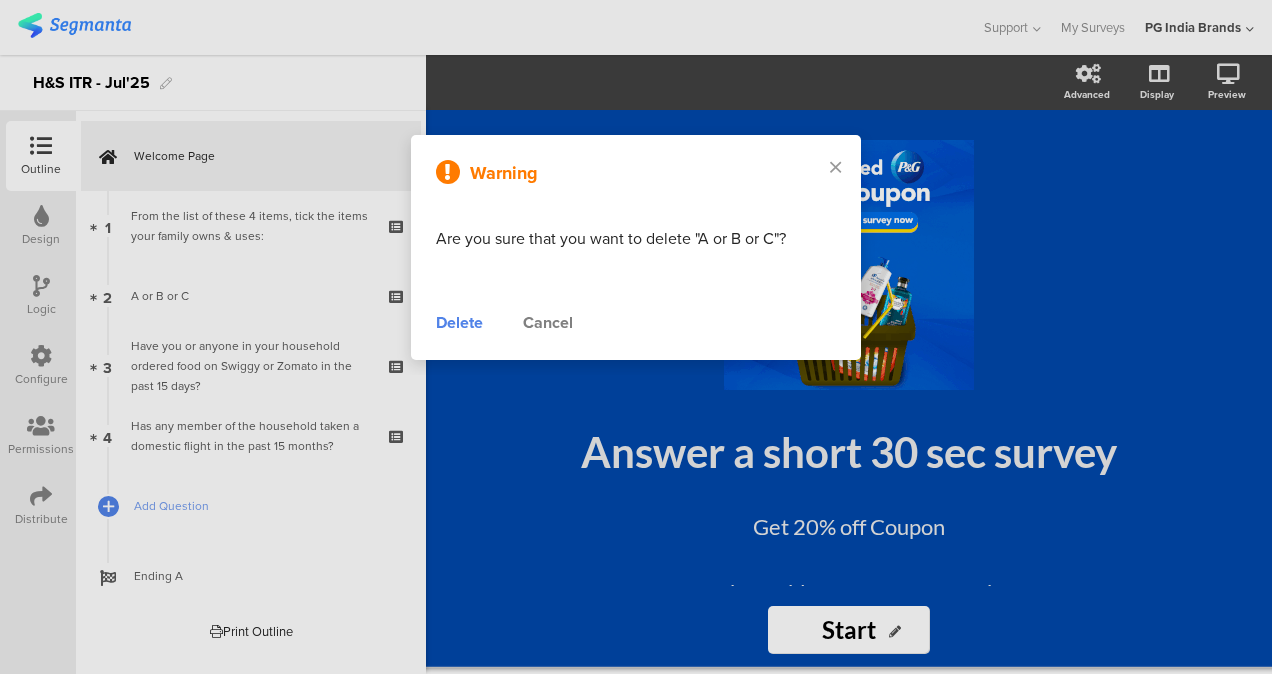 click on "Delete" at bounding box center [459, 323] 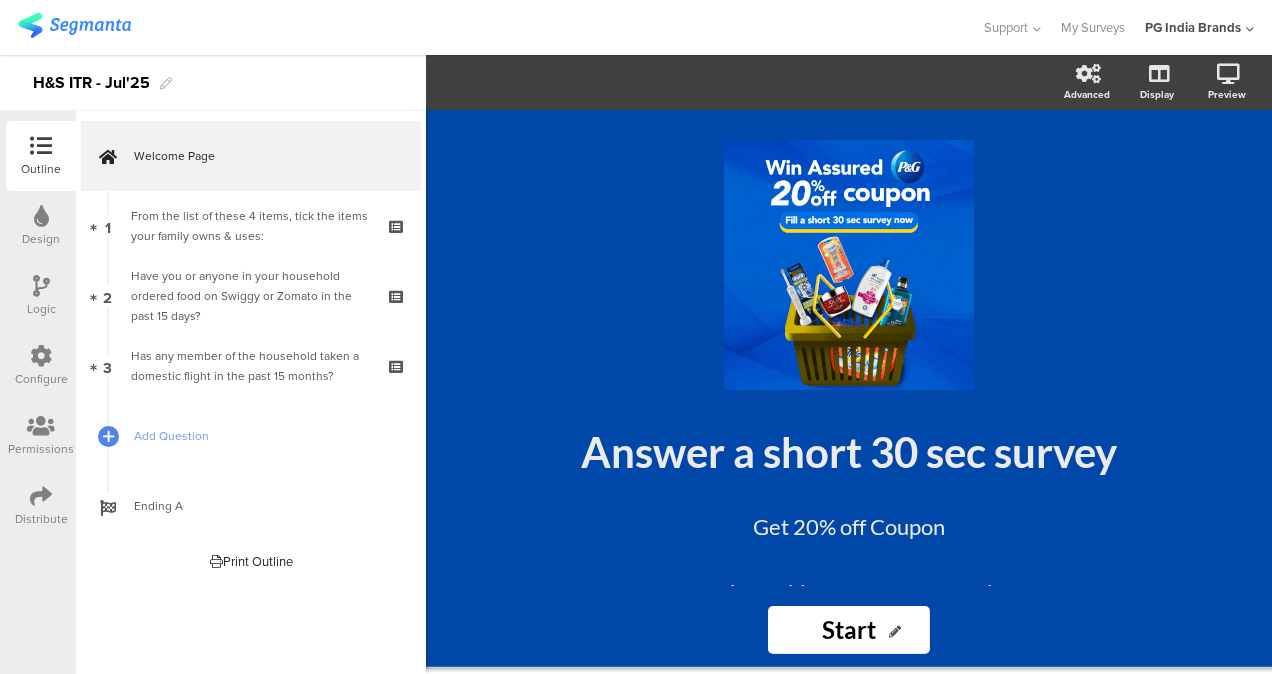 click at bounding box center (74, 25) 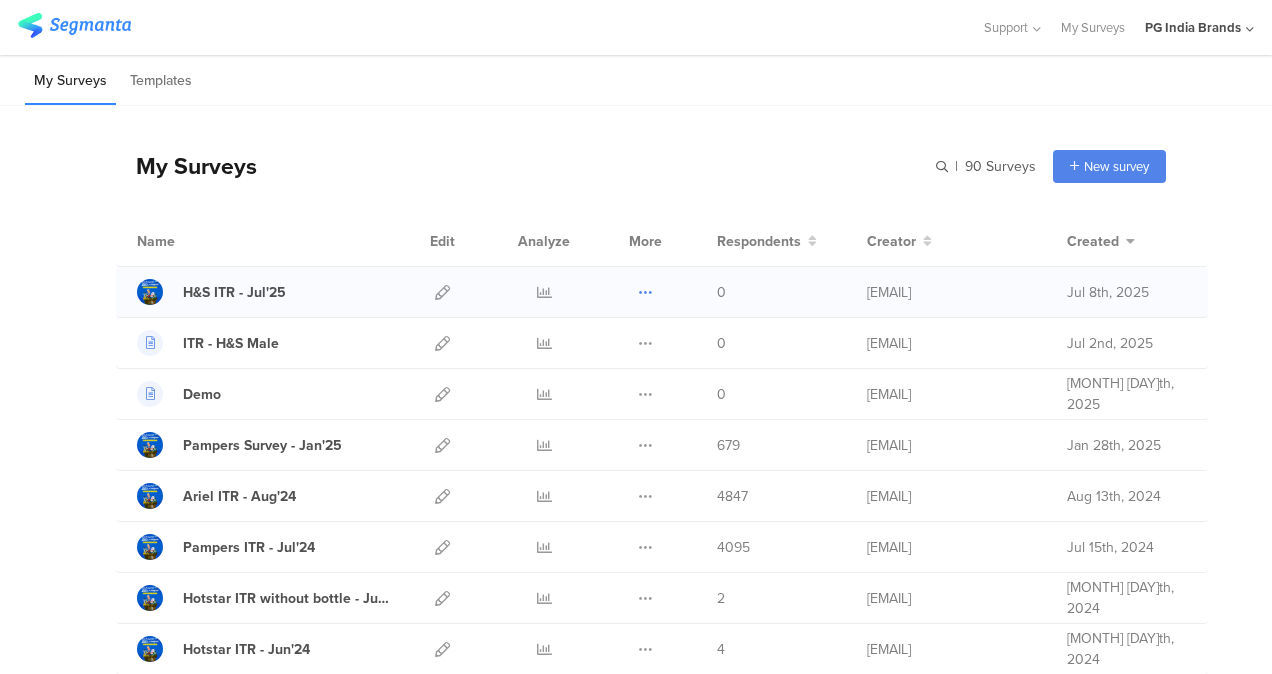 click at bounding box center (645, 292) 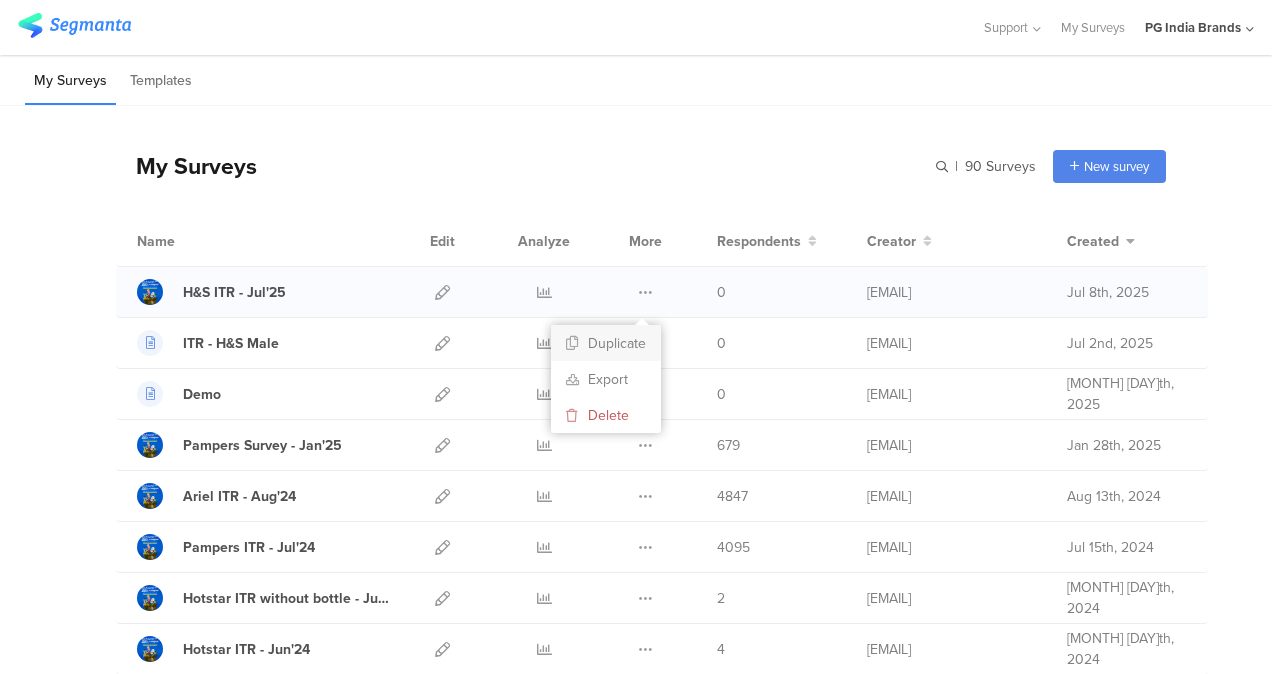 click on "Duplicate" at bounding box center [606, 343] 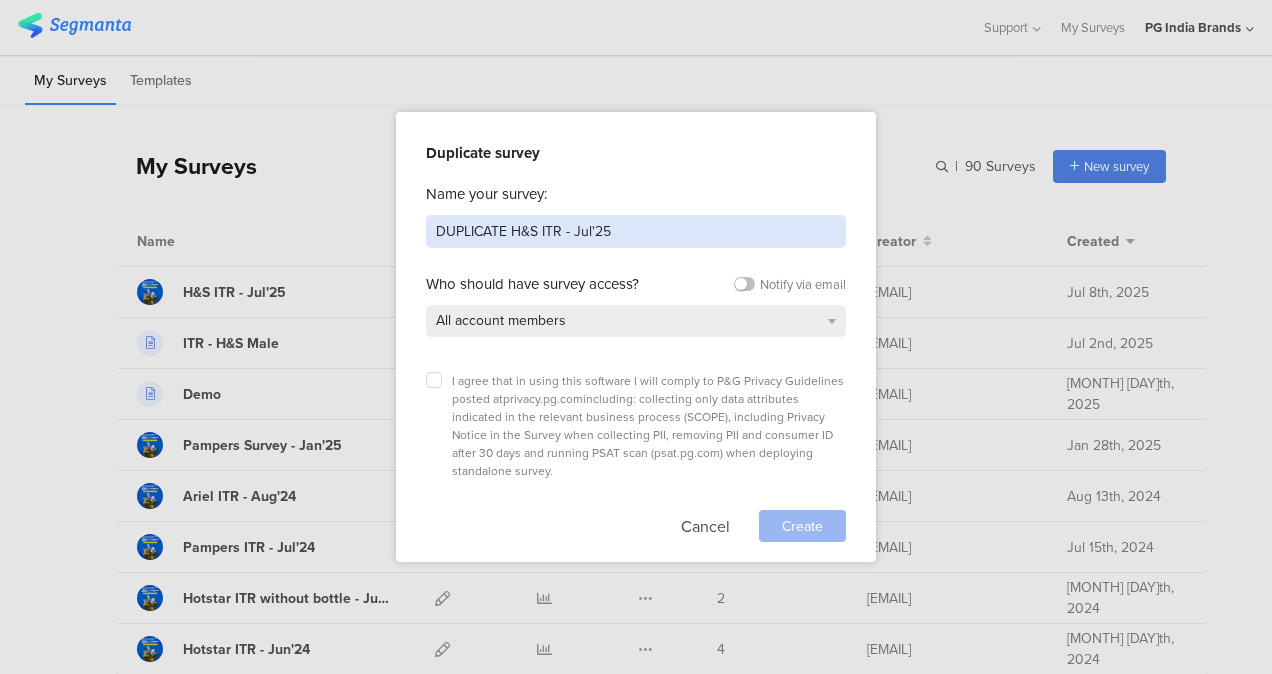 click on "DUPLICATE H&S ITR - Jul'25" at bounding box center (636, 231) 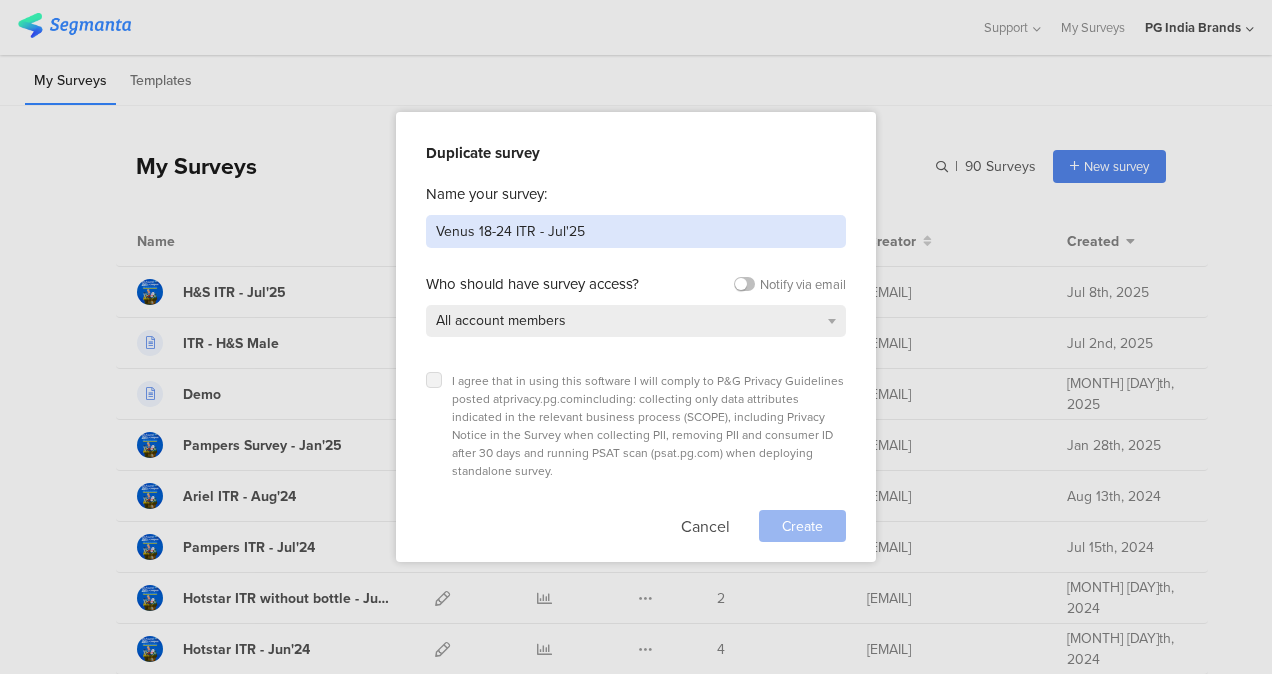 type on "Venus 18-24 ITR - Jul'25" 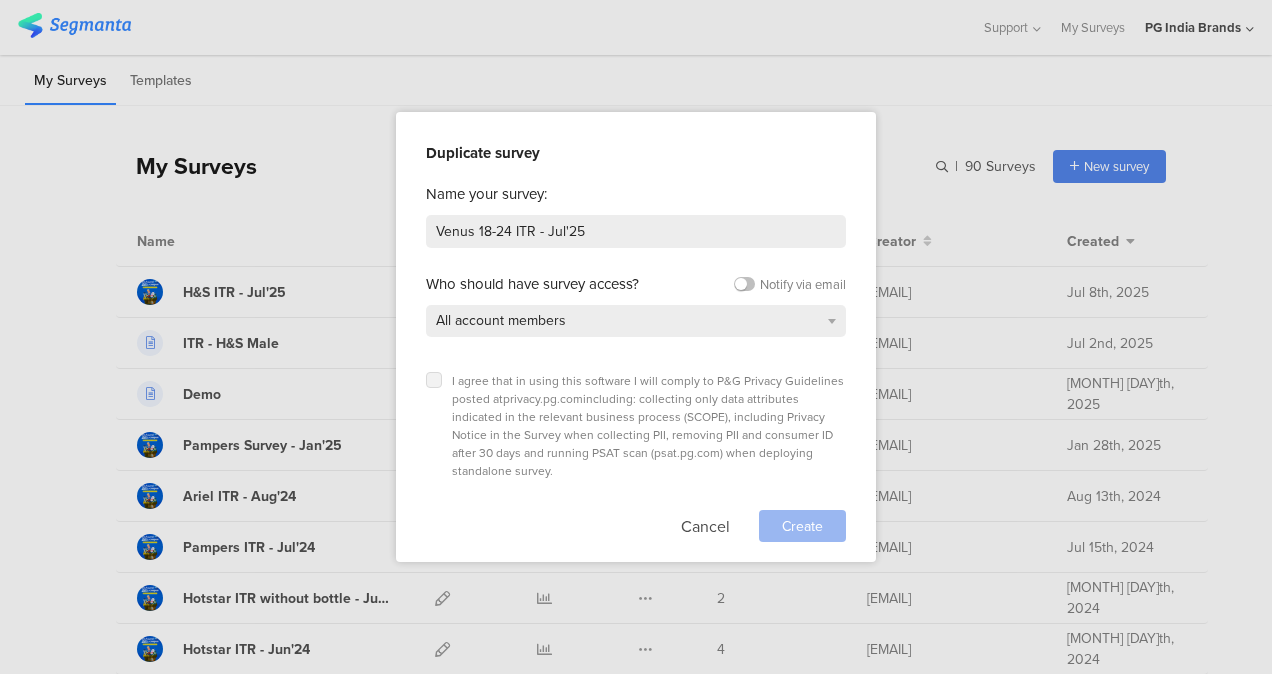 click at bounding box center [434, 380] 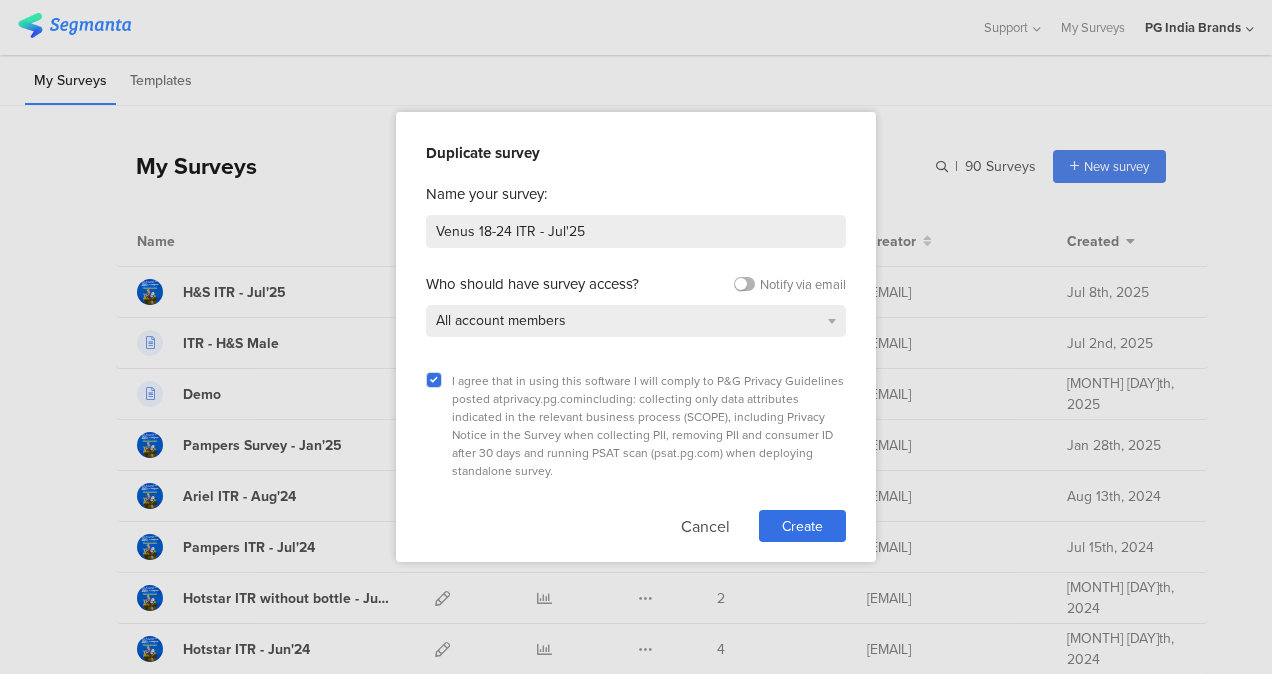 click at bounding box center (744, 284) 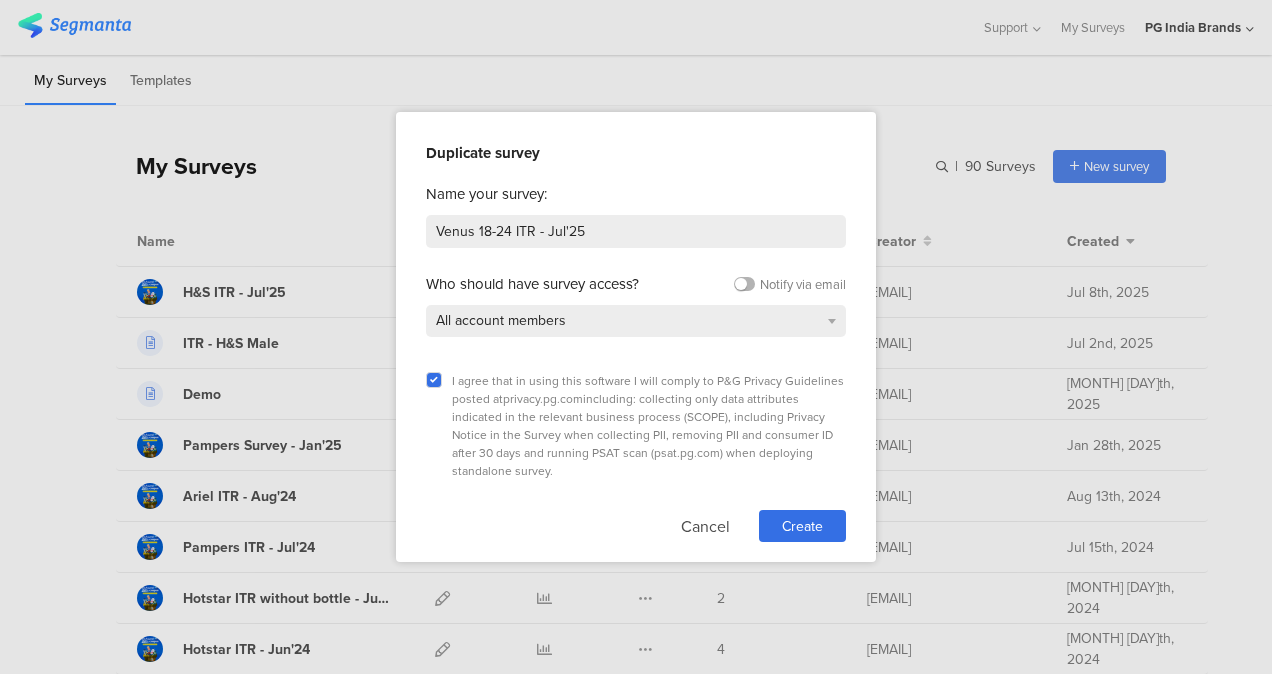 click at bounding box center [0, 0] 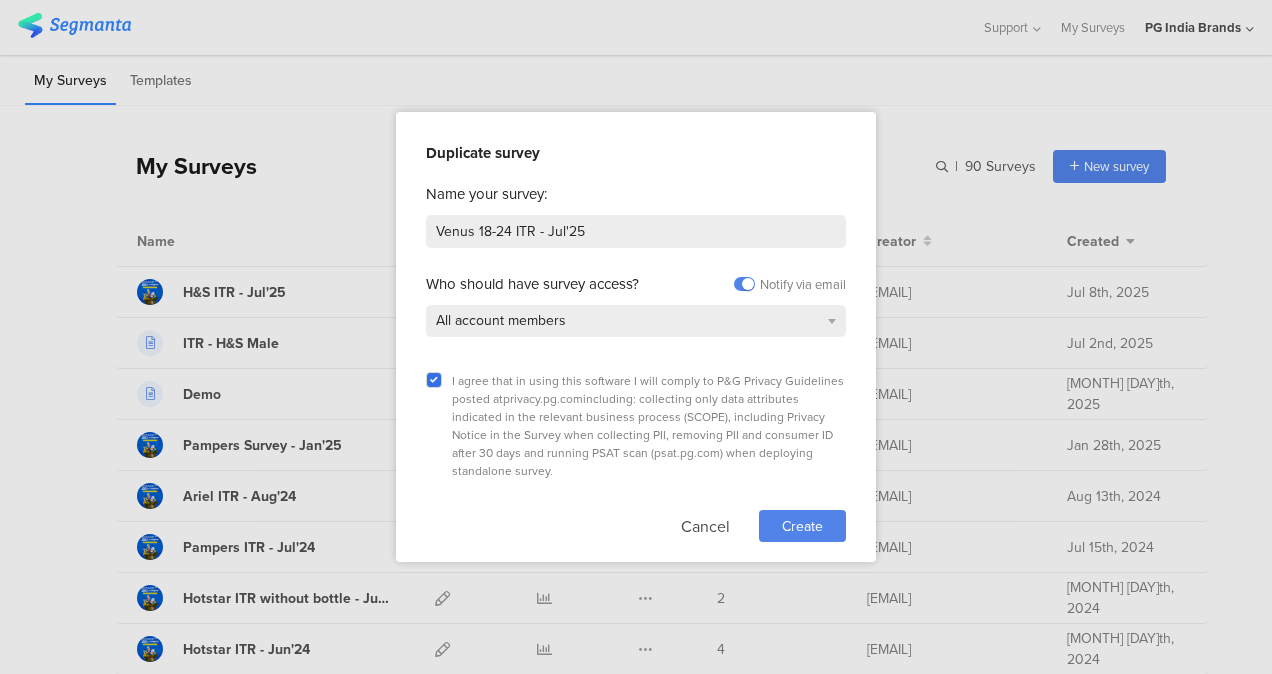 click on "Create" at bounding box center (802, 526) 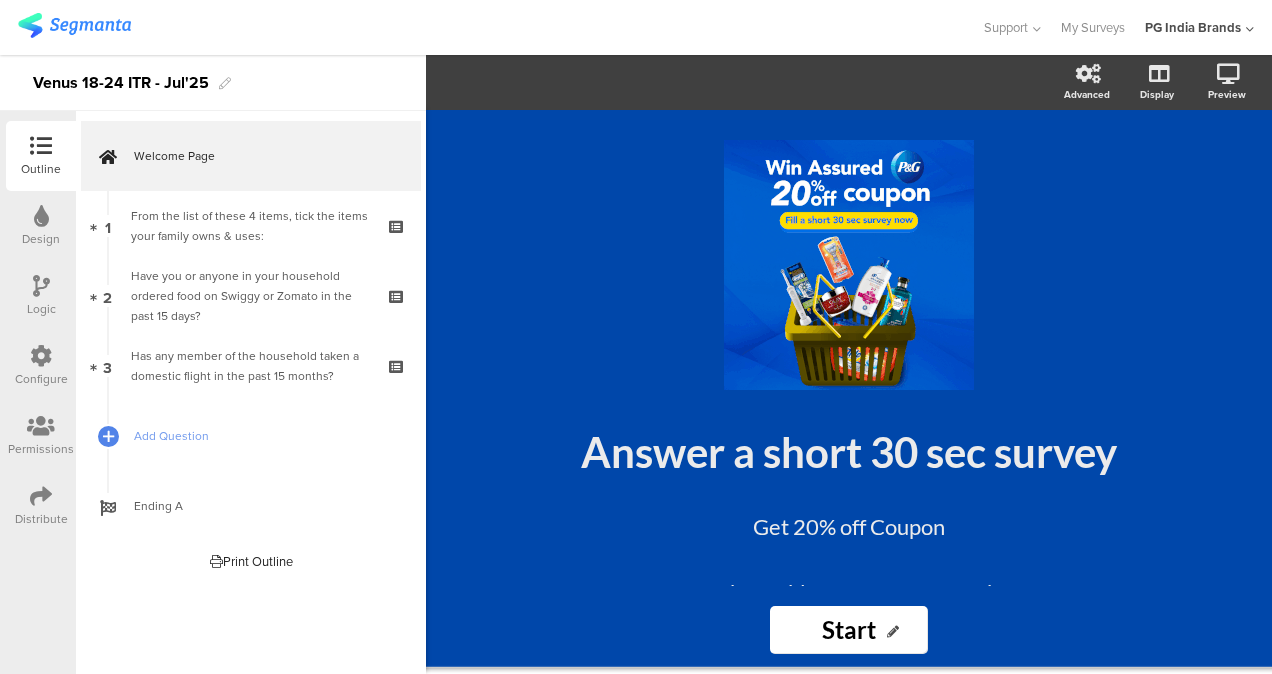 click at bounding box center [74, 25] 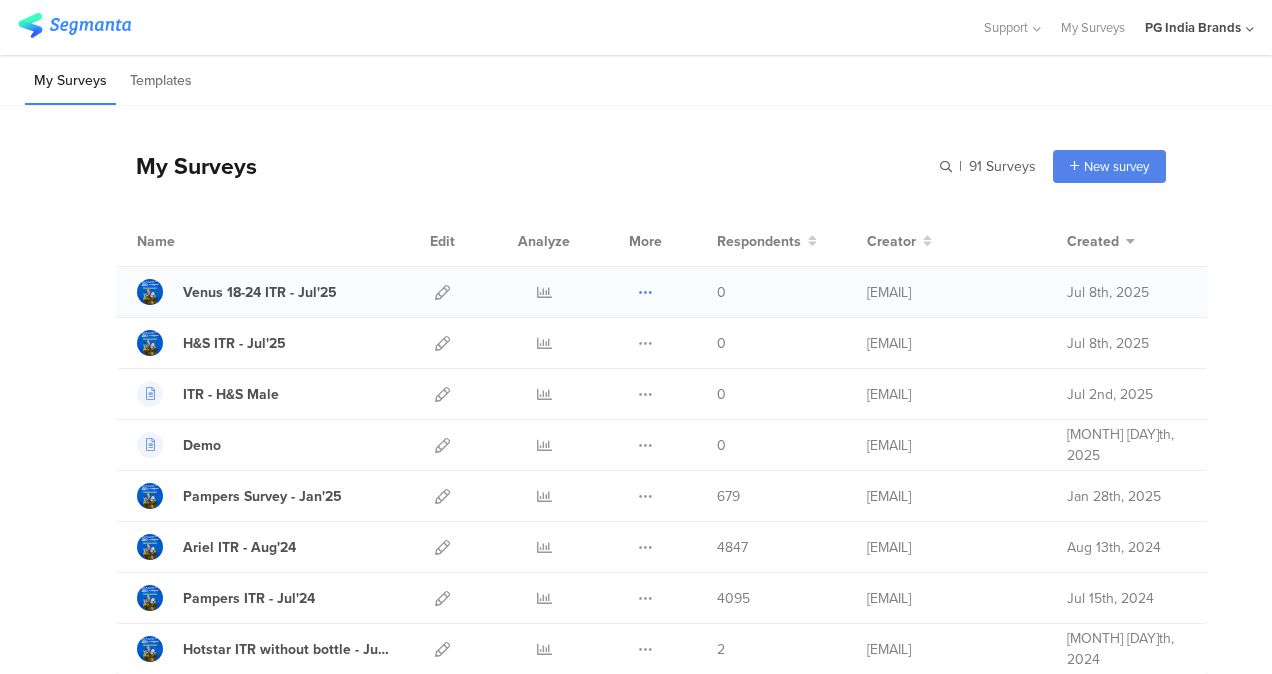 click at bounding box center (645, 292) 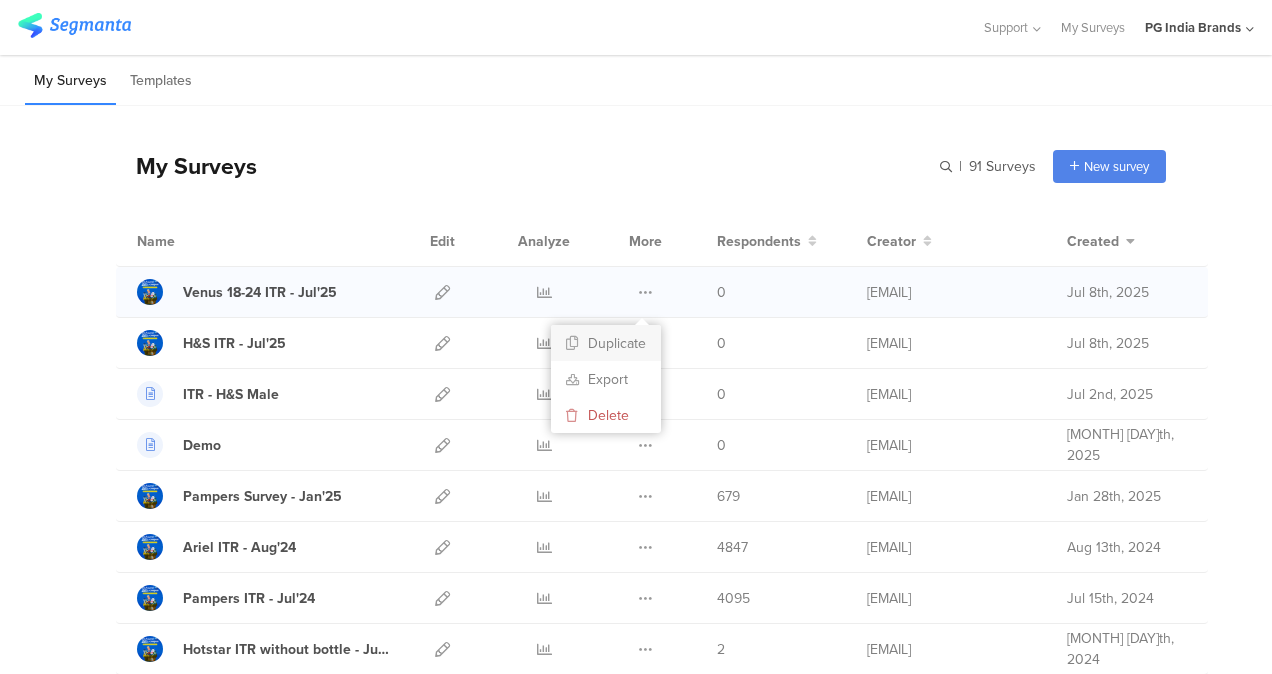 click on "Duplicate" at bounding box center (606, 343) 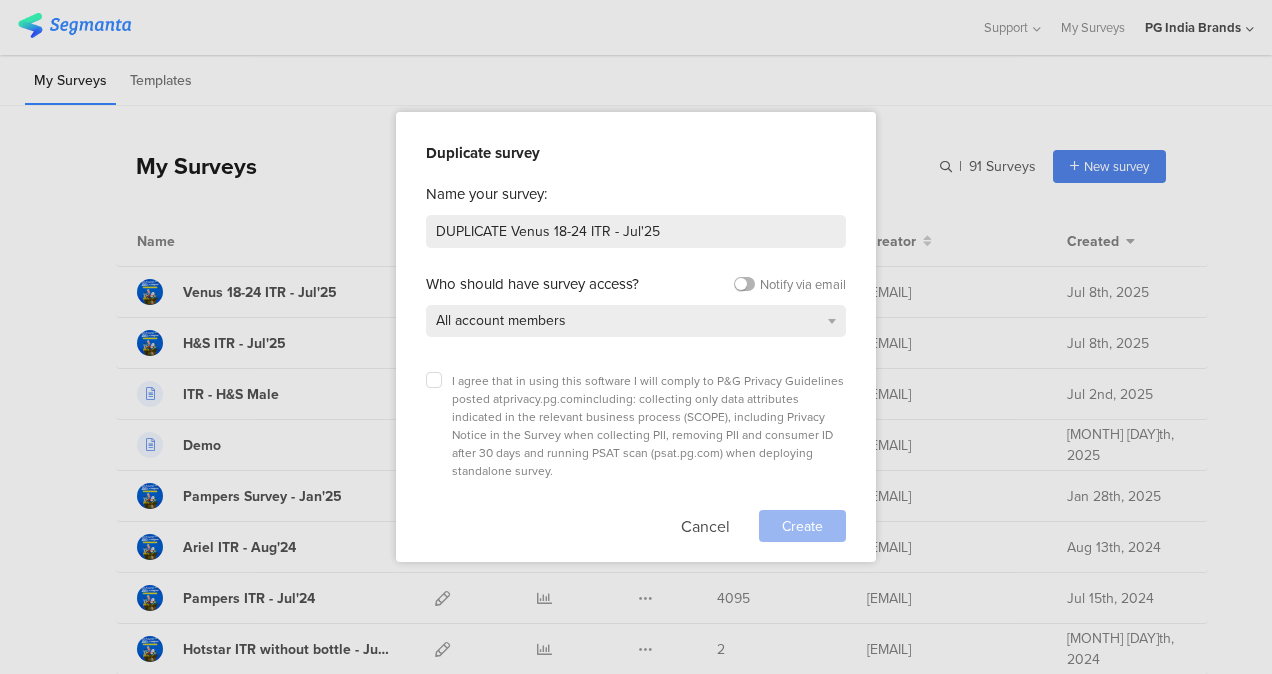 click at bounding box center (744, 284) 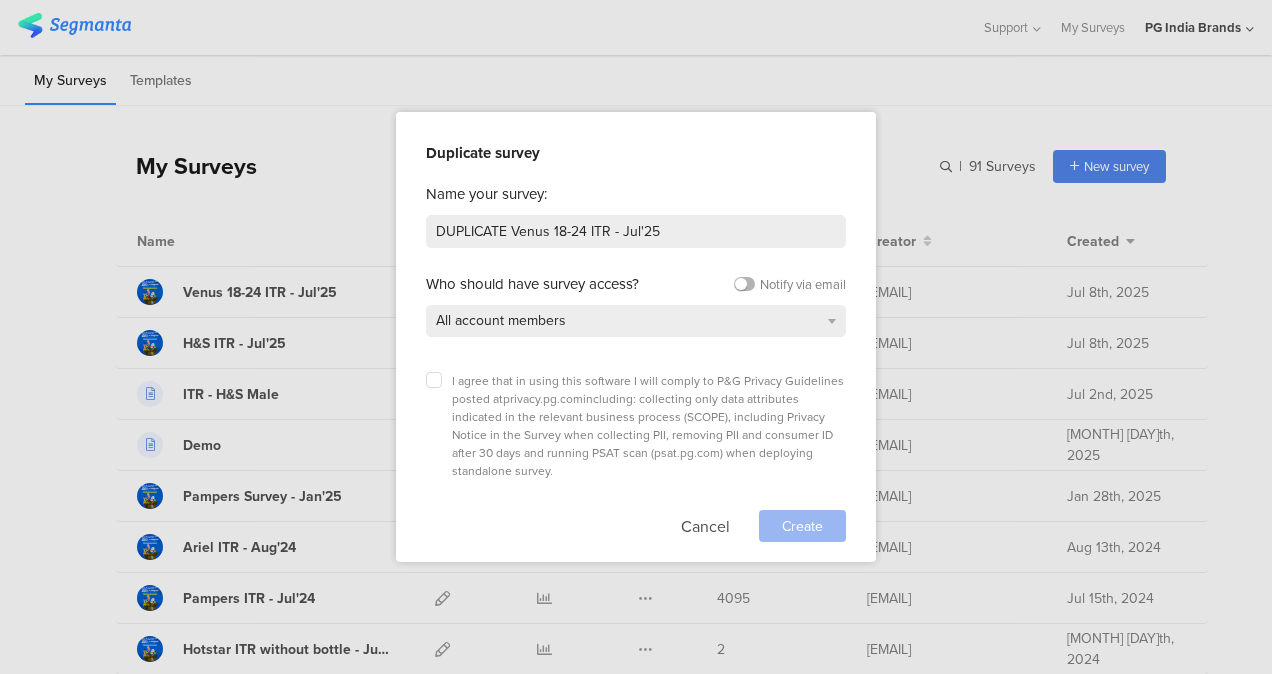 click at bounding box center [0, 0] 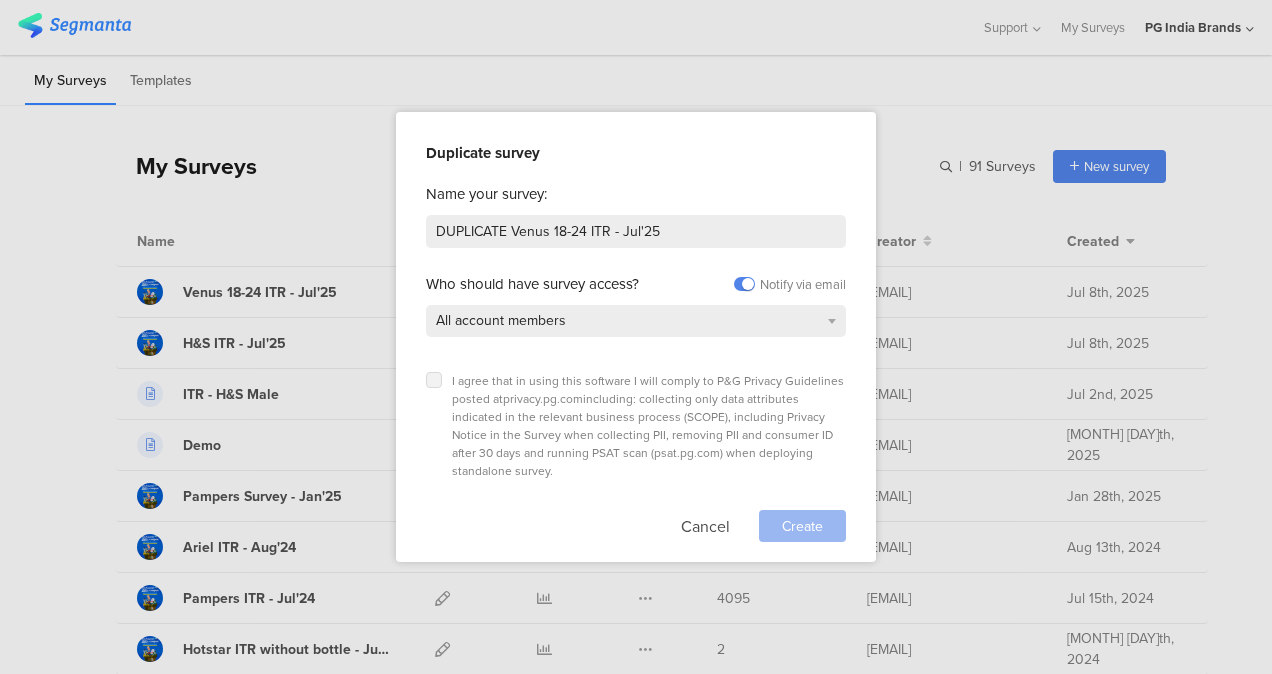 click at bounding box center [434, 380] 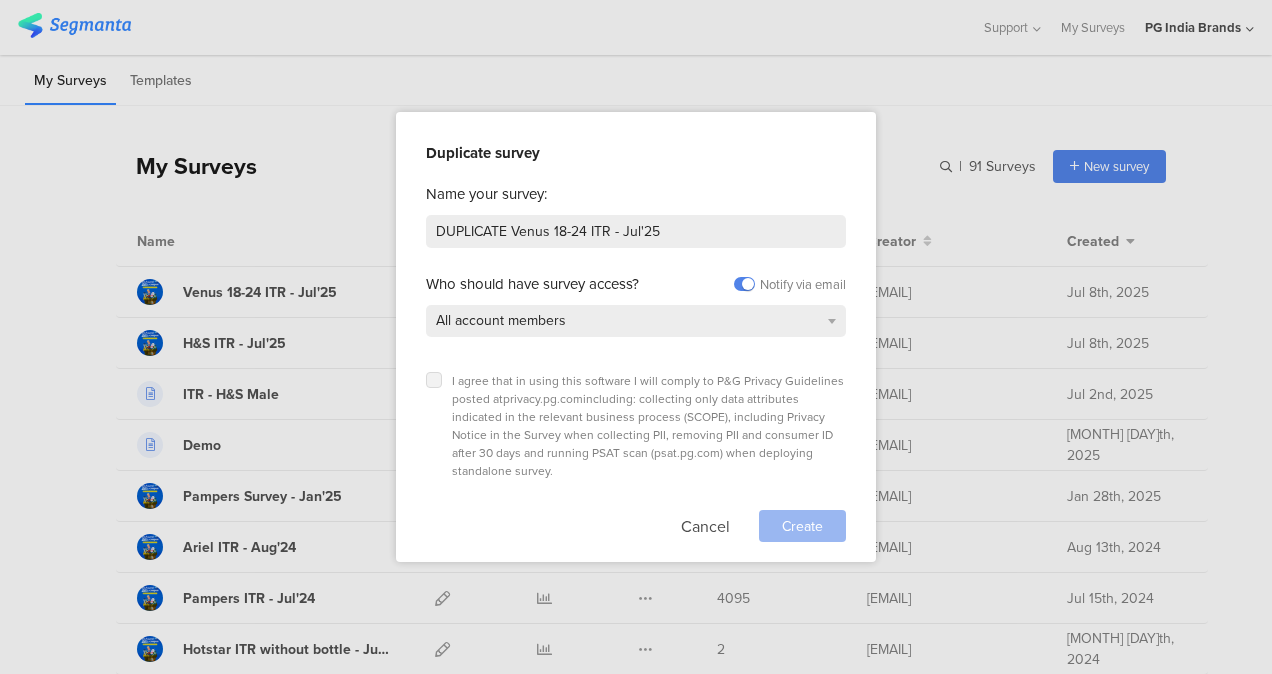 click at bounding box center (0, 0) 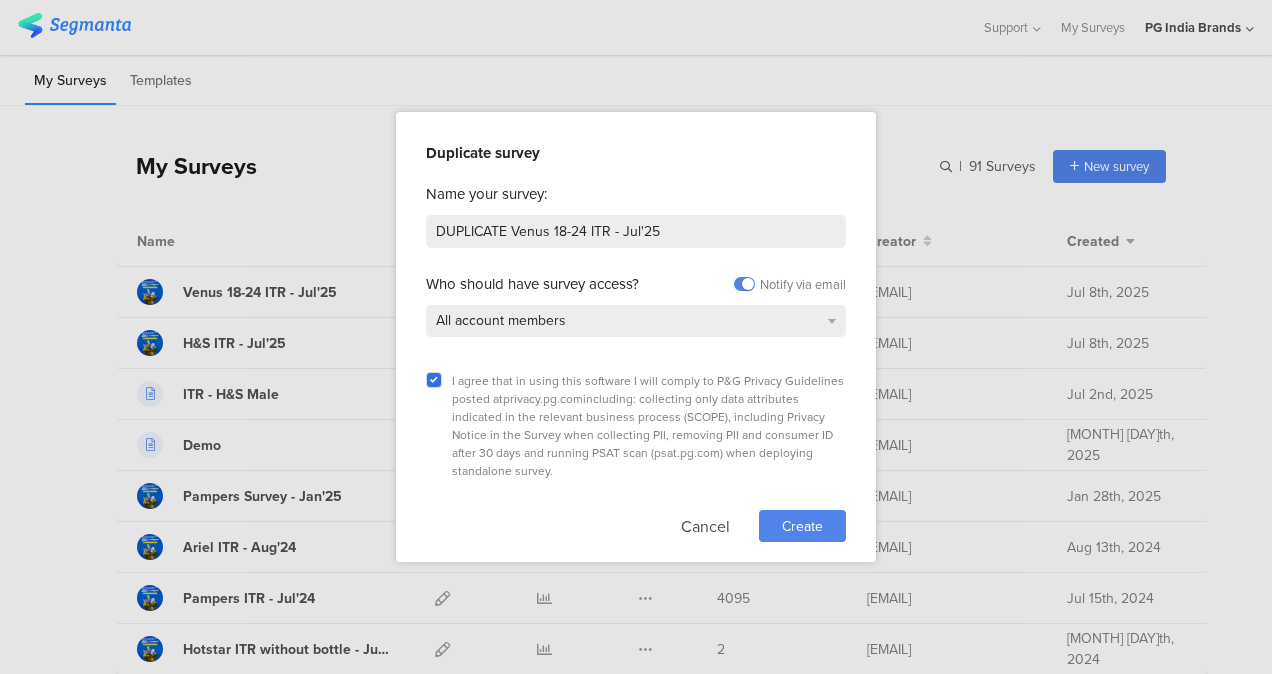 click on "Create" at bounding box center [802, 526] 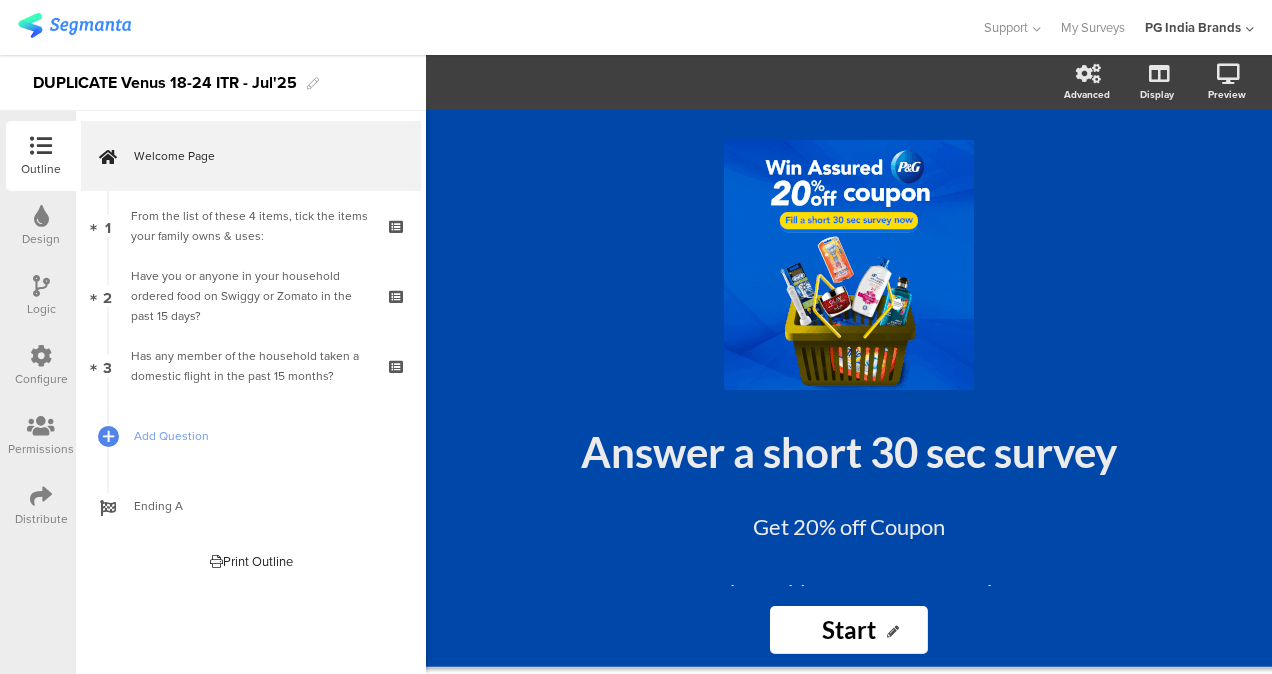 click at bounding box center (74, 25) 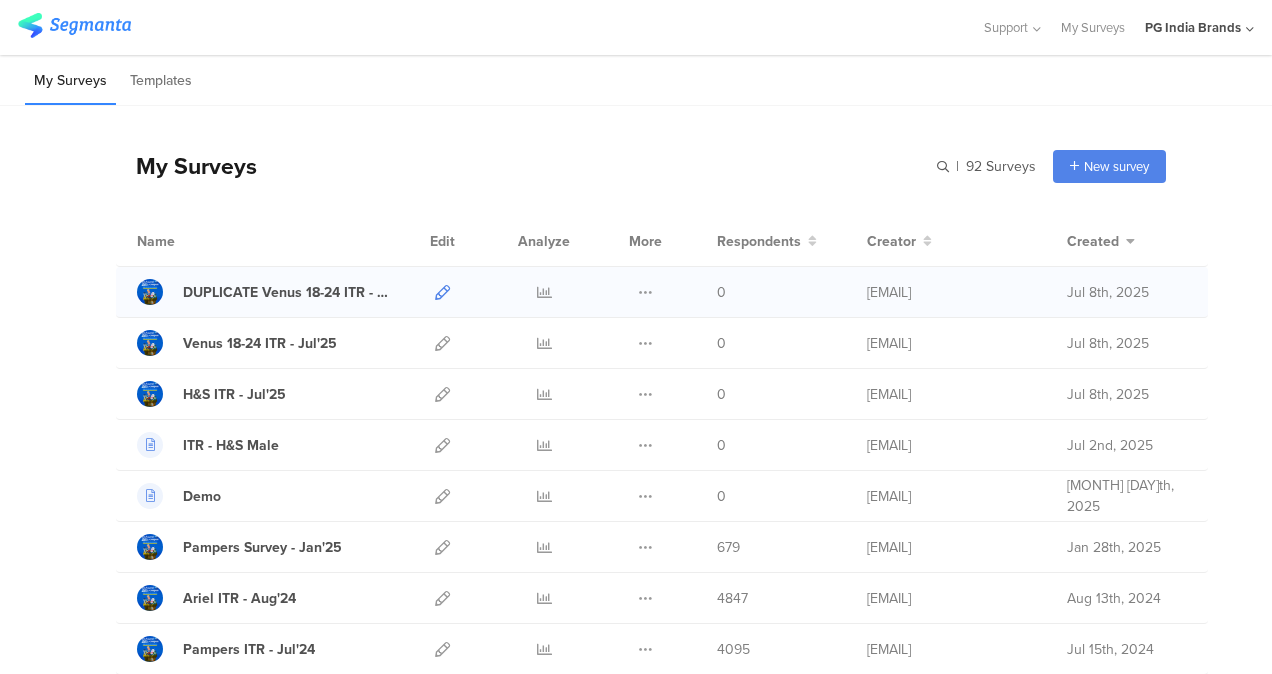 click at bounding box center (442, 292) 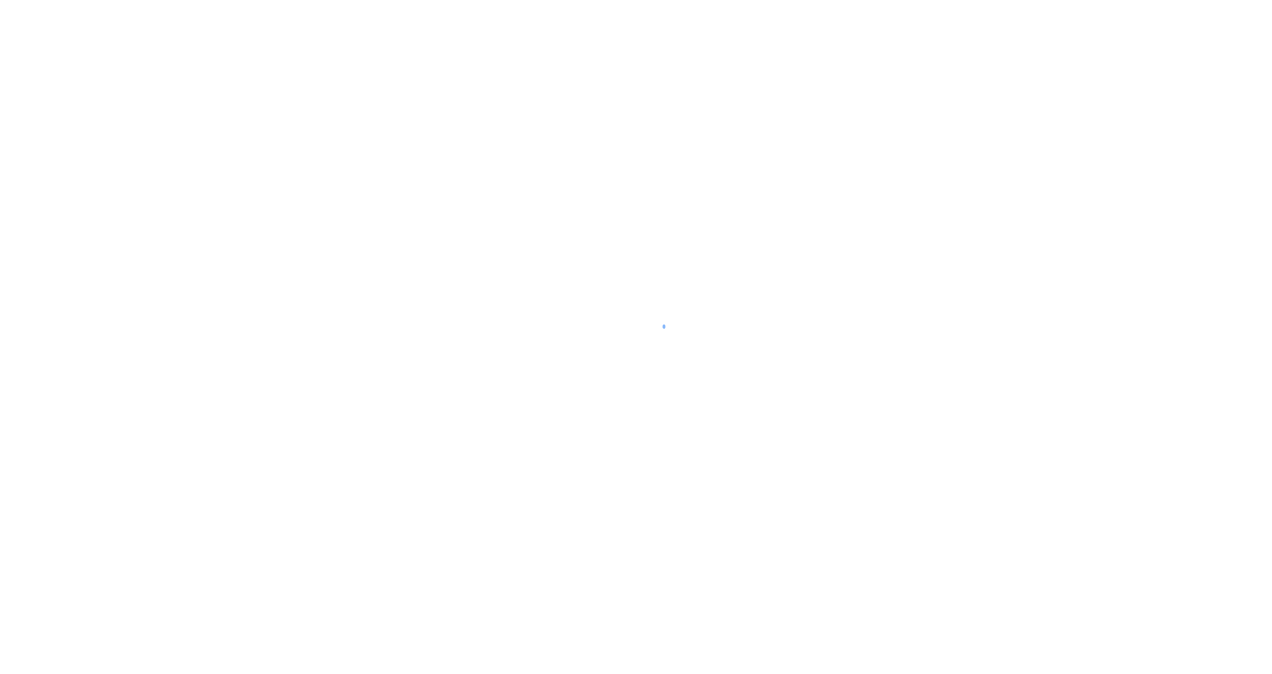 scroll, scrollTop: 0, scrollLeft: 0, axis: both 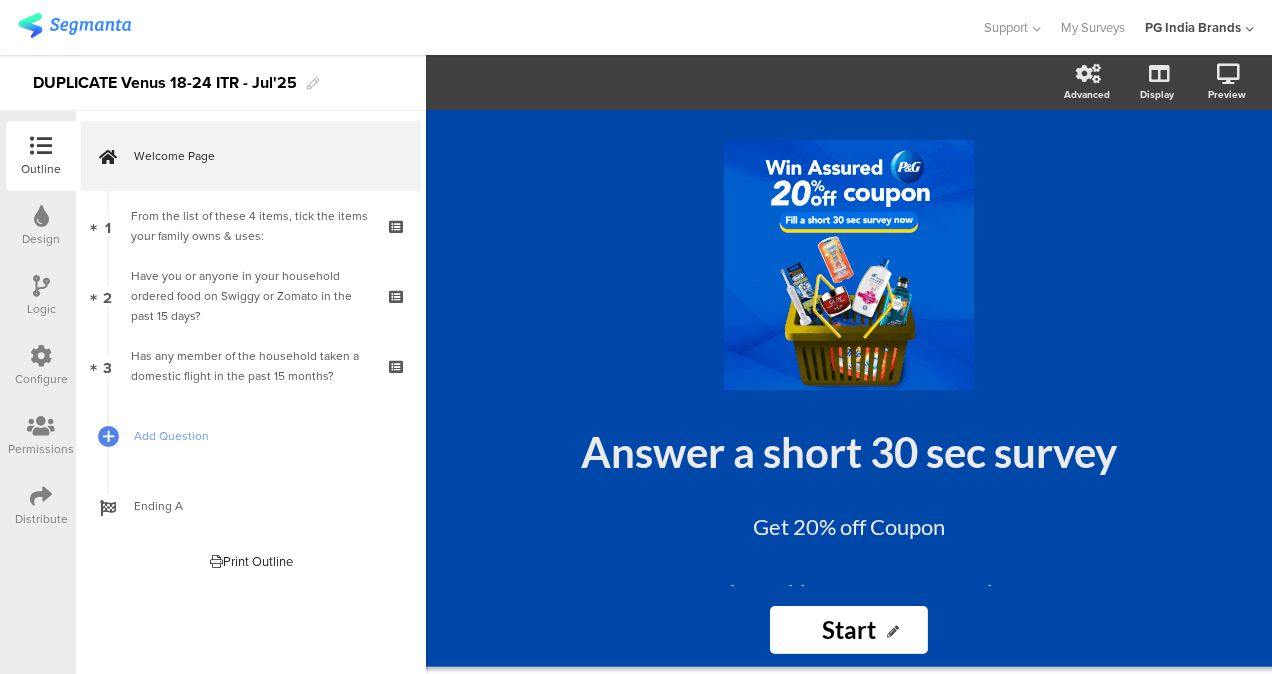 click on "DUPLICATE Venus 18-24 ITR - Jul'25" at bounding box center [165, 83] 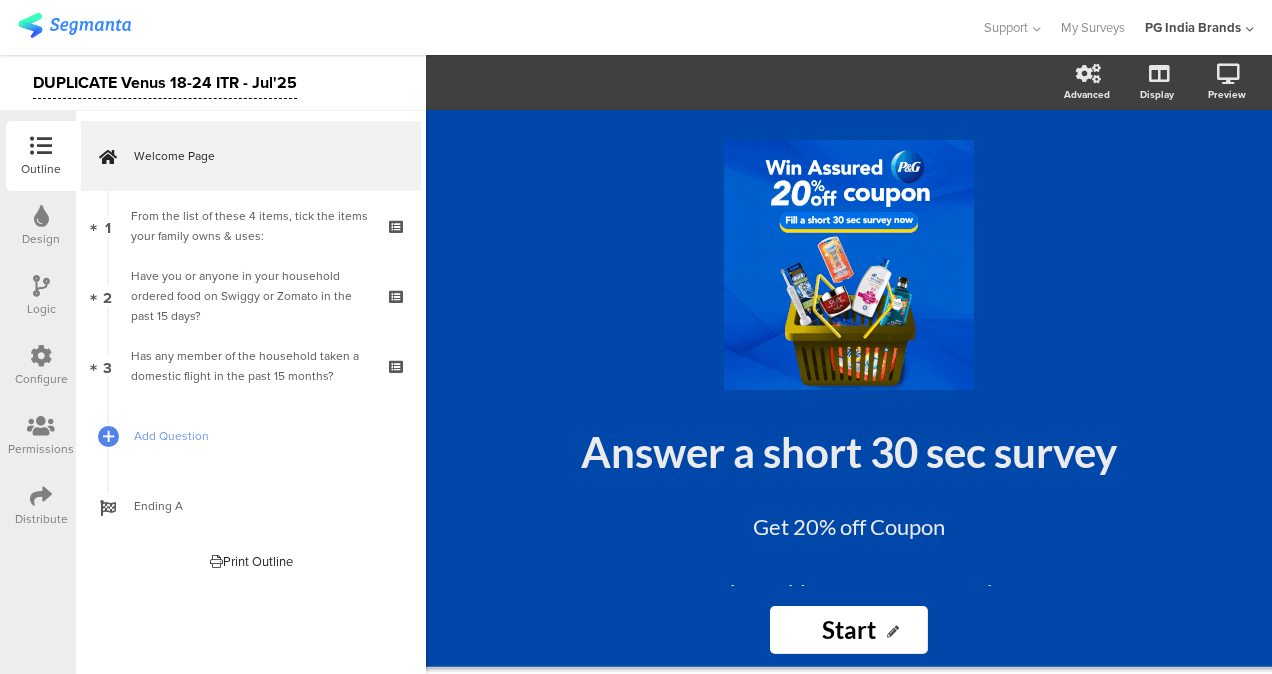 click on "DUPLICATE Venus 18-24 ITR - Jul'25" at bounding box center [165, 83] 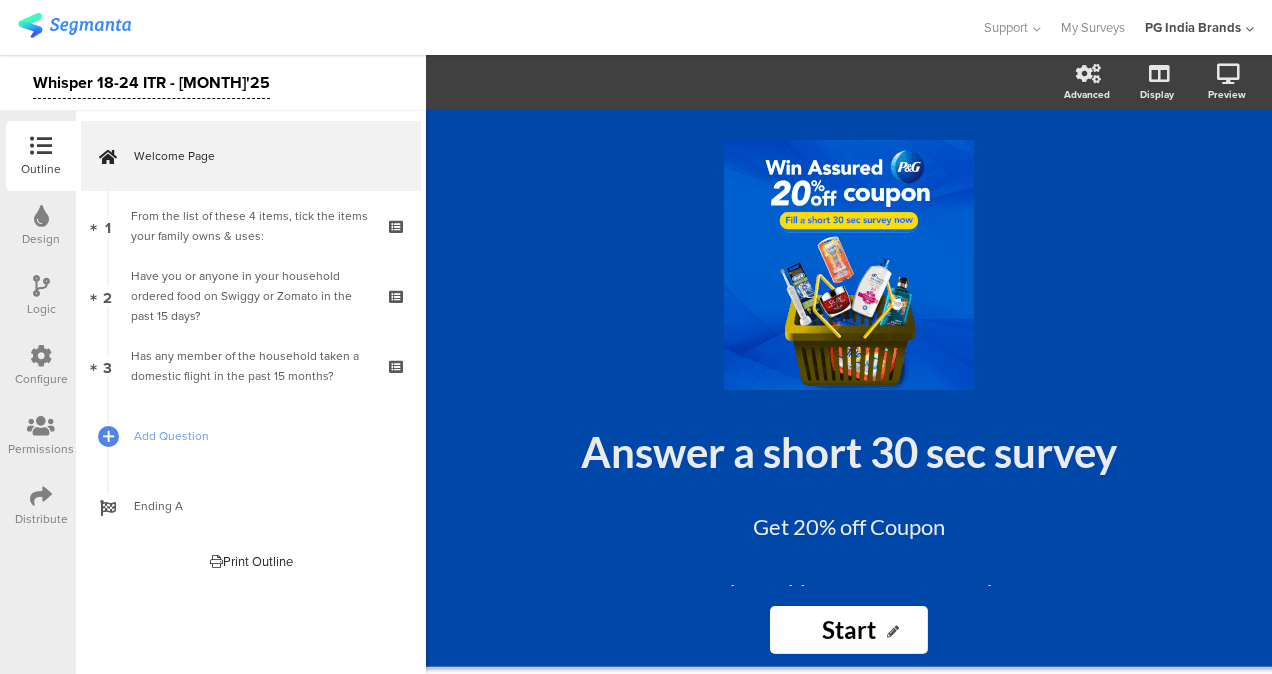 click on "Whisper 18-24 ITR - Jul'25" at bounding box center [151, 83] 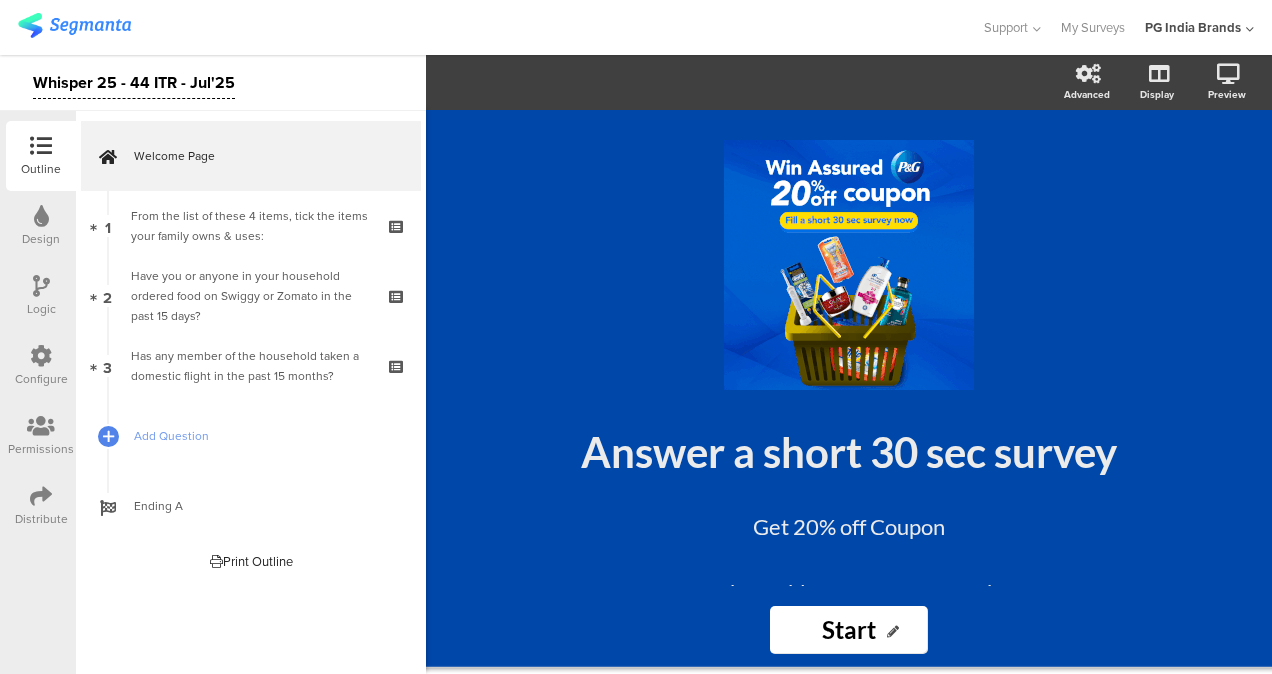 click on "Whisper 25 - 44 ITR - Jul'25" at bounding box center (213, 83) 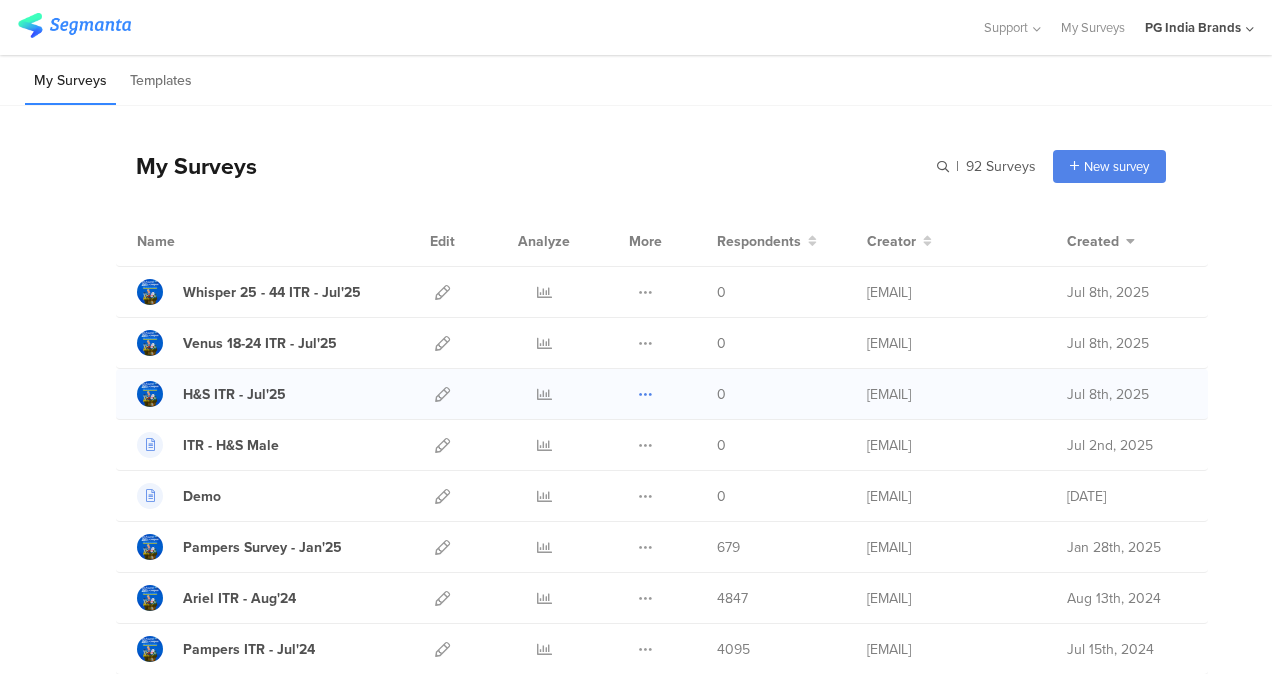 click at bounding box center [645, 292] 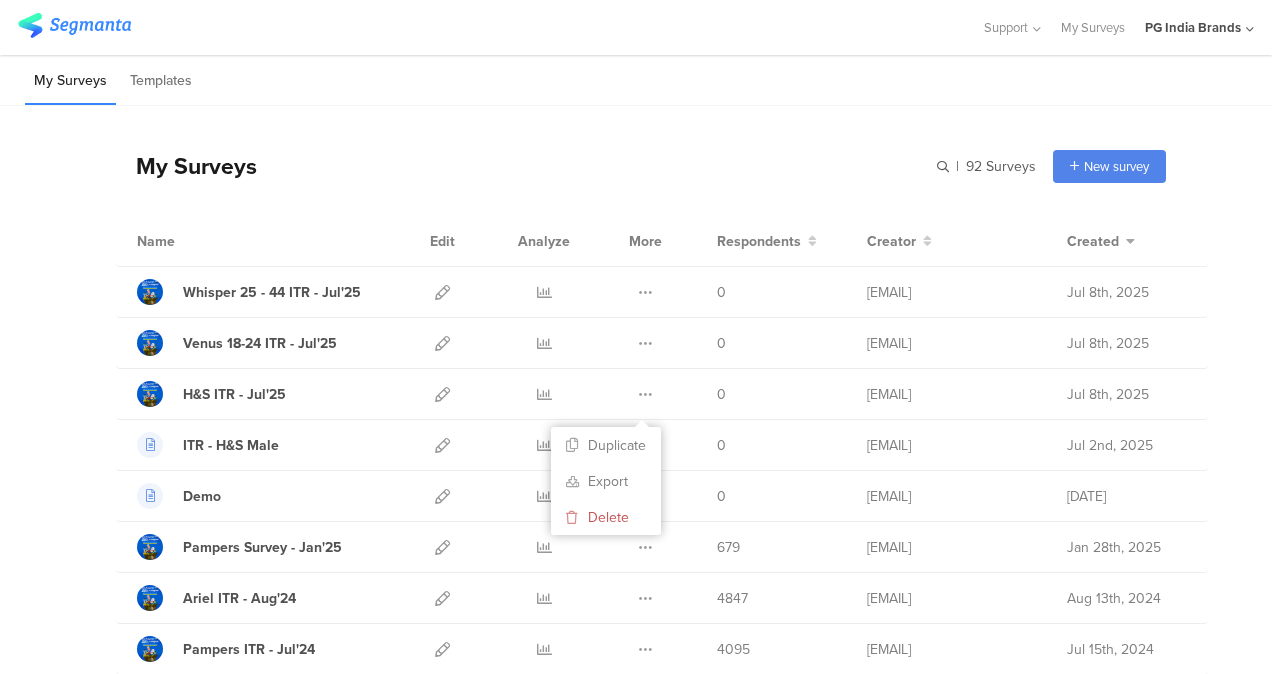 click on "My Surveys
|
92 Surveys
New survey
Start from scratch
Choose from templates" at bounding box center (641, 166) 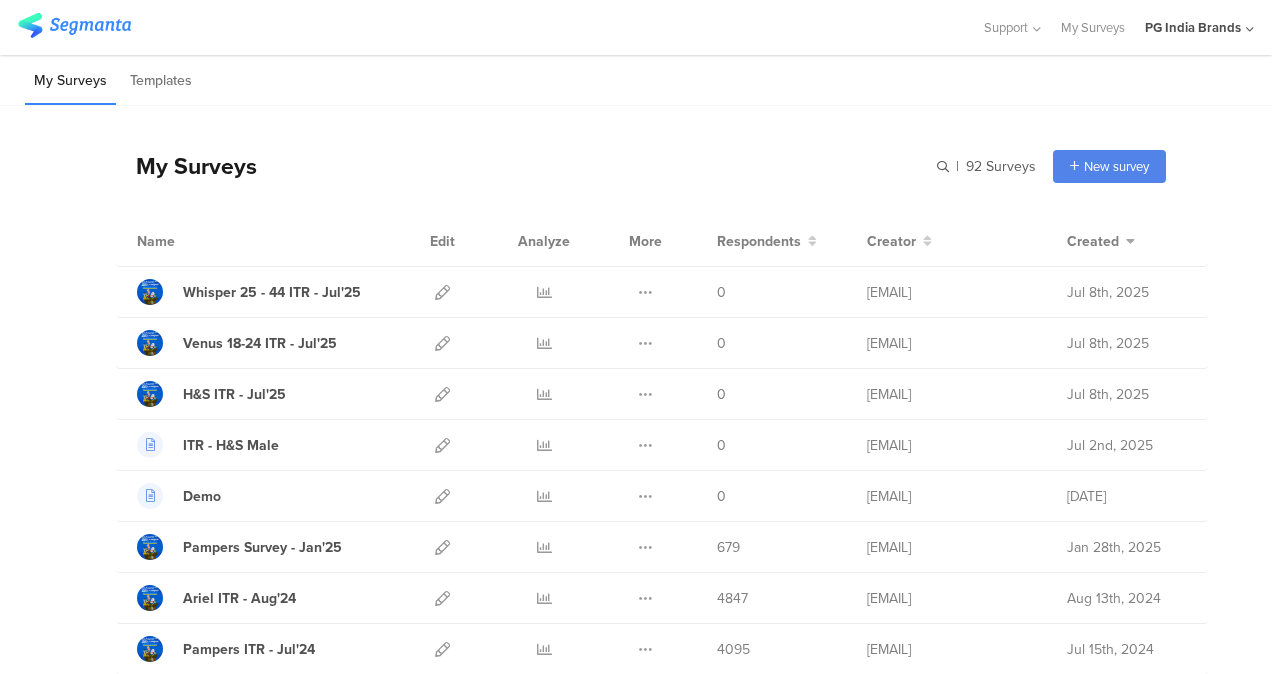 click on "My Surveys
Templates" at bounding box center [636, 80] 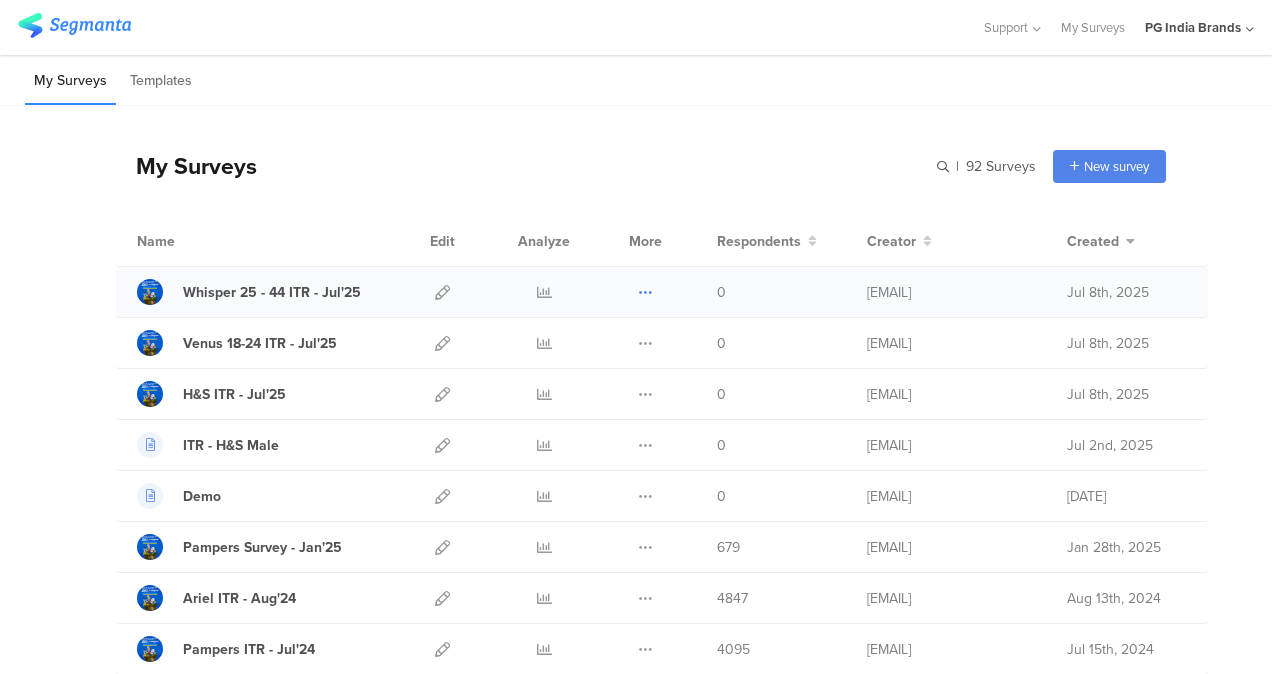 click at bounding box center (645, 292) 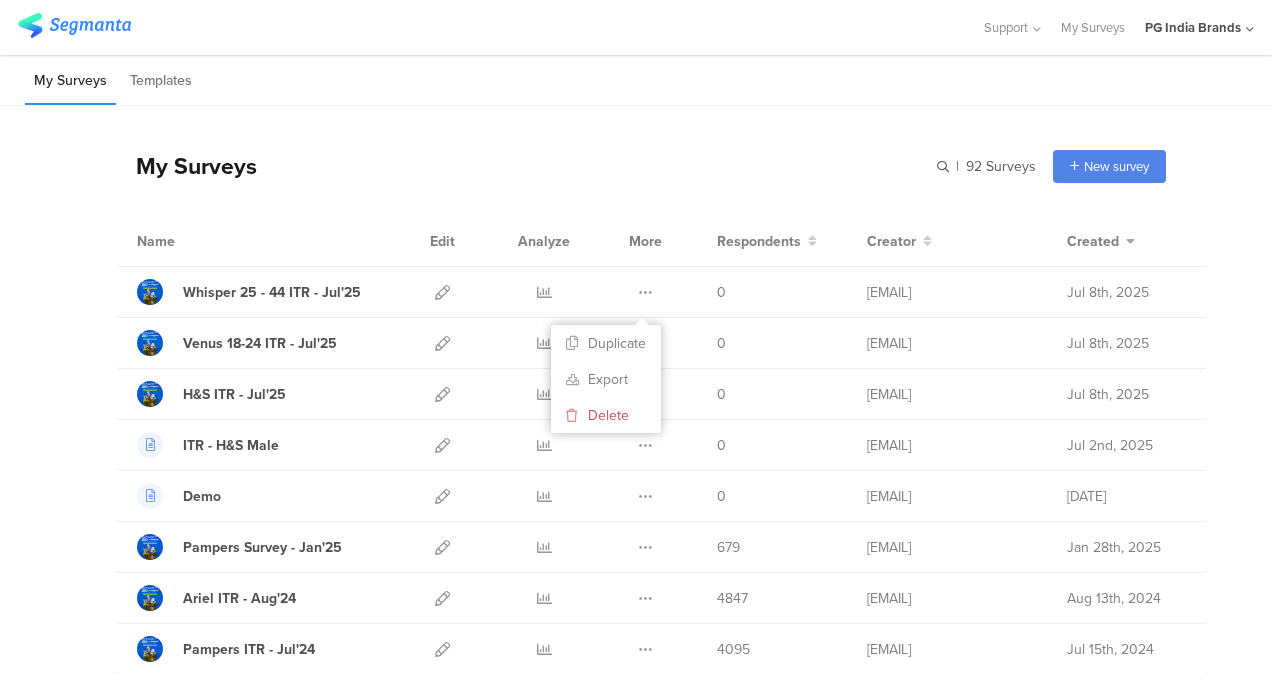 click on "My Surveys
|
92 Surveys
New survey
Start from scratch
Choose from templates" at bounding box center (641, 166) 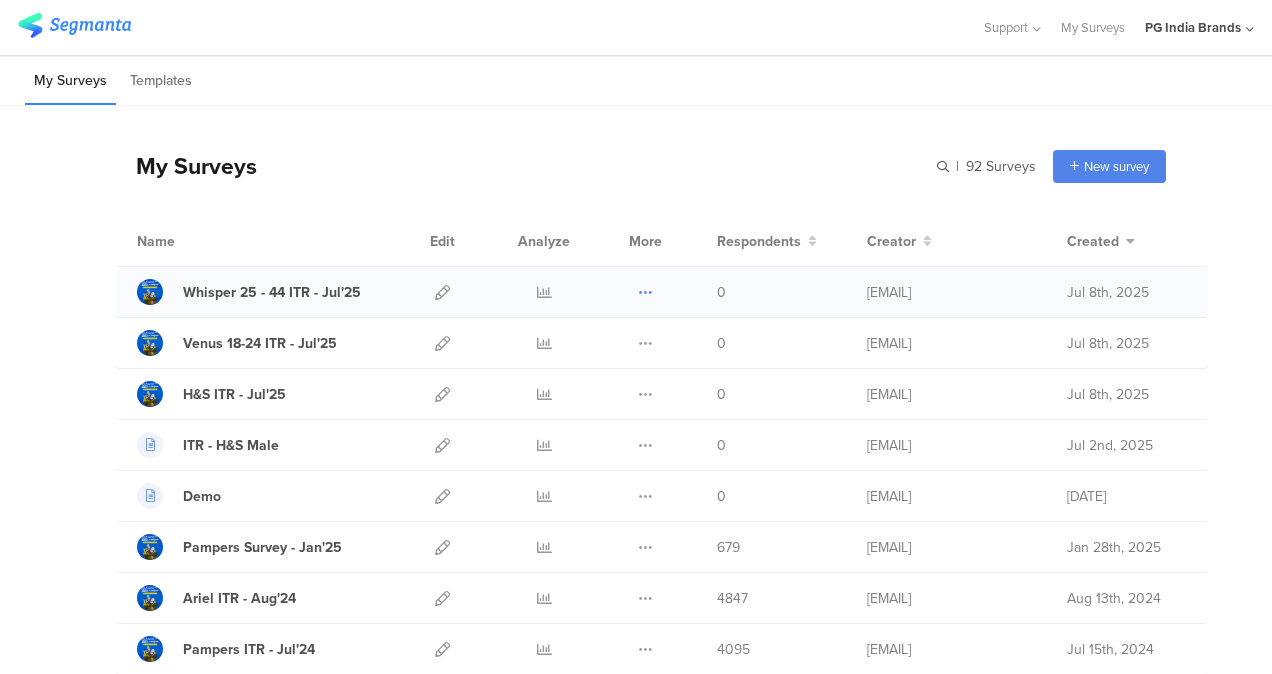 click at bounding box center [645, 292] 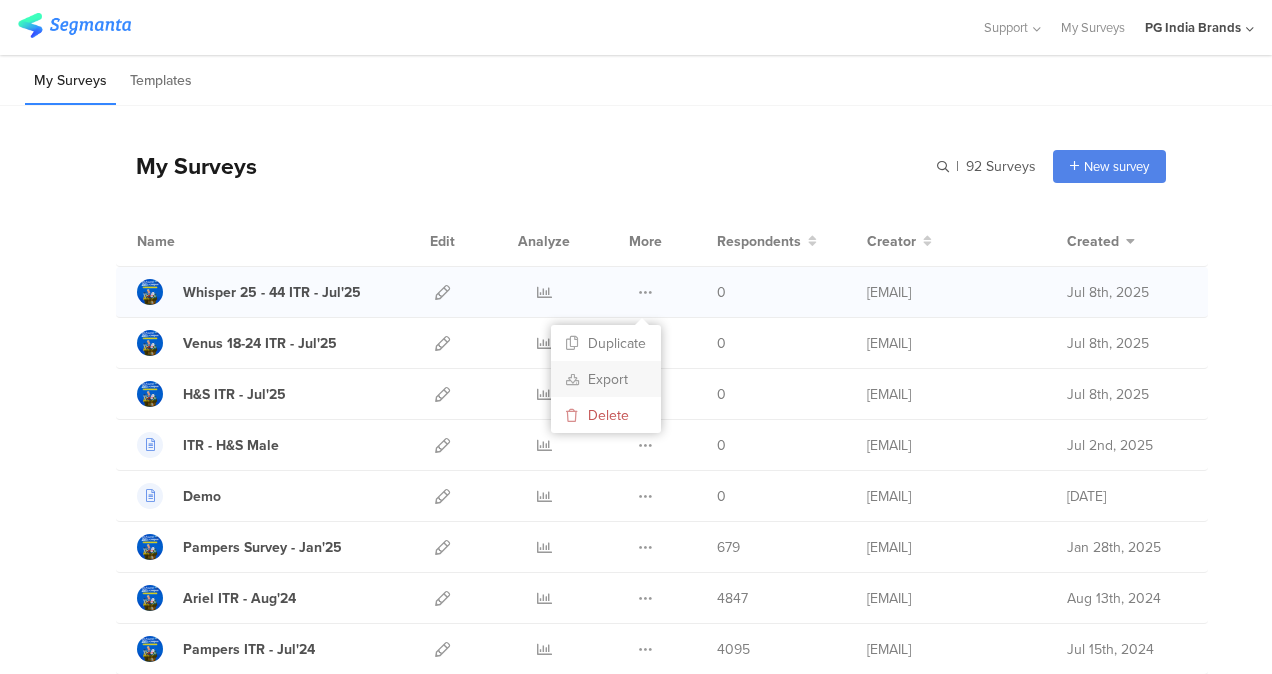 click on "Export" at bounding box center [606, 379] 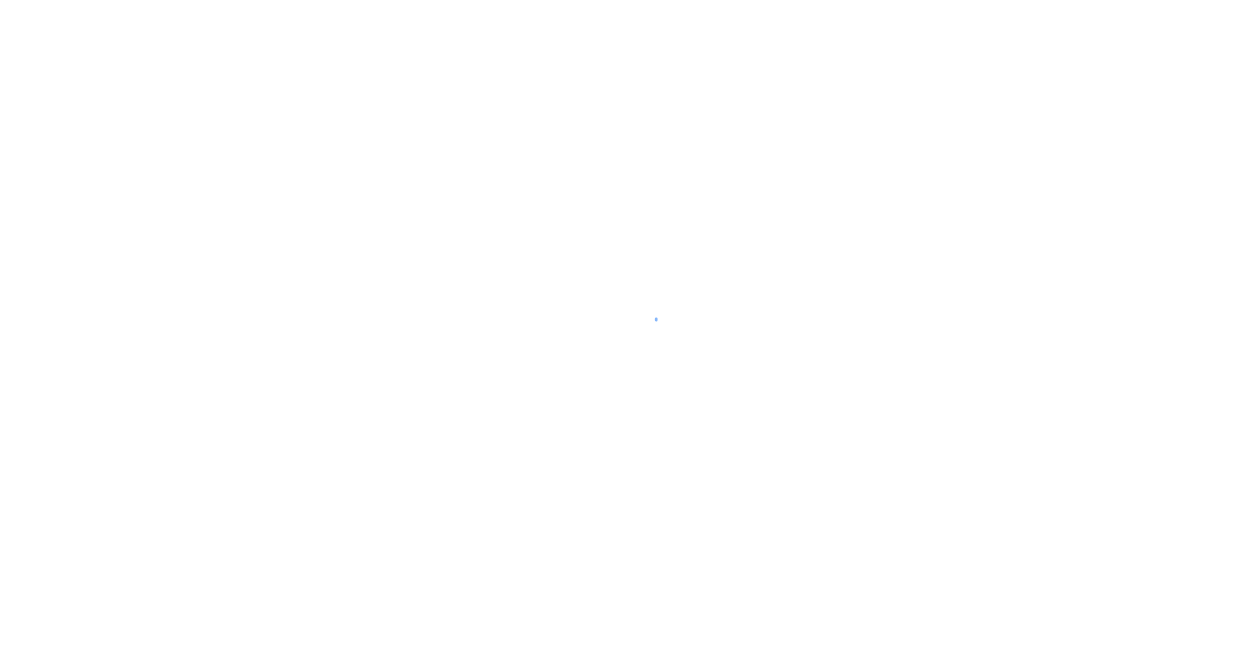 scroll, scrollTop: 0, scrollLeft: 0, axis: both 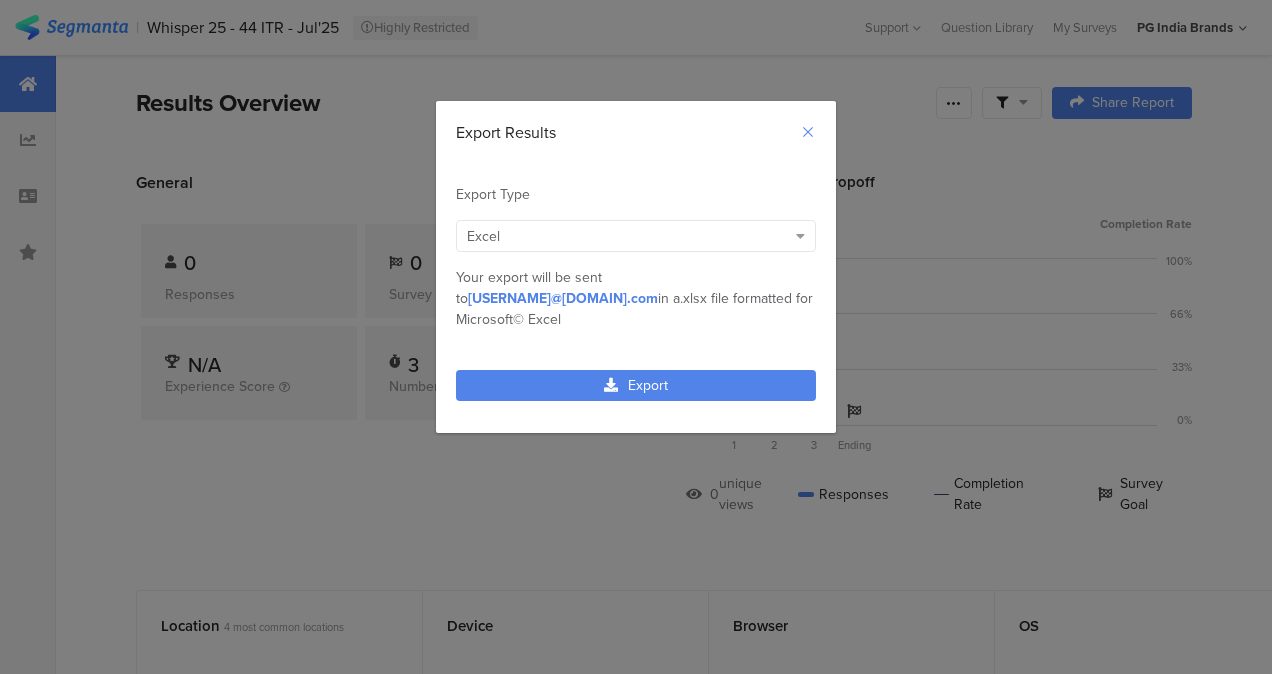 click at bounding box center [0, 0] 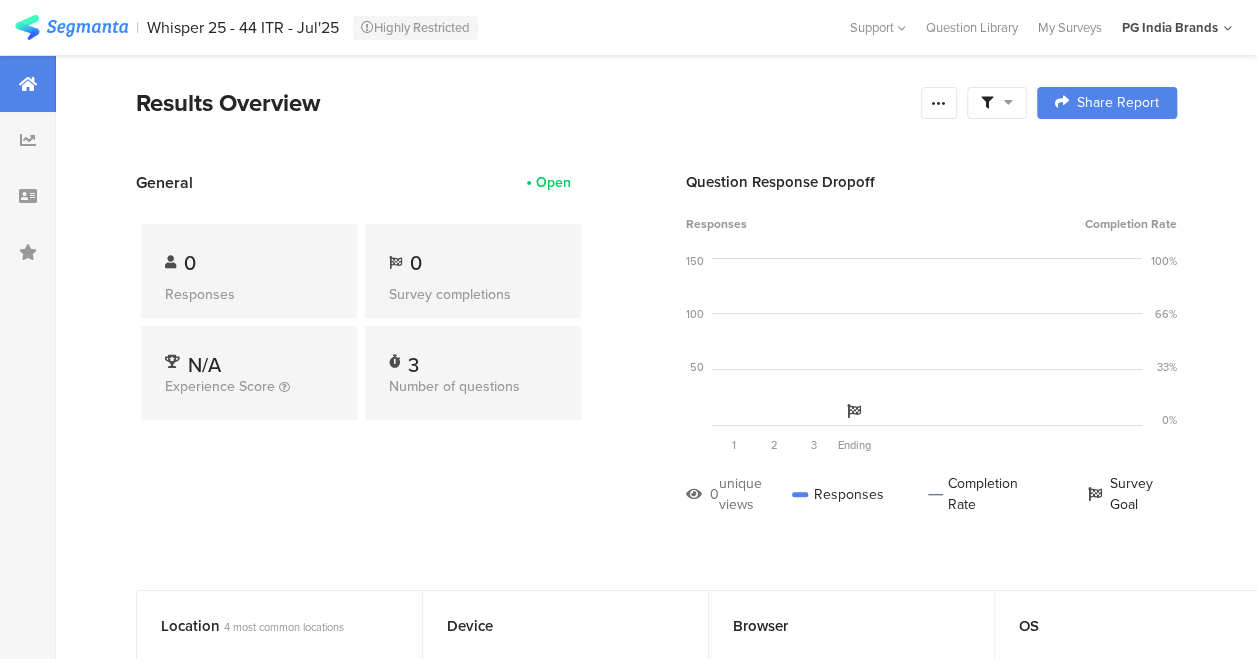 click at bounding box center [71, 27] 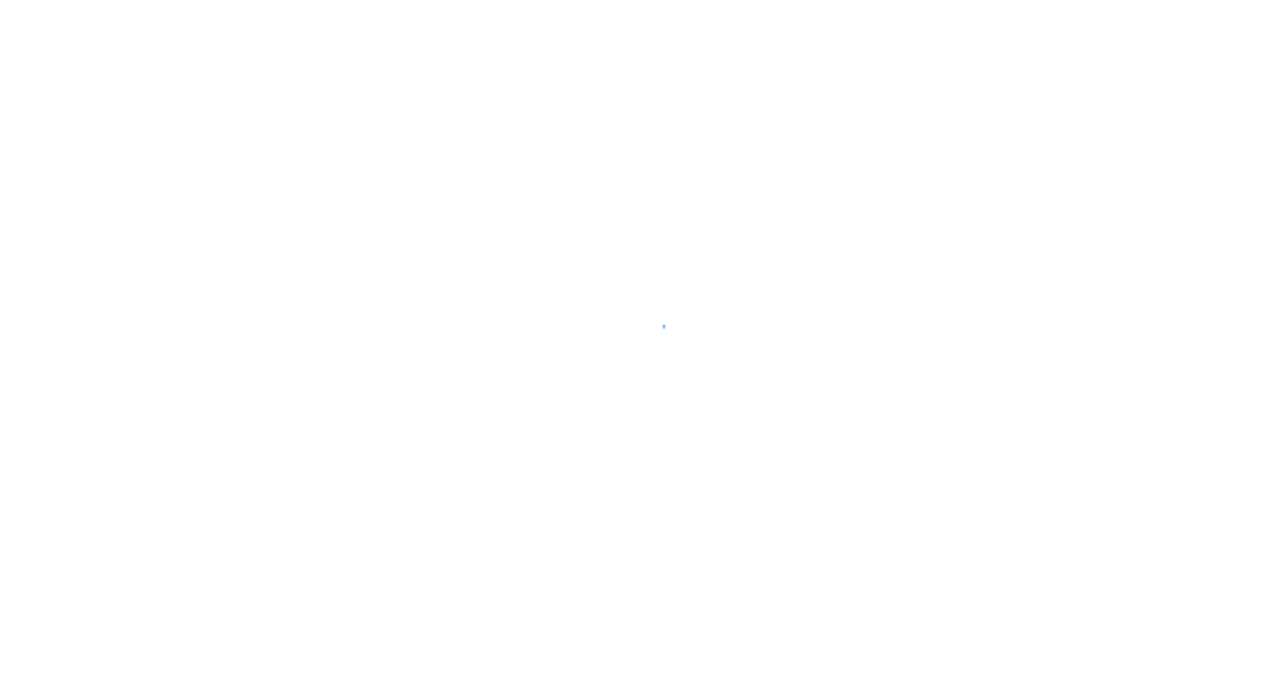 scroll, scrollTop: 0, scrollLeft: 0, axis: both 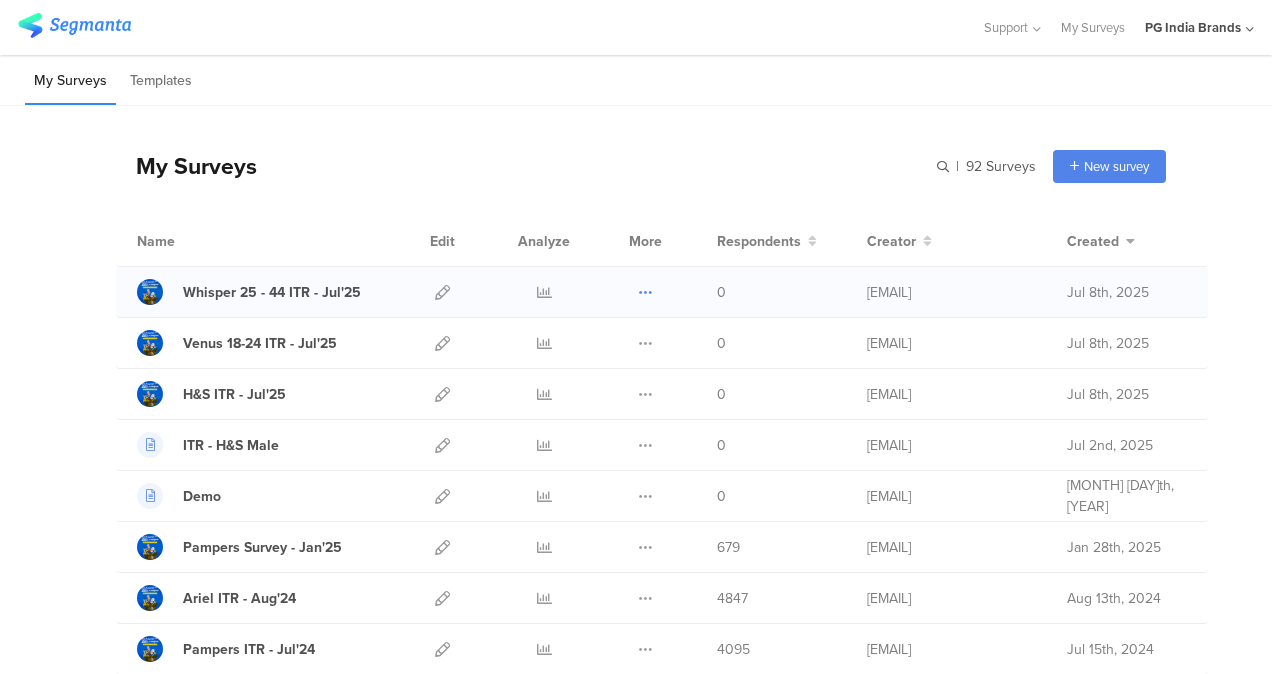 click at bounding box center [645, 292] 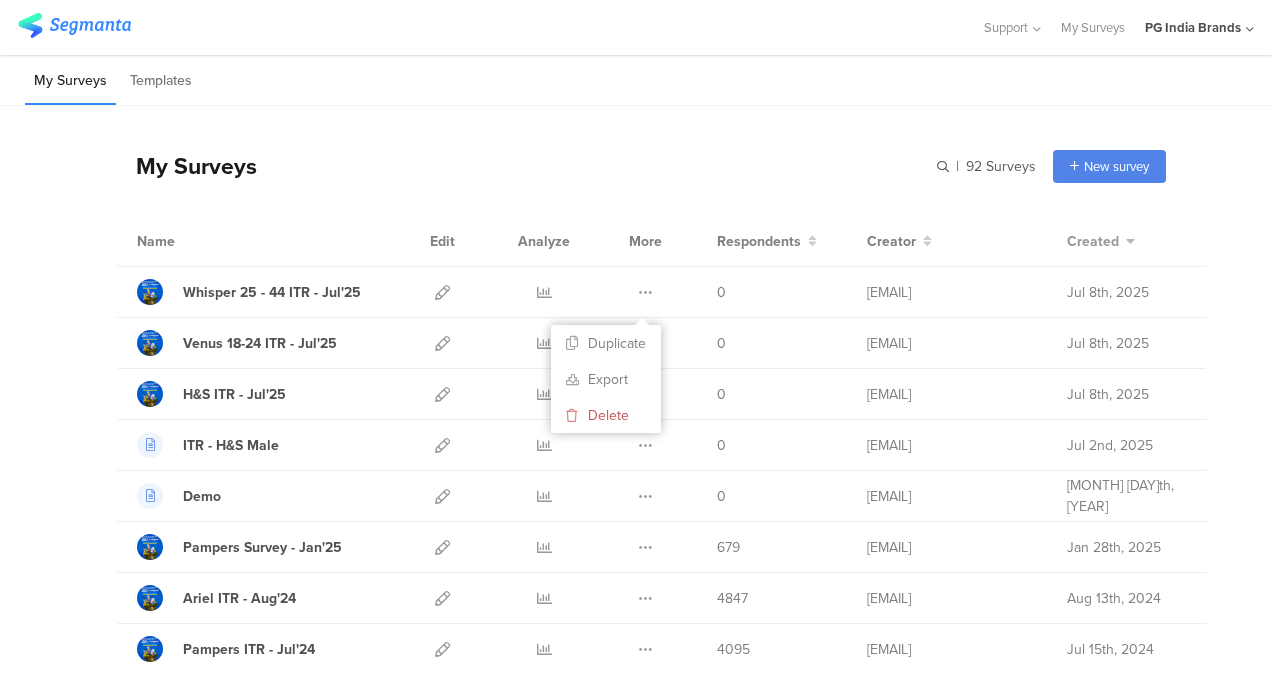 click at bounding box center (1129, 241) 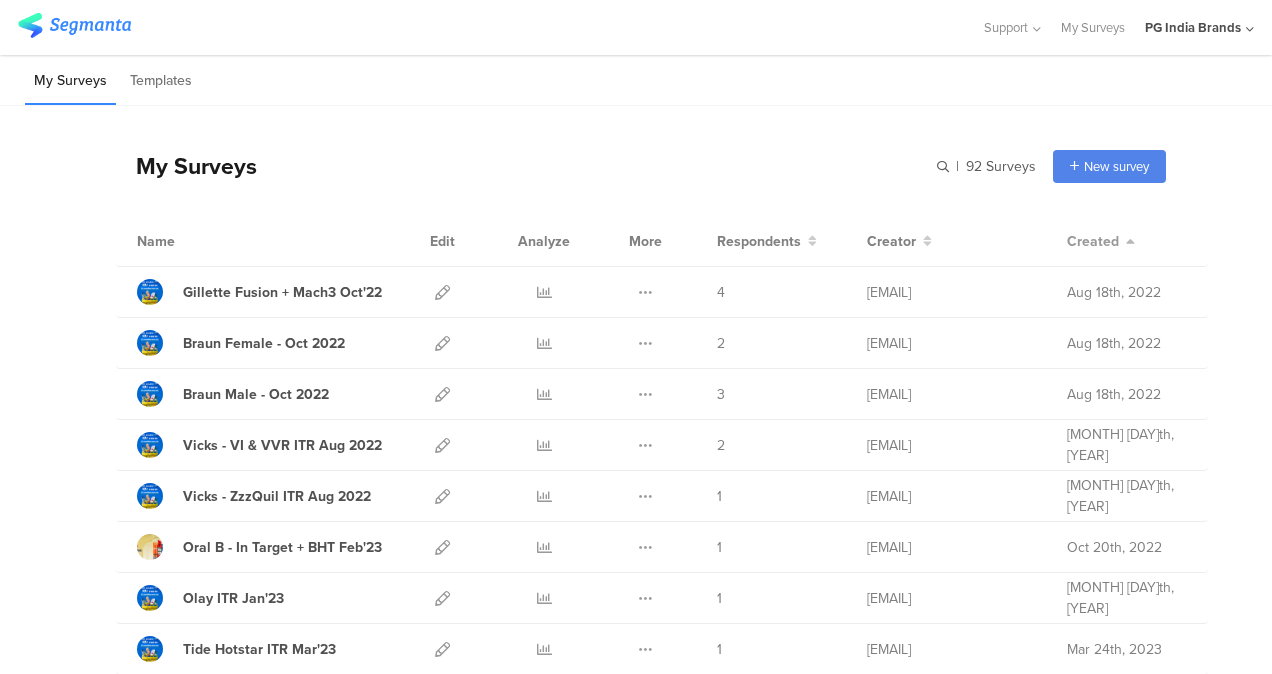 click at bounding box center [1129, 241] 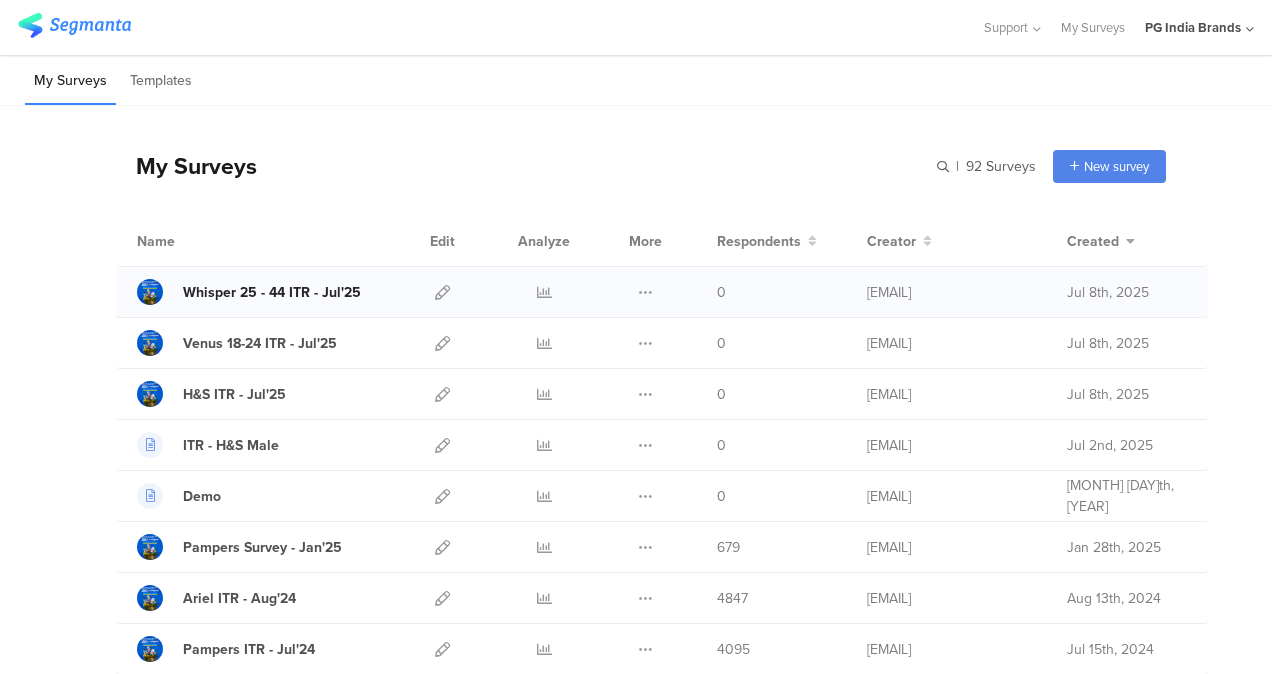 click at bounding box center (150, 292) 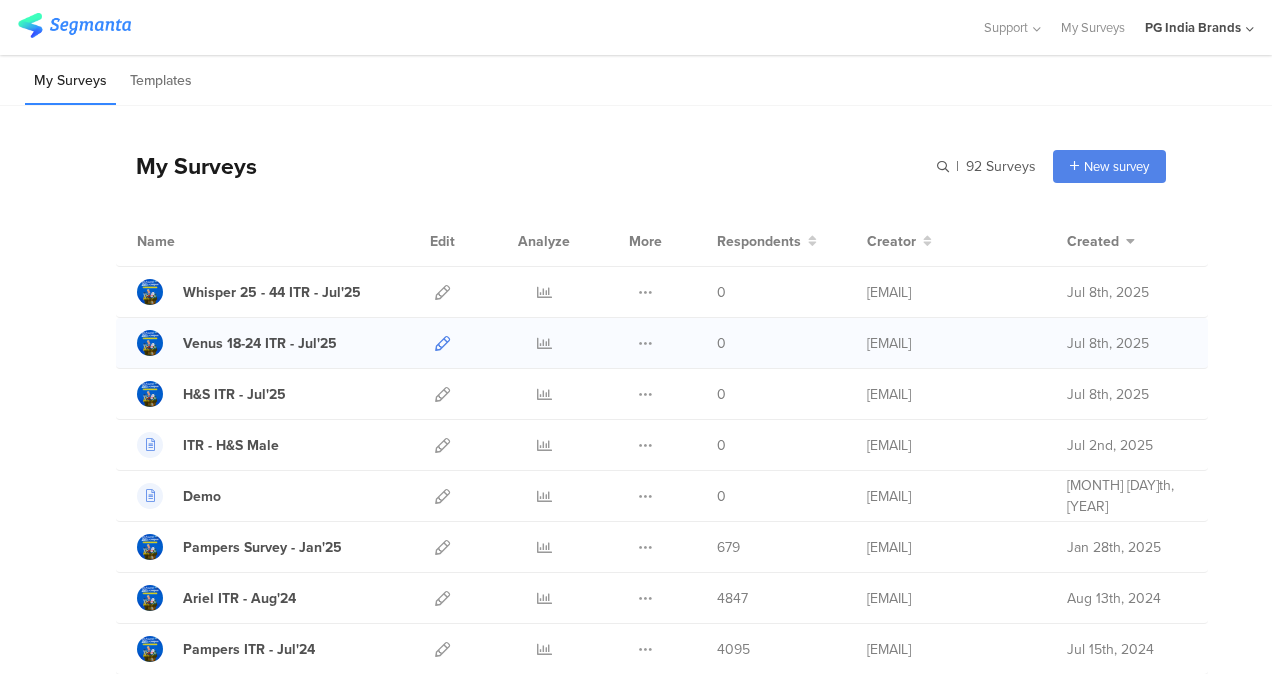 click at bounding box center (442, 343) 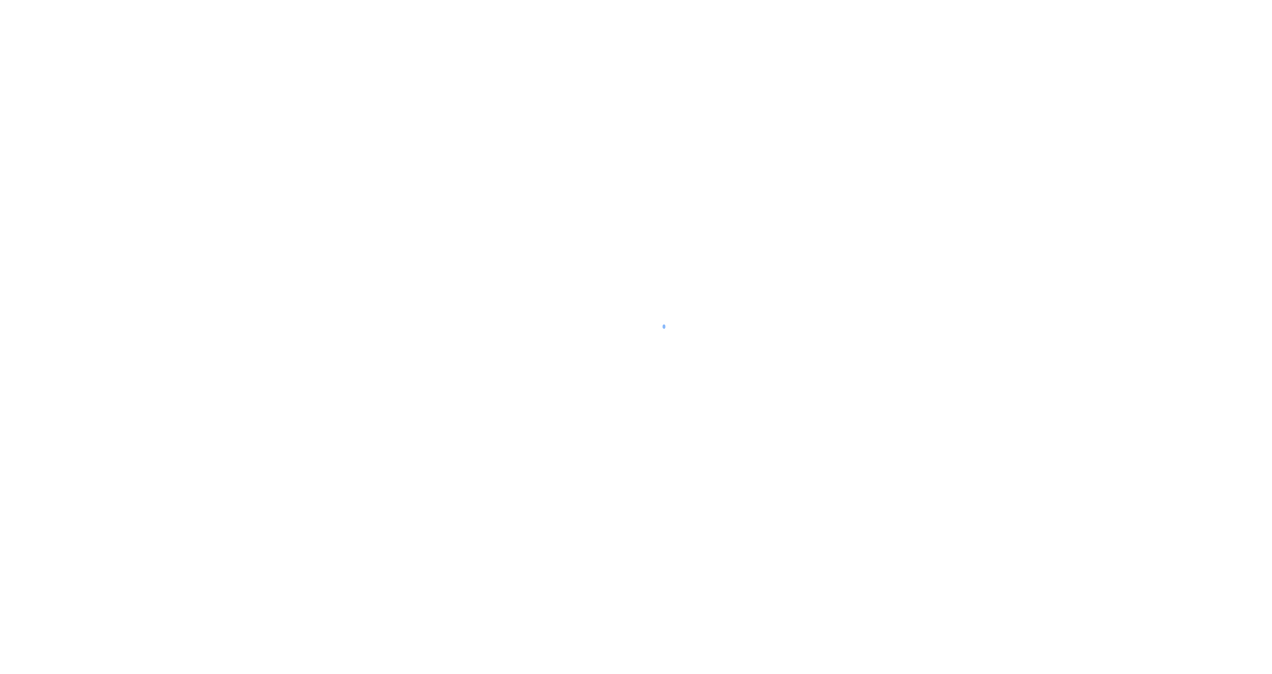 scroll, scrollTop: 0, scrollLeft: 0, axis: both 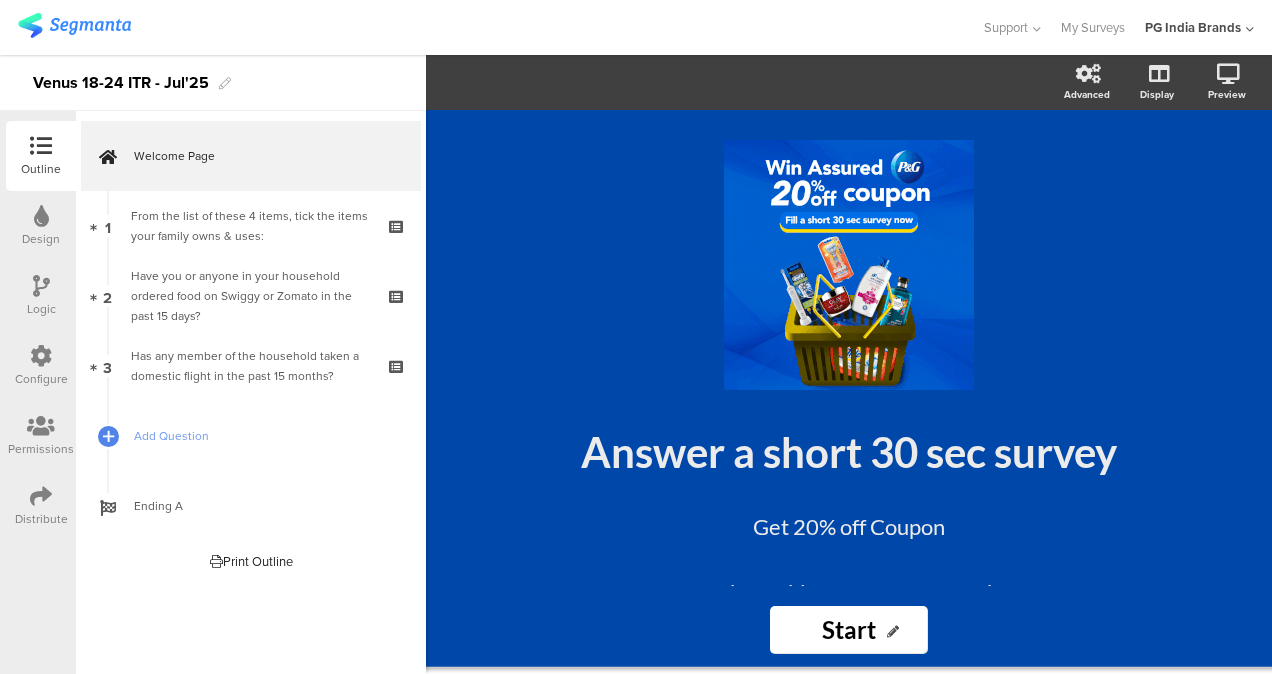 click on "Venus 18-24 ITR - Jul'25" at bounding box center [121, 83] 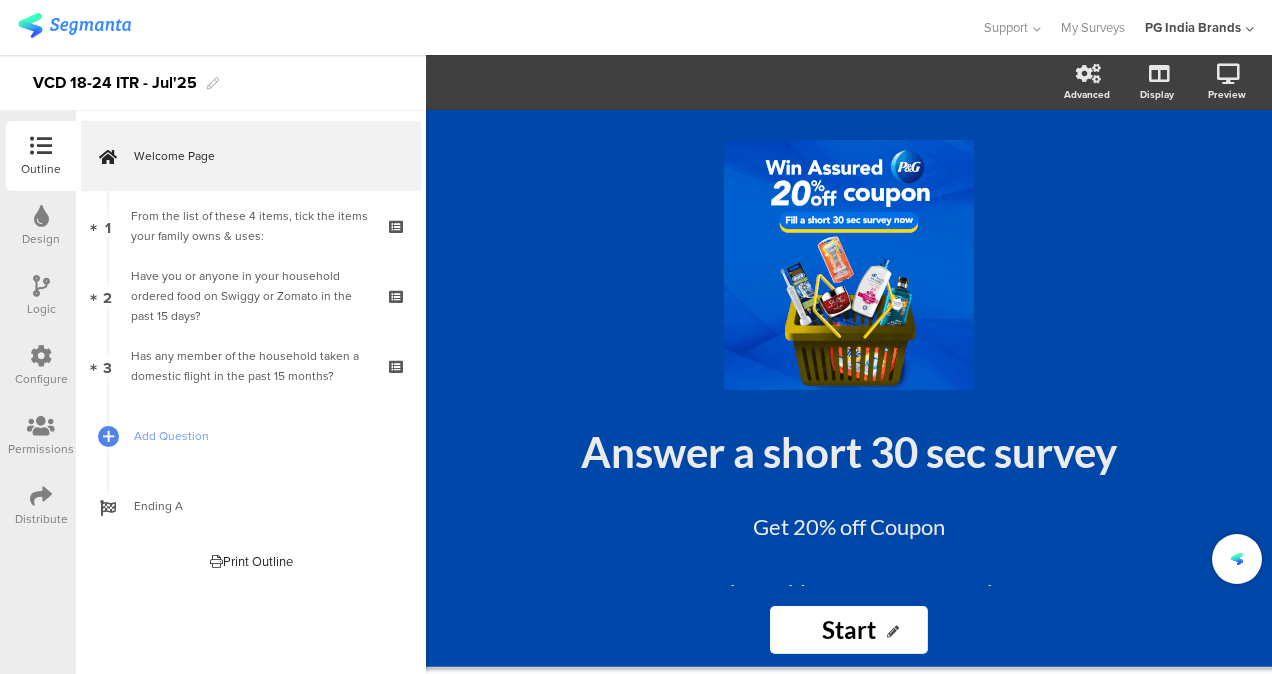 click on "VCD 18-24 ITR - Jul'25" at bounding box center [213, 83] 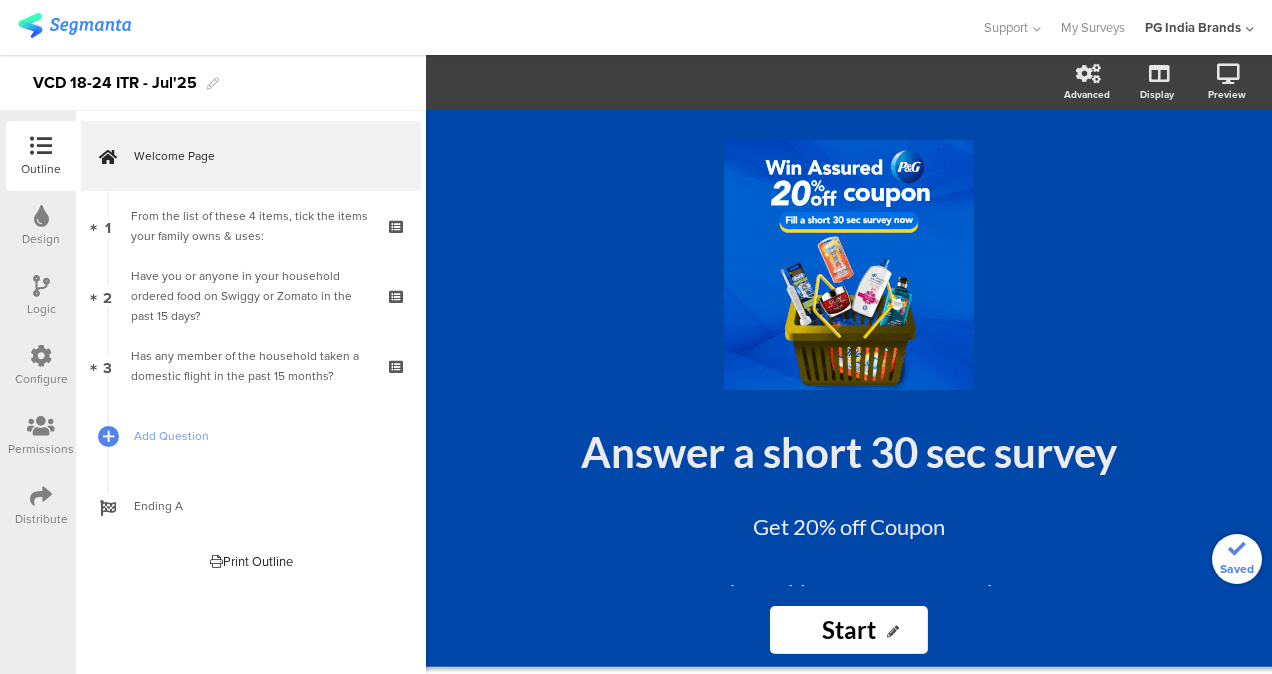 click on "VCD 18-24 ITR - Jul'25" at bounding box center (213, 83) 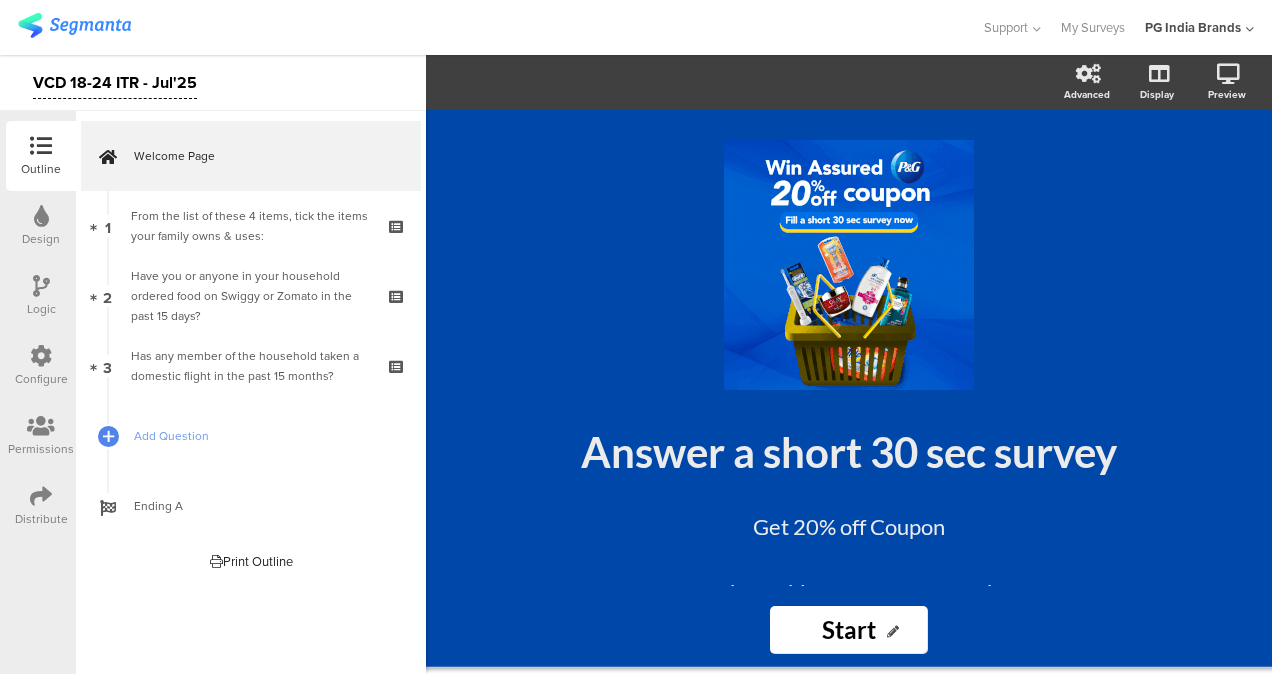click at bounding box center (490, 27) 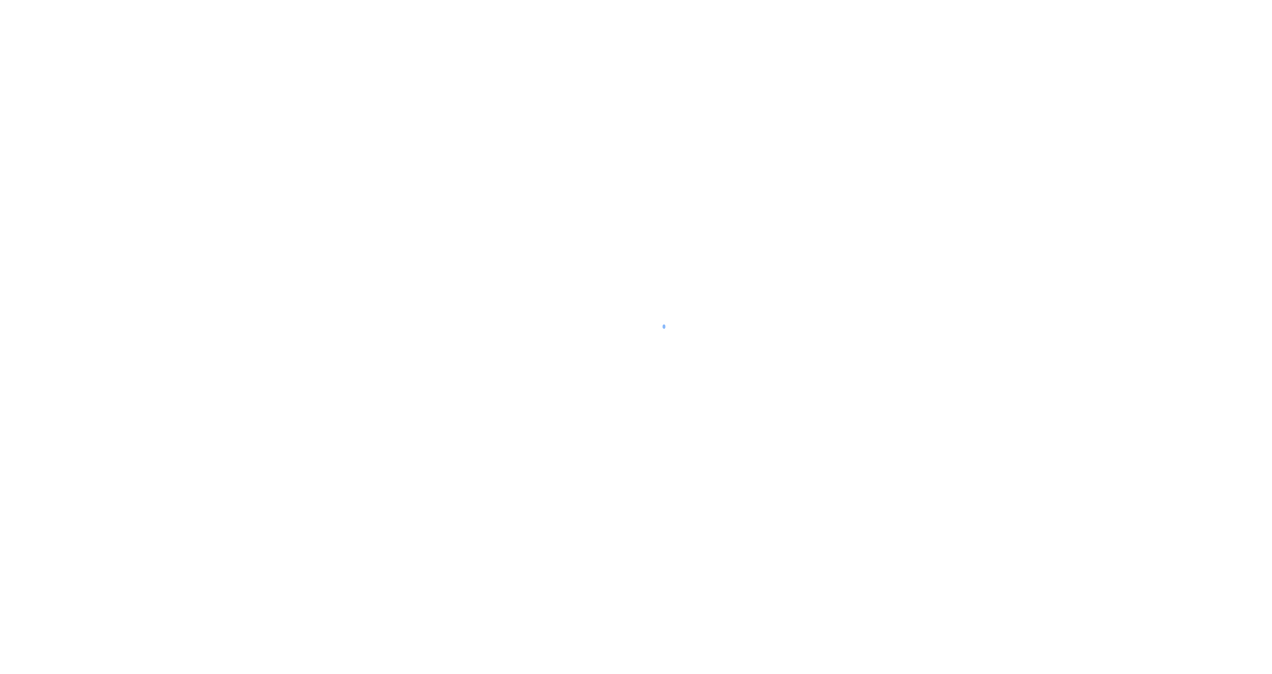 scroll, scrollTop: 0, scrollLeft: 0, axis: both 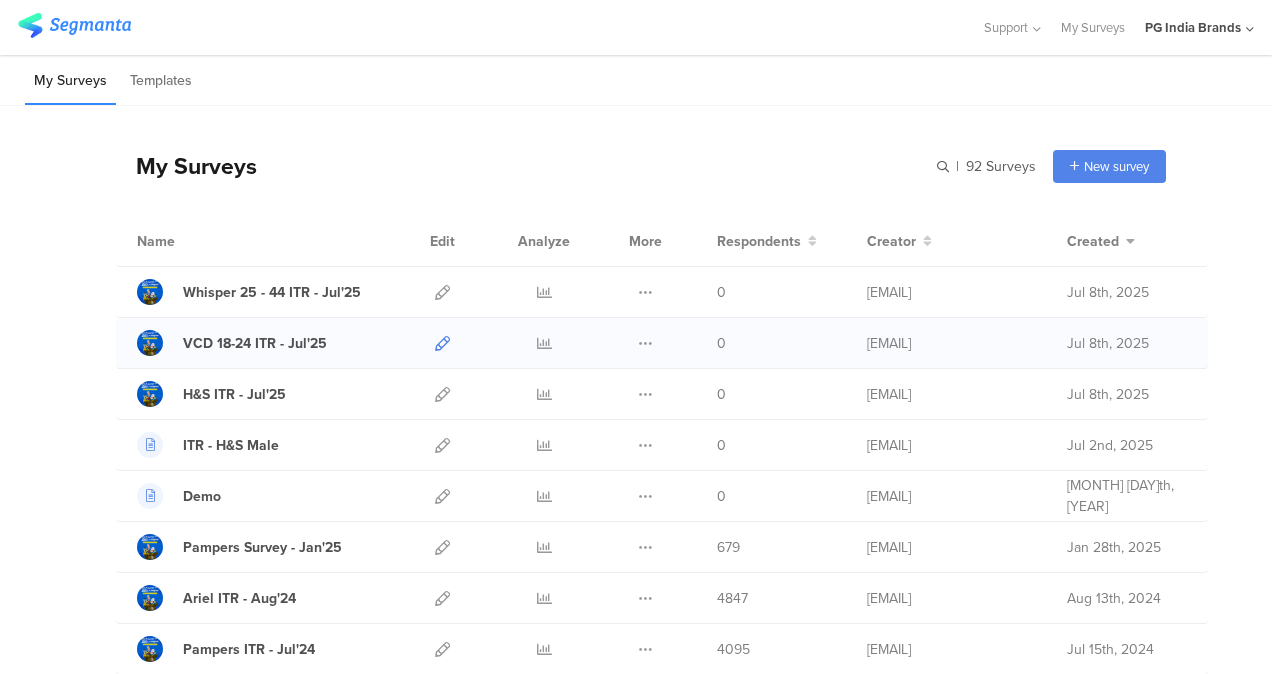 click at bounding box center (442, 343) 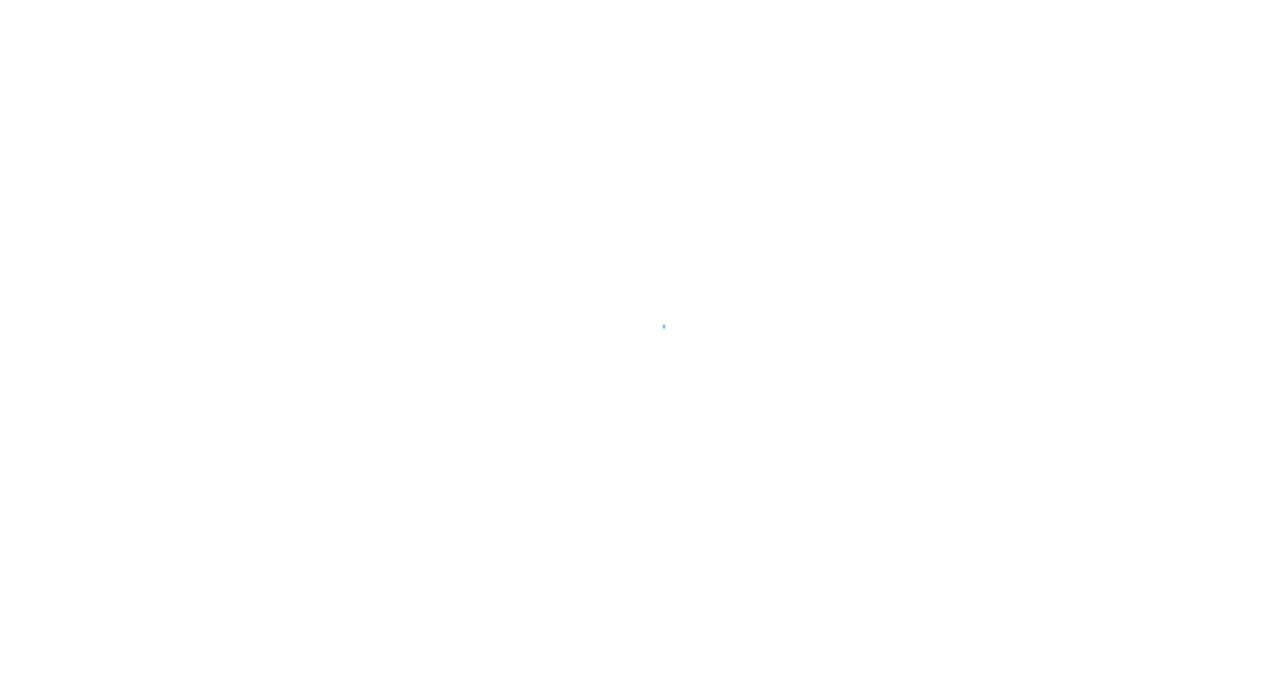 scroll, scrollTop: 0, scrollLeft: 0, axis: both 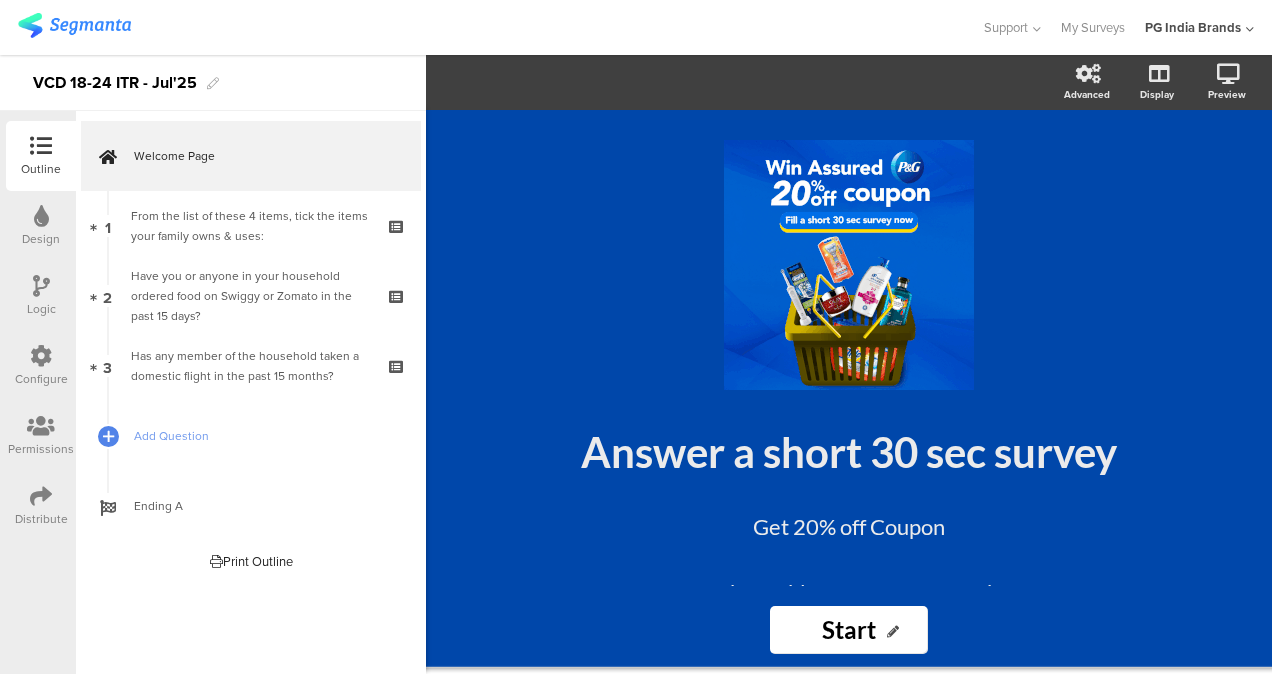 click on "VCD 18-24 ITR - Jul'25" at bounding box center [115, 83] 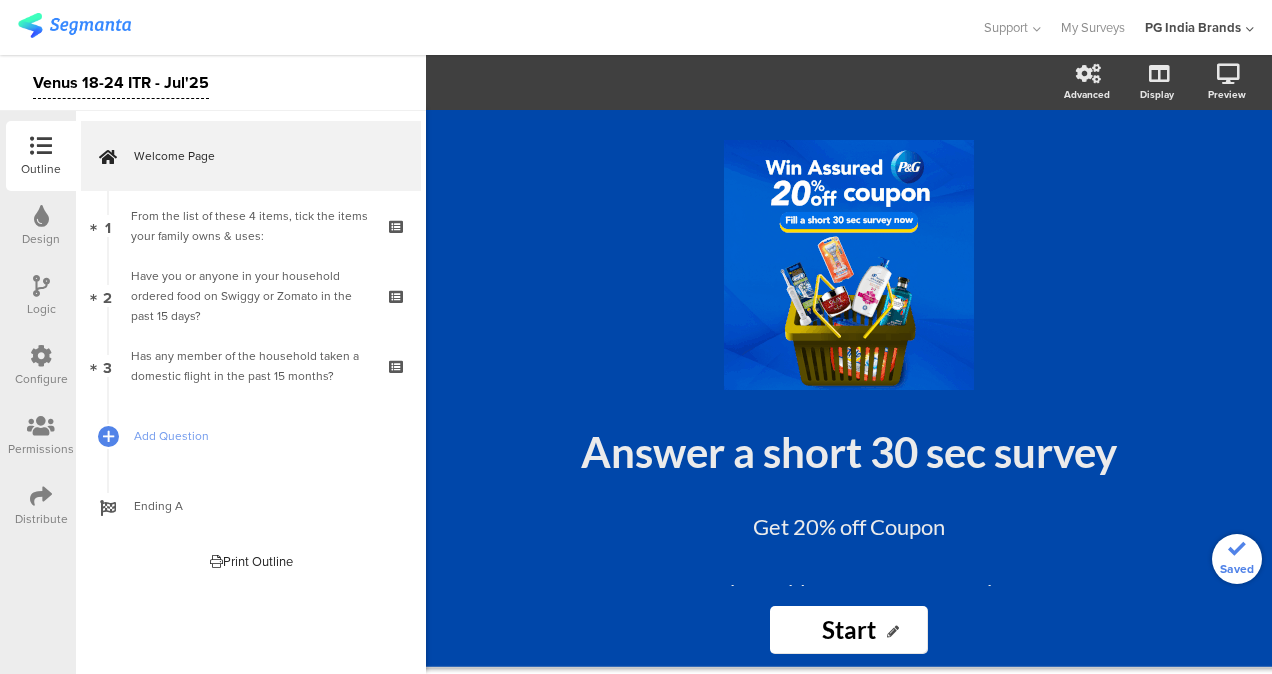 click on "Venus 18-24 ITR - Jul'25" at bounding box center (213, 83) 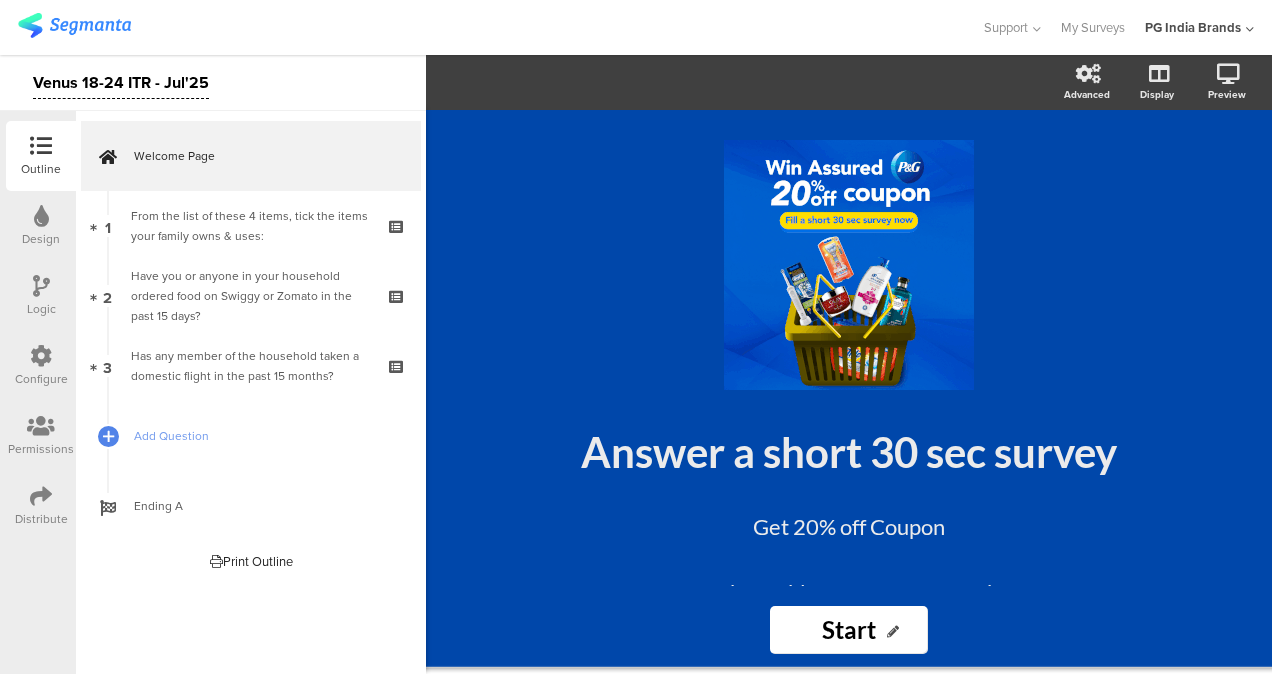 click on "Support
Help Center
Live Chat
My Surveys
PG India Brands
ACCOUNTS
PG India Brands
Admin
Create a new account
My Profile
Help Center
Live Chat
Logout" at bounding box center [636, 27] 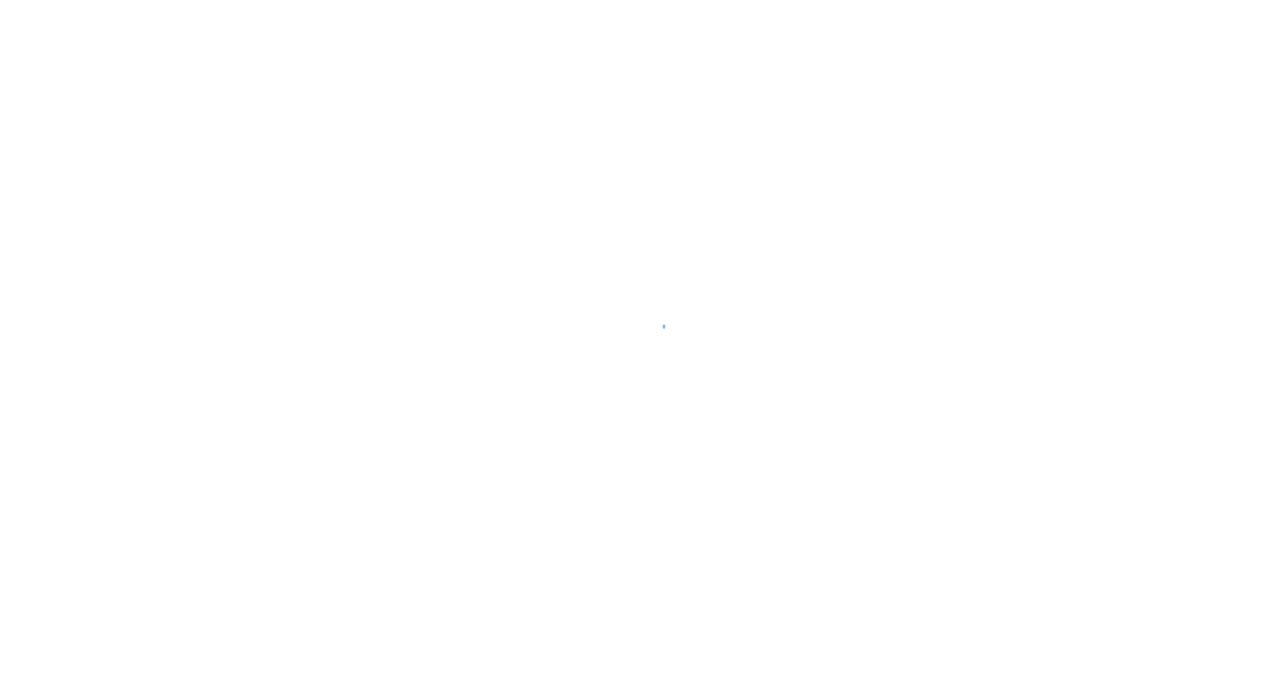 scroll, scrollTop: 0, scrollLeft: 0, axis: both 